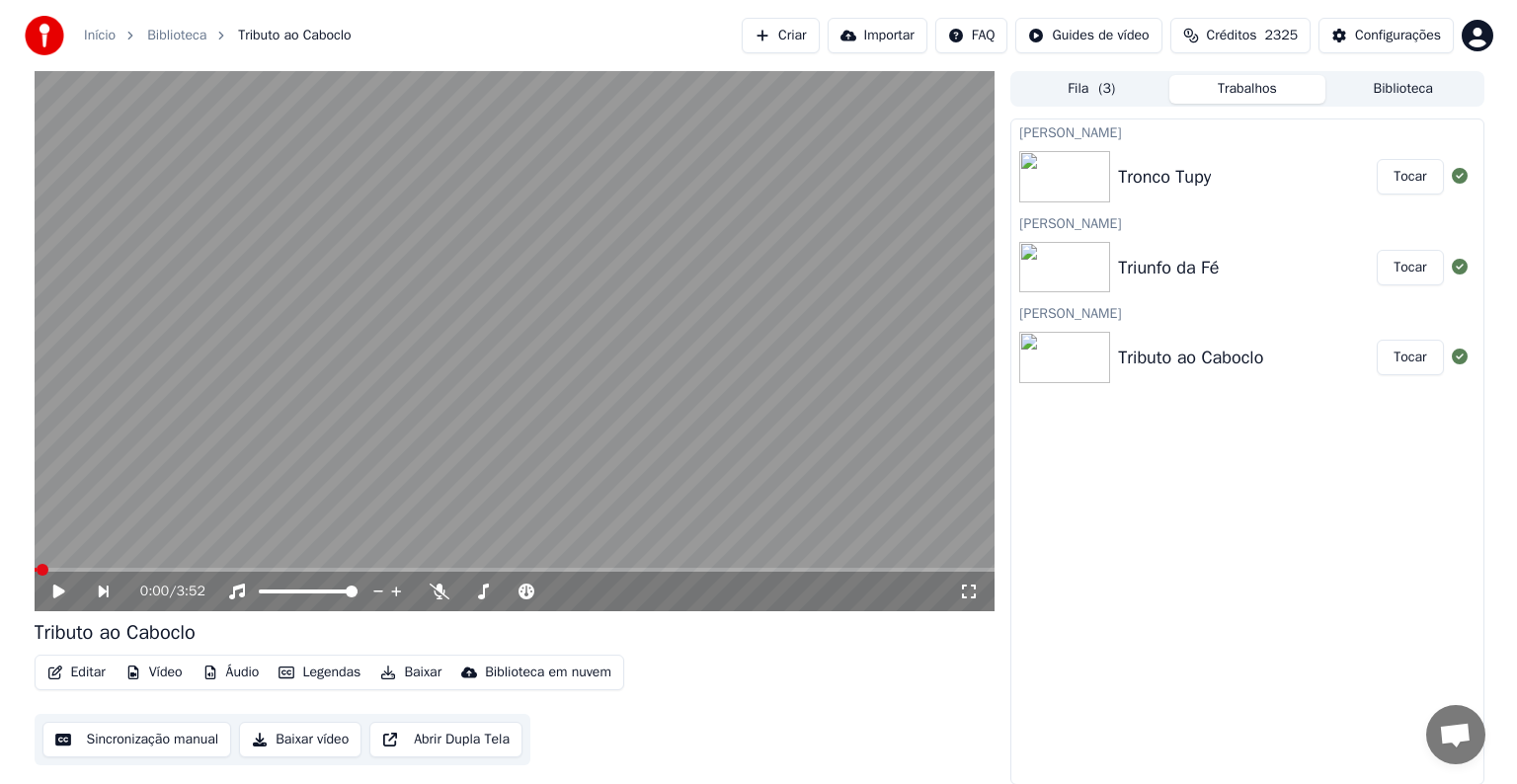 scroll, scrollTop: 0, scrollLeft: 0, axis: both 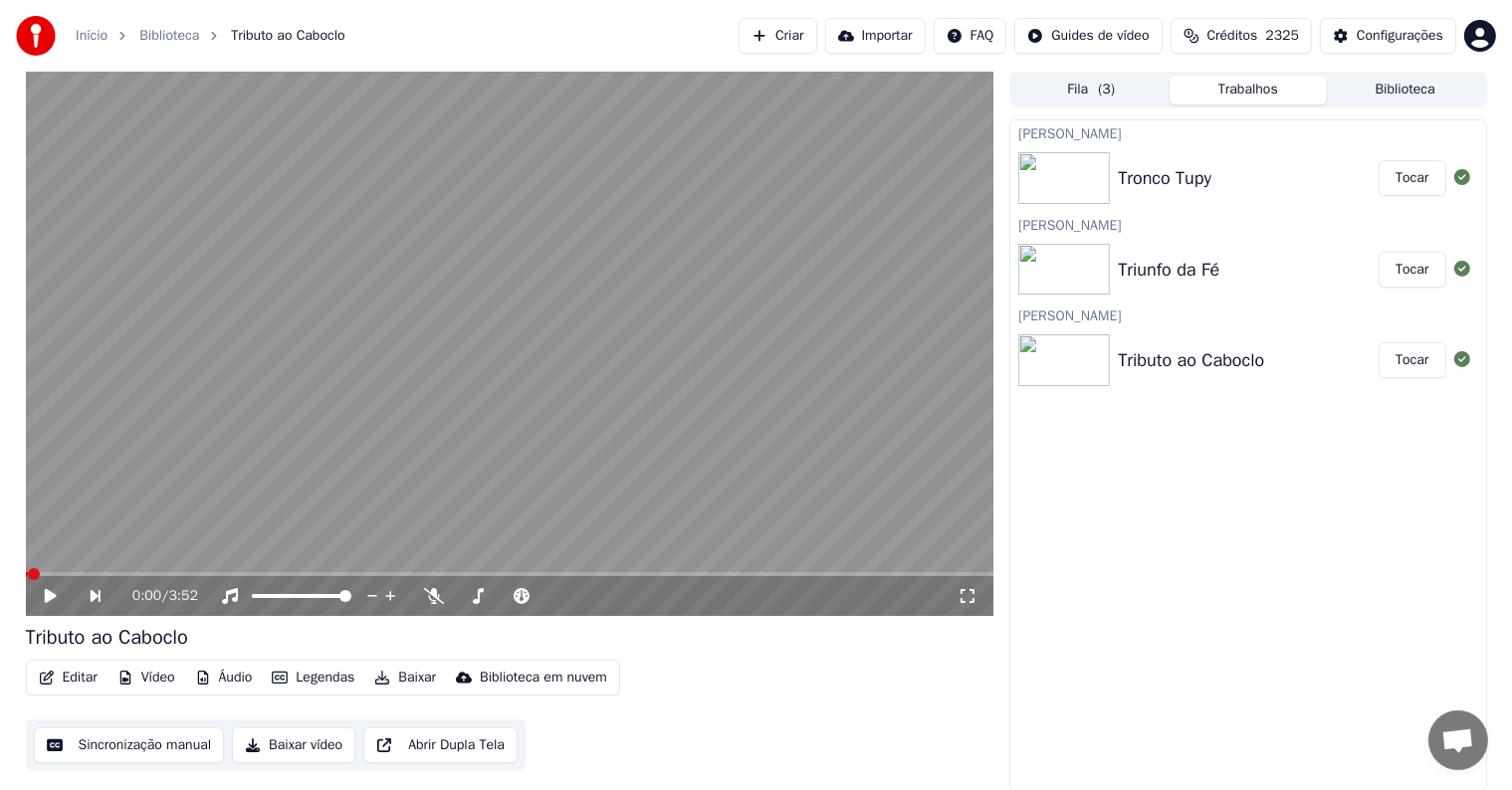 click on "Tocar" at bounding box center (1411, 360) 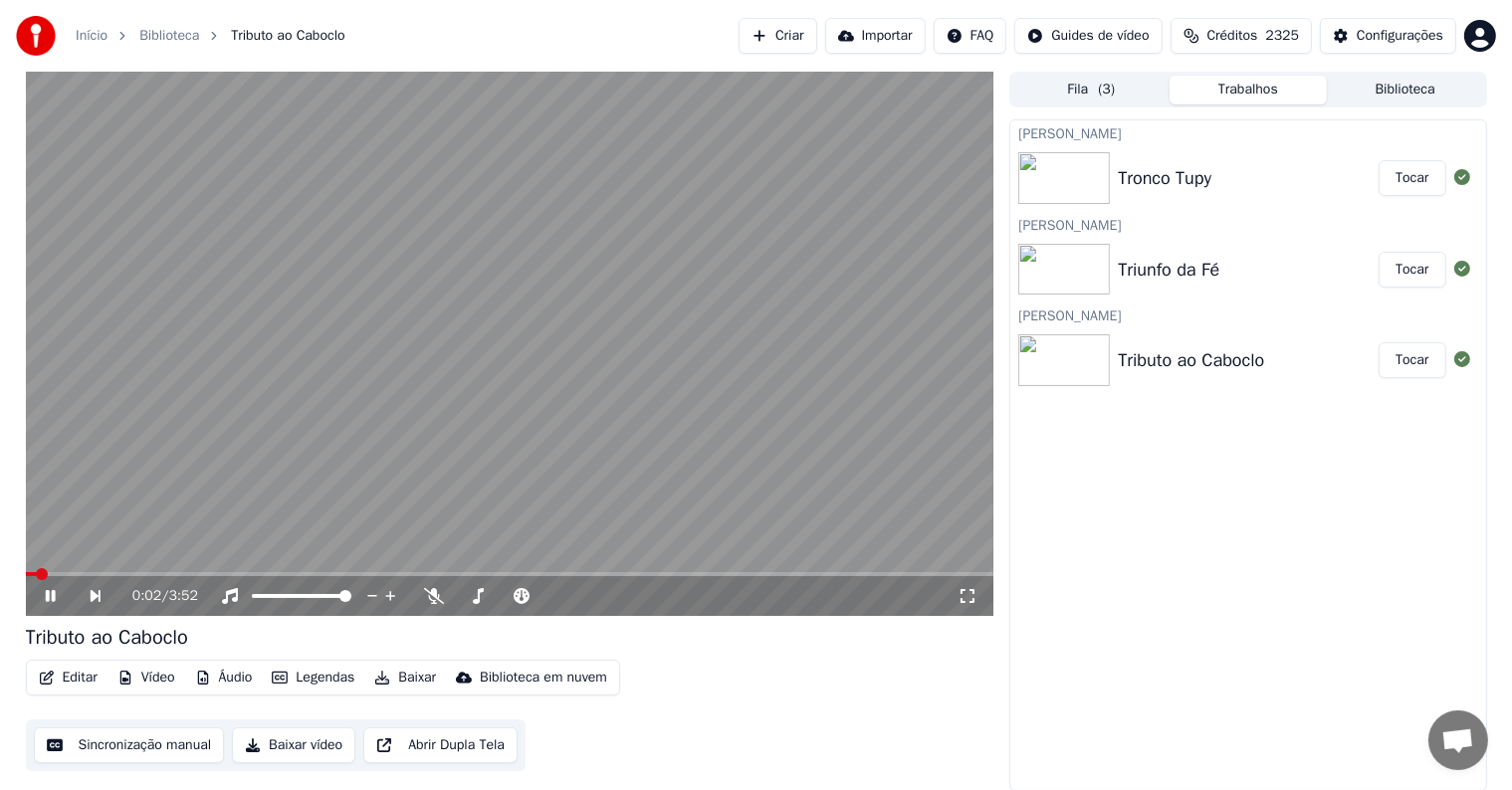 click at bounding box center [510, 343] 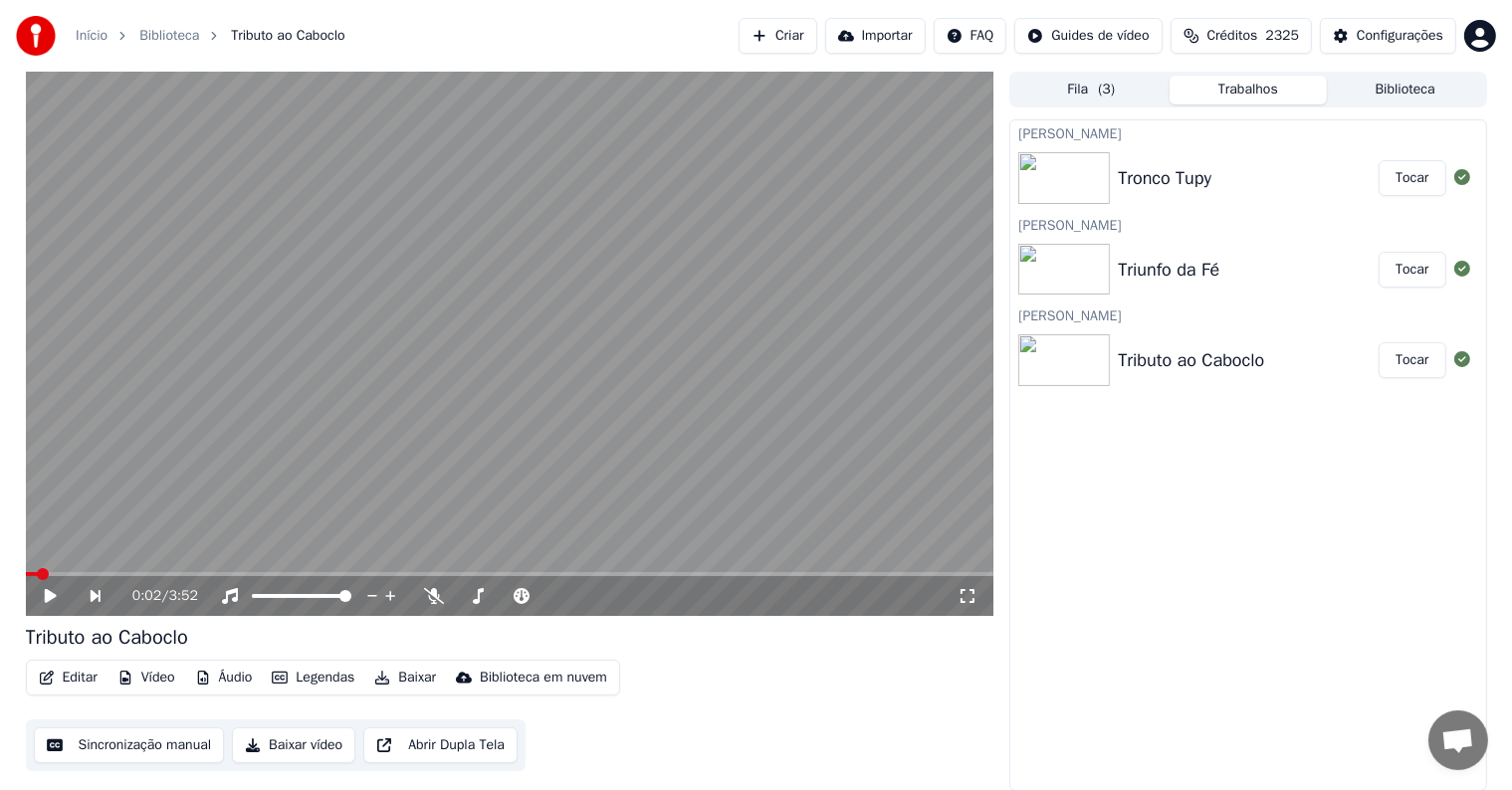click on "Editar" at bounding box center (68, 678) 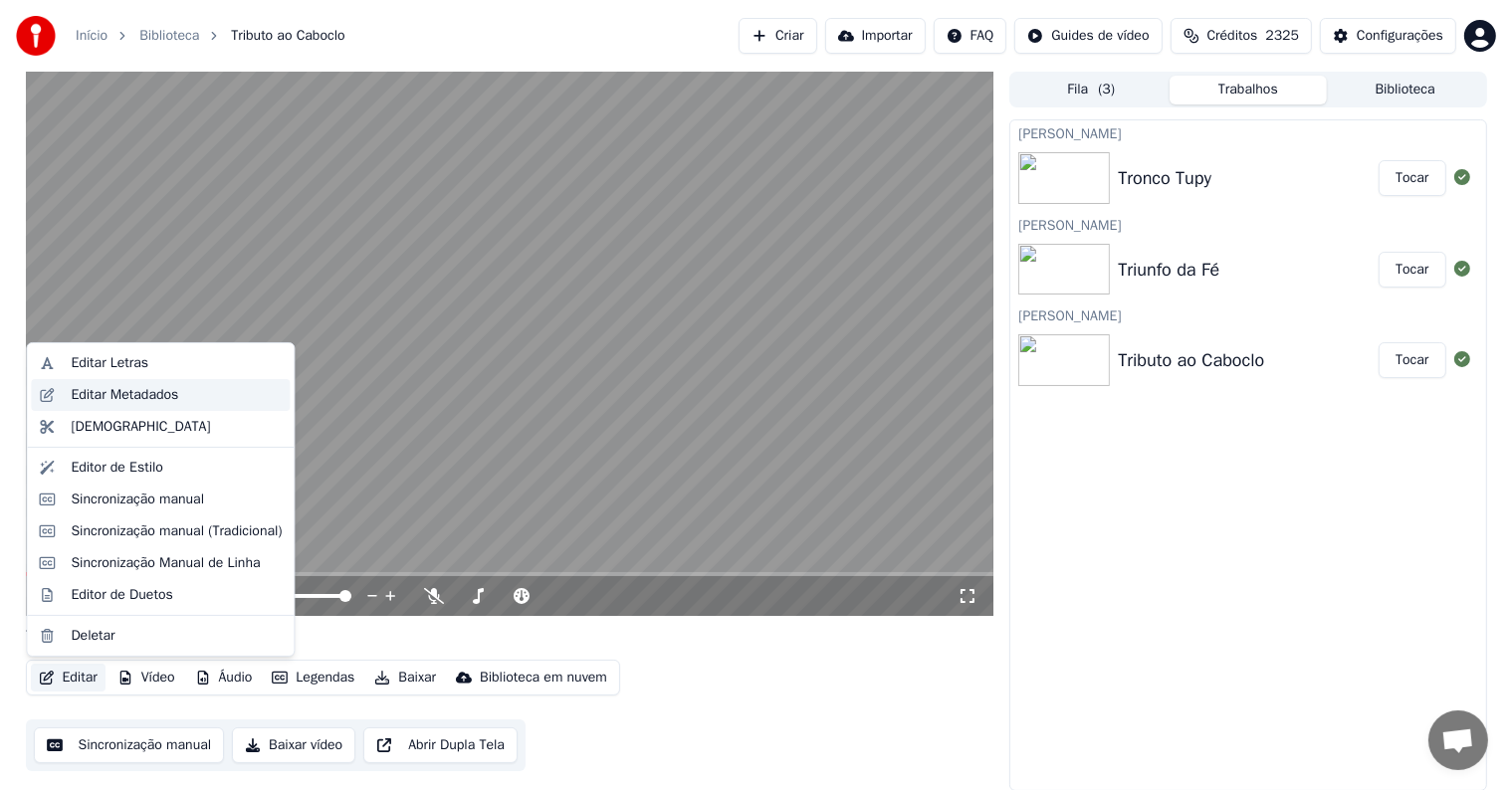 click on "Editar Metadados" at bounding box center (124, 395) 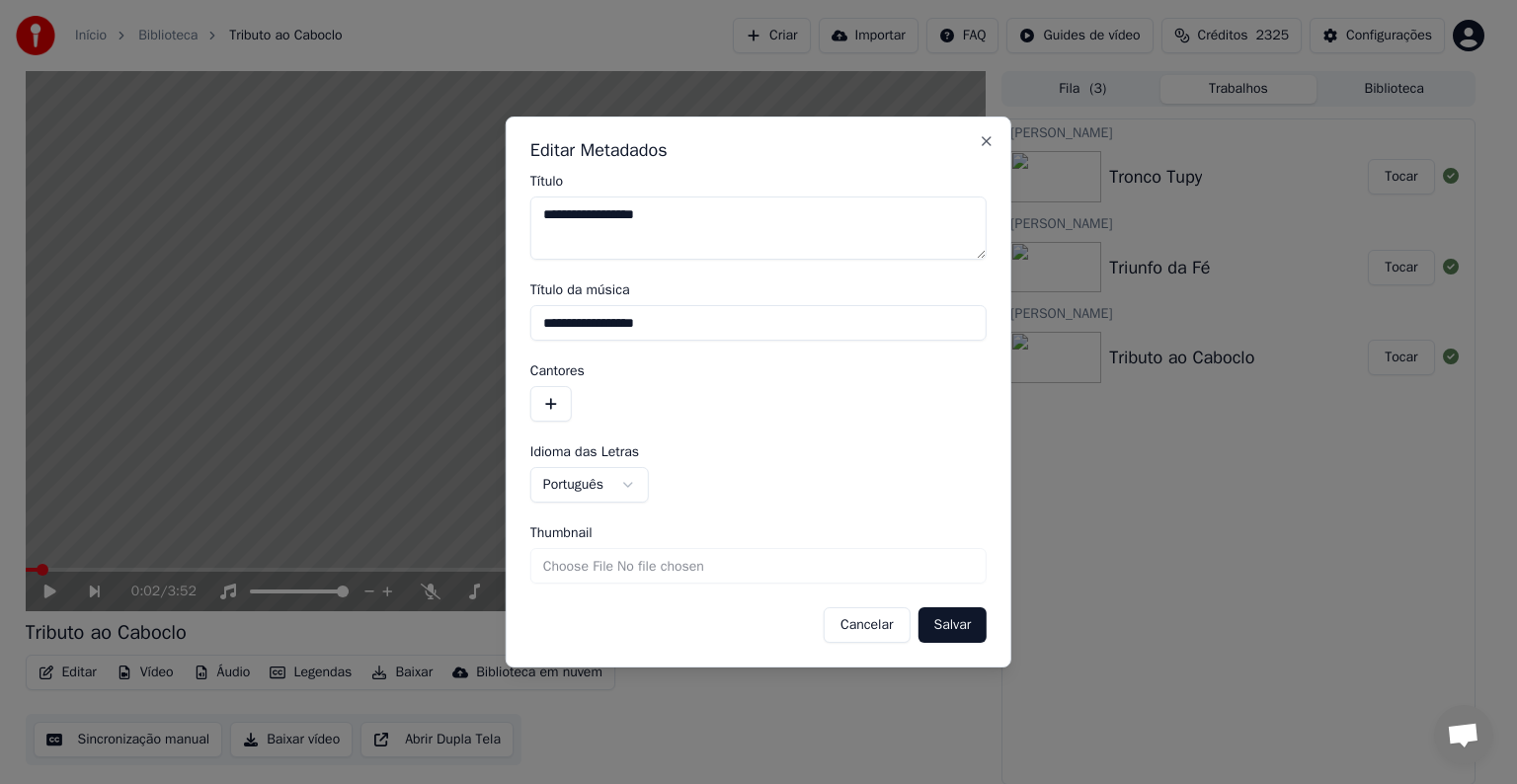 drag, startPoint x: 664, startPoint y: 321, endPoint x: 487, endPoint y: 342, distance: 178.24141 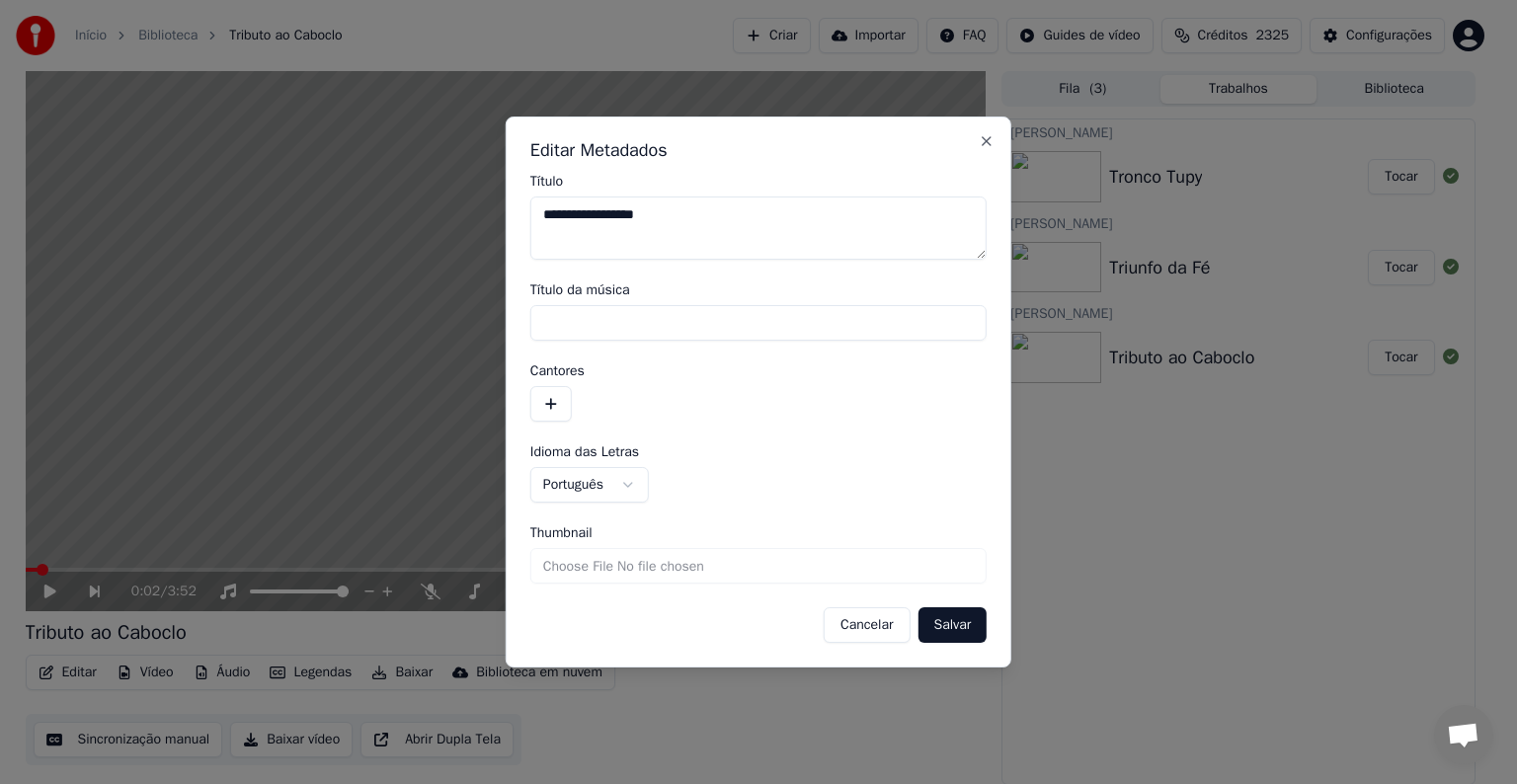 type 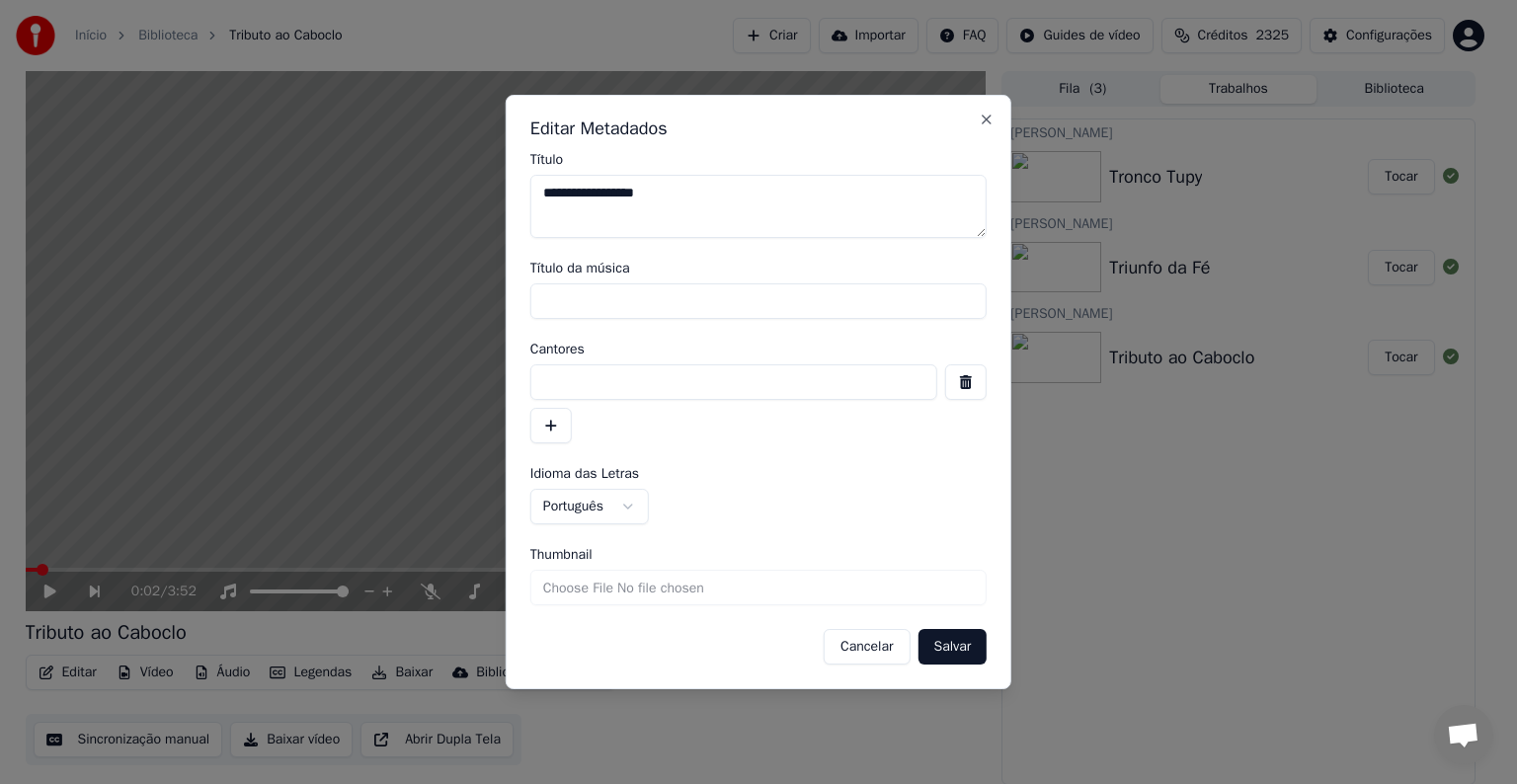 click at bounding box center [734, 382] 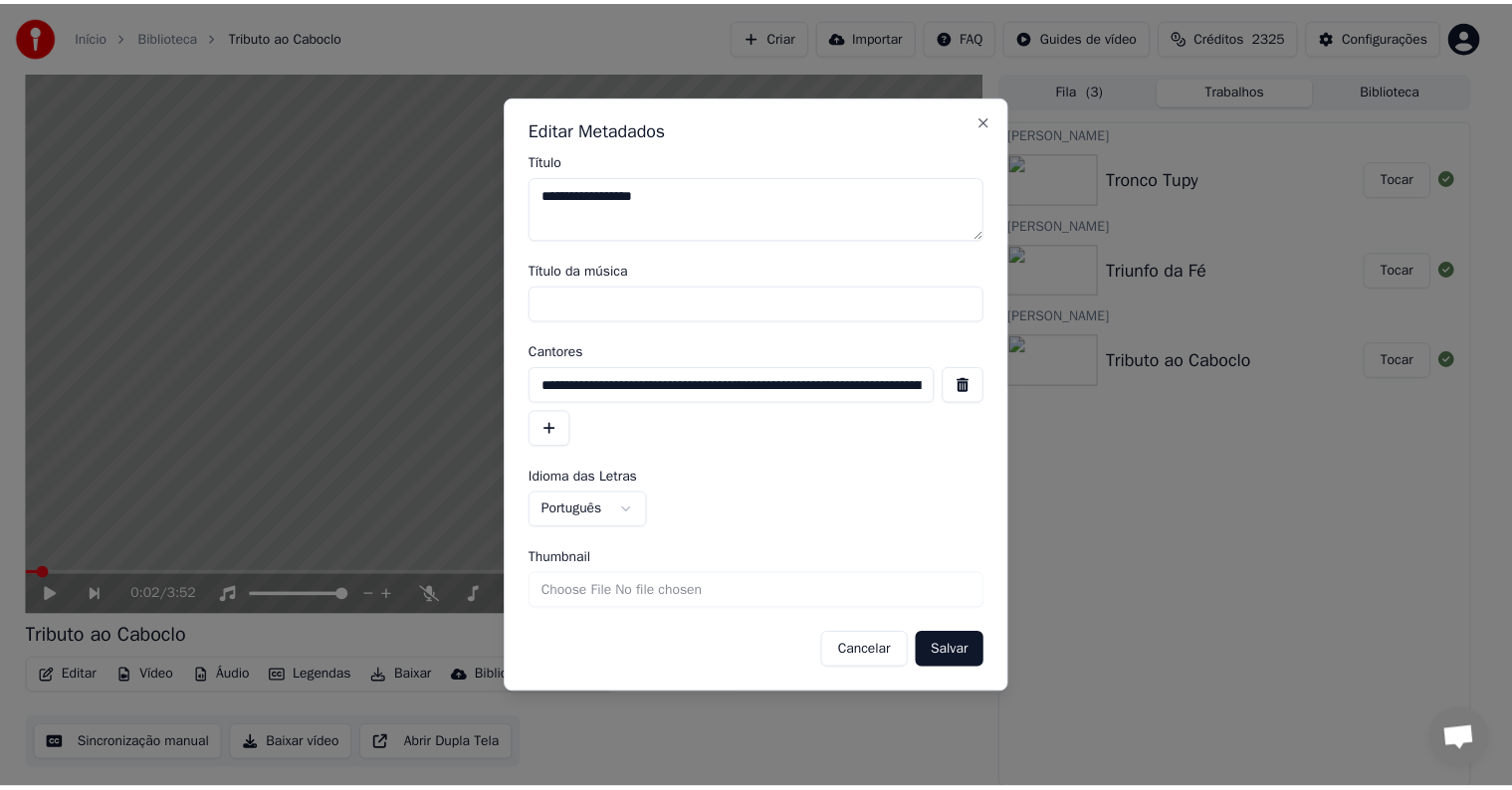 scroll, scrollTop: 0, scrollLeft: 4860, axis: horizontal 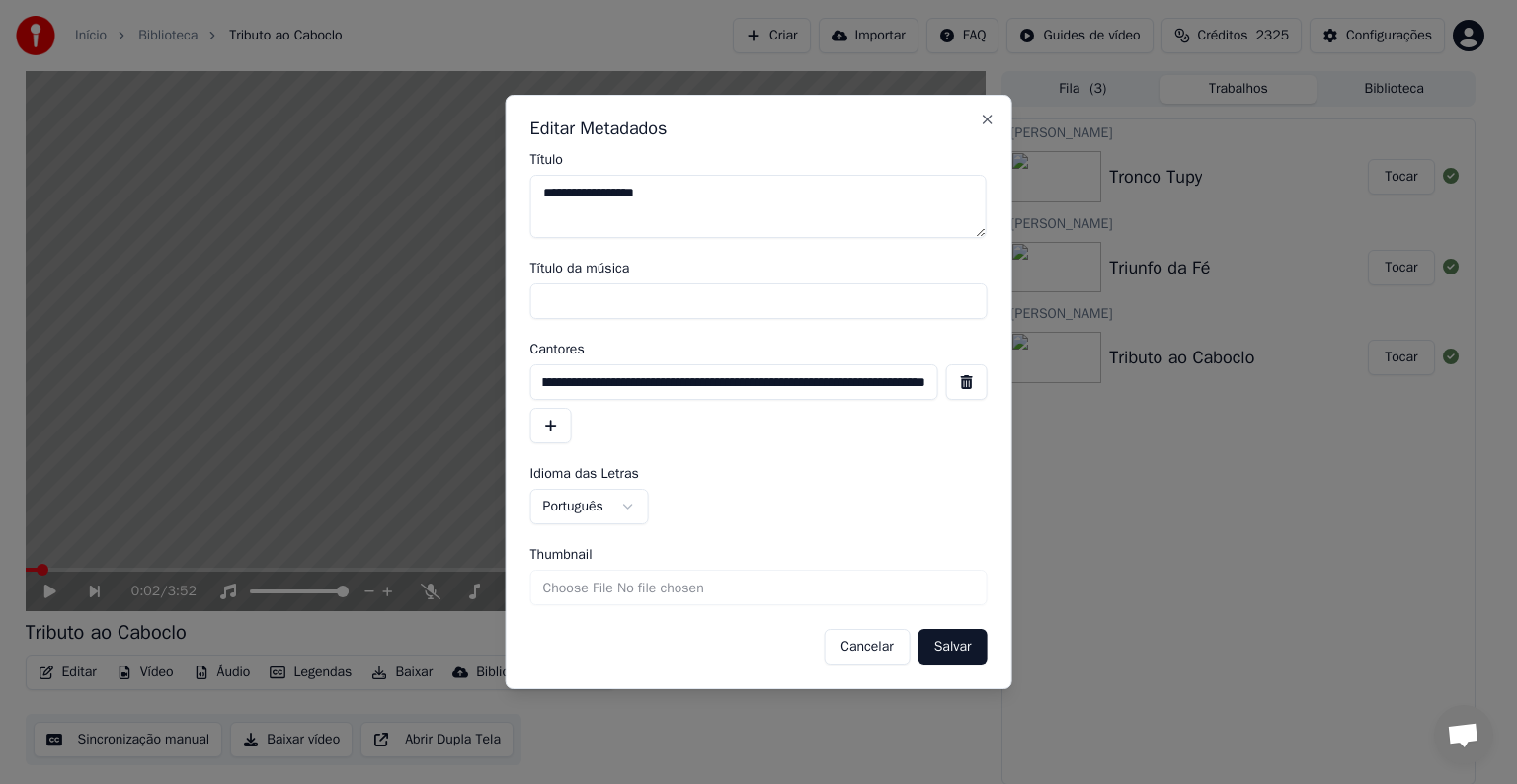 type on "**********" 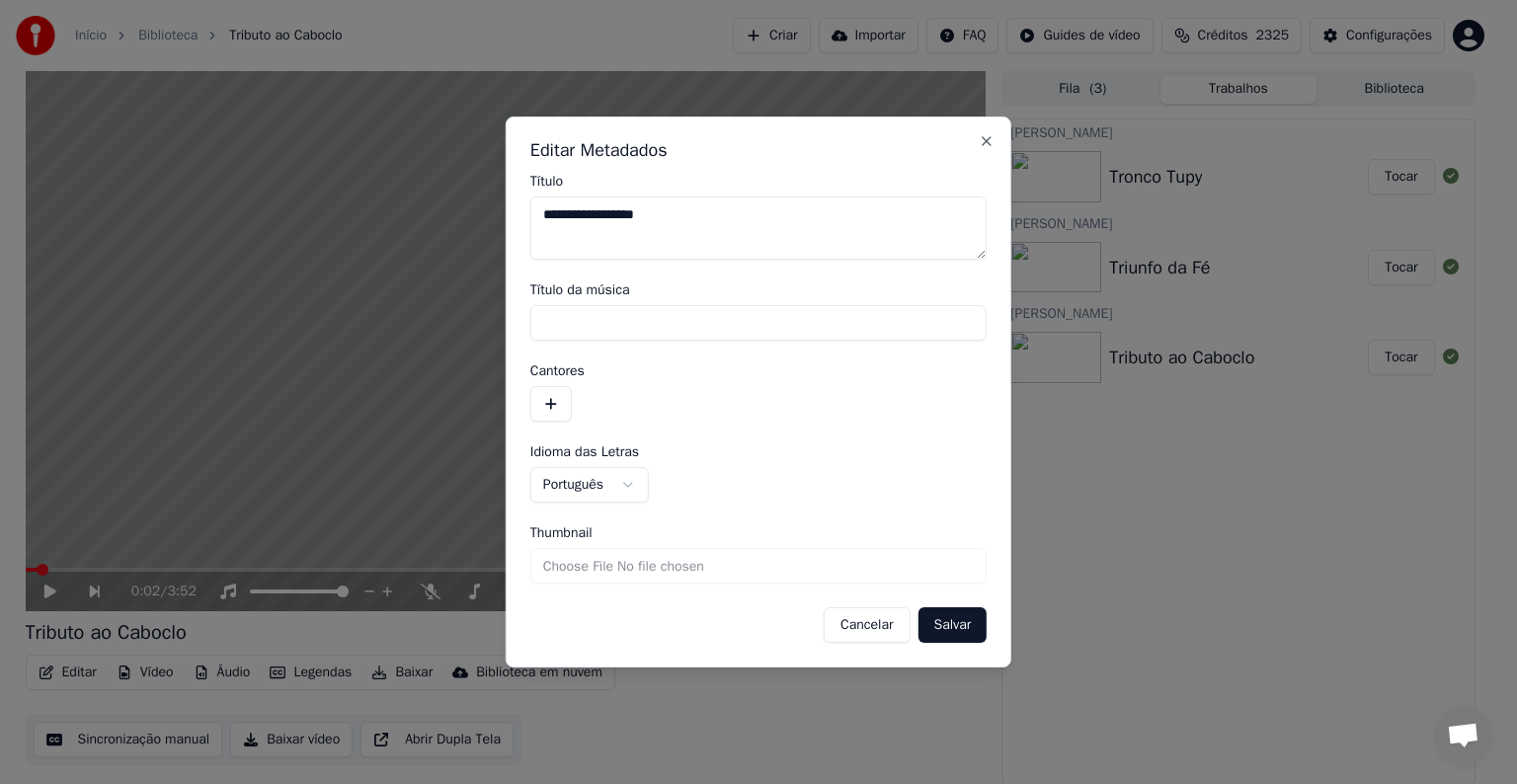 click at bounding box center (551, 404) 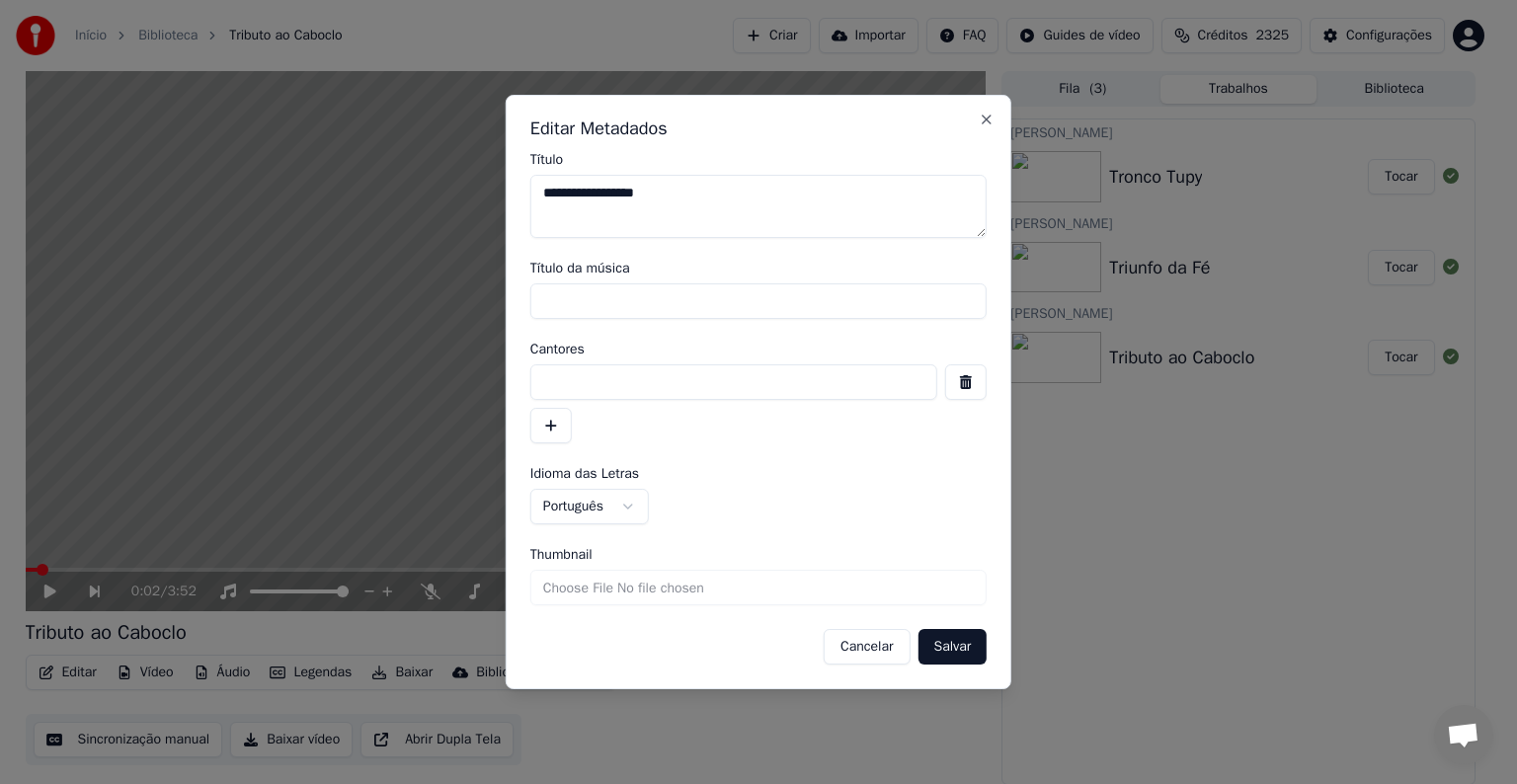 click at bounding box center [734, 382] 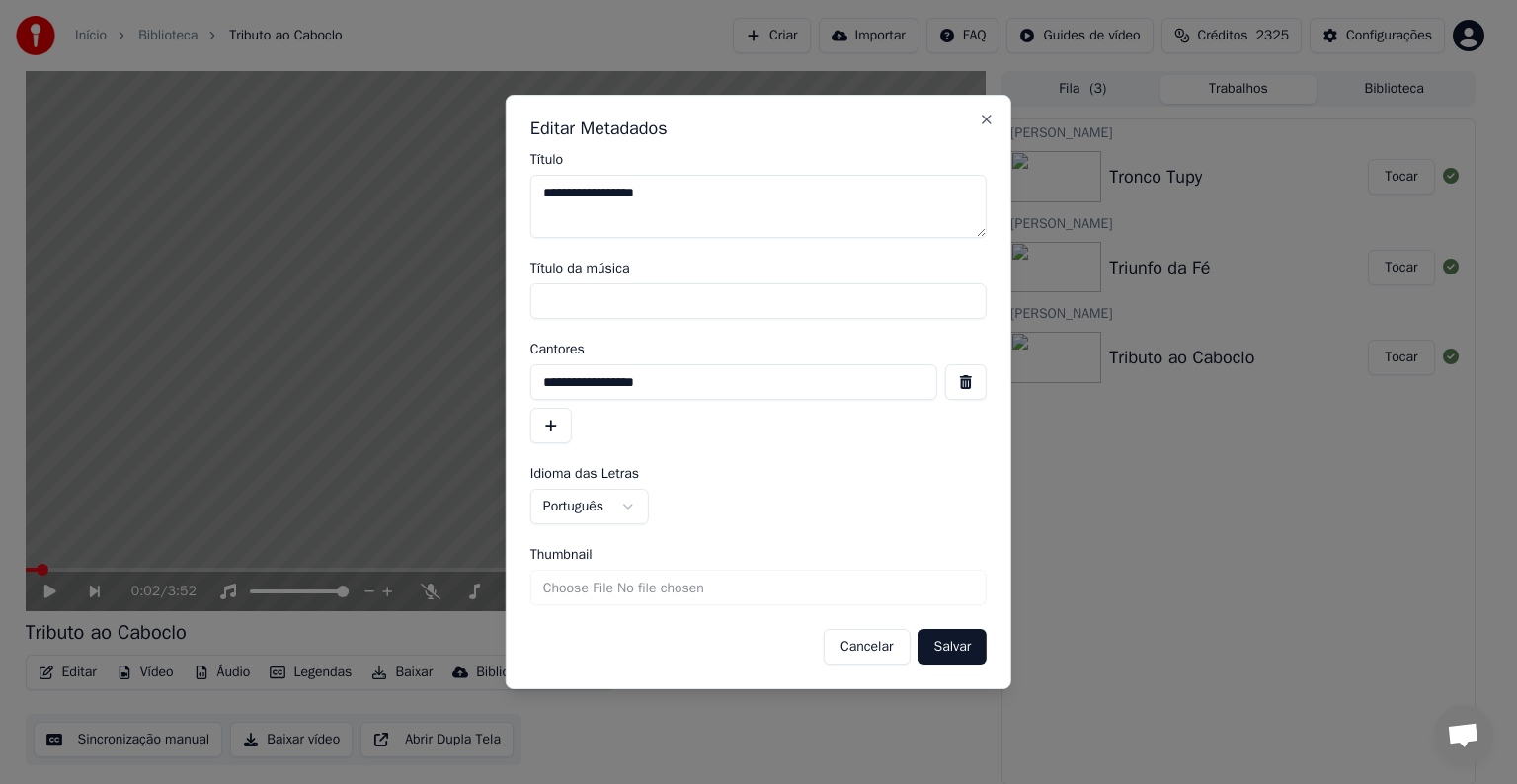 click on "**********" at bounding box center [734, 382] 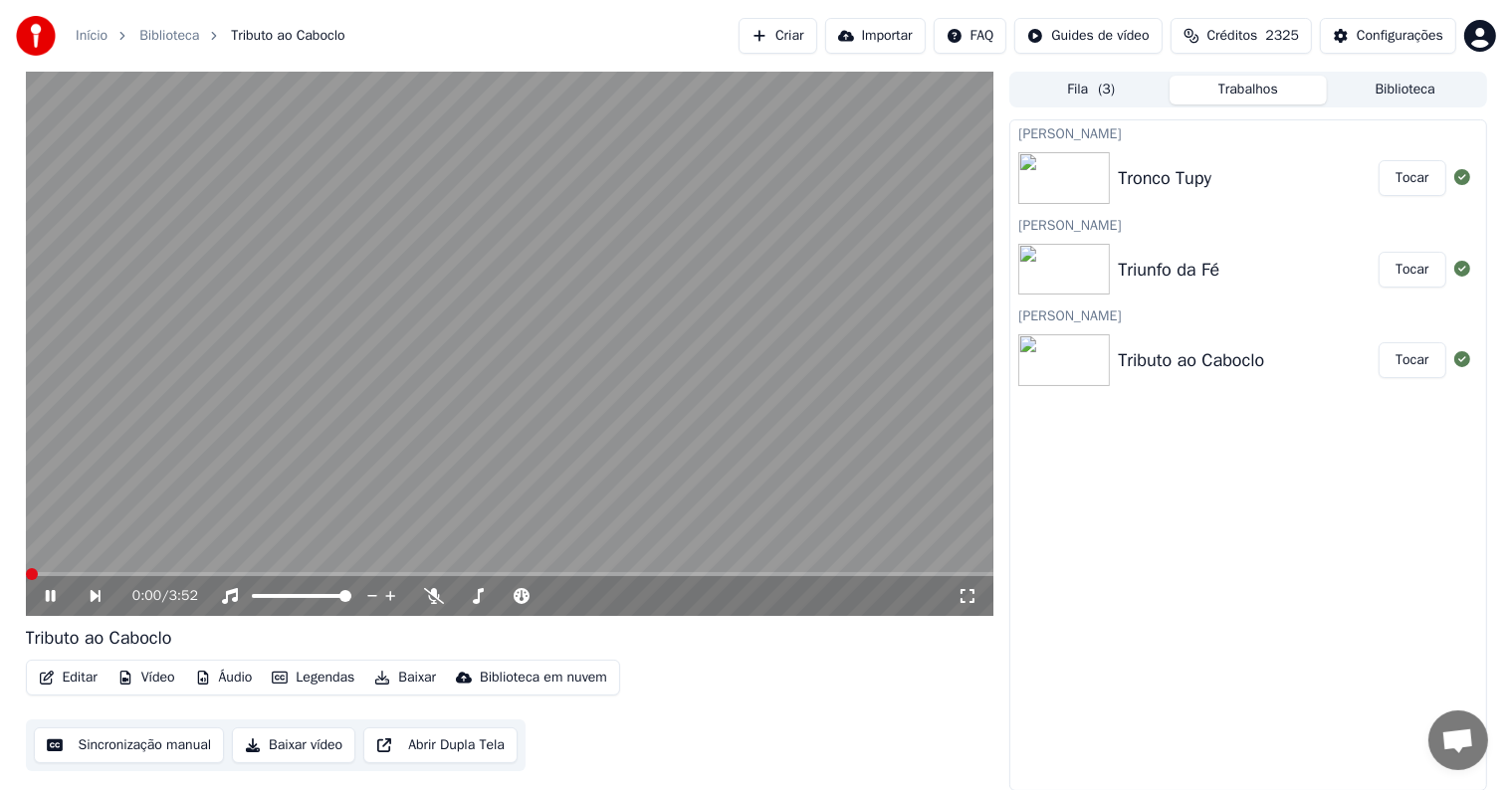 click at bounding box center [510, 343] 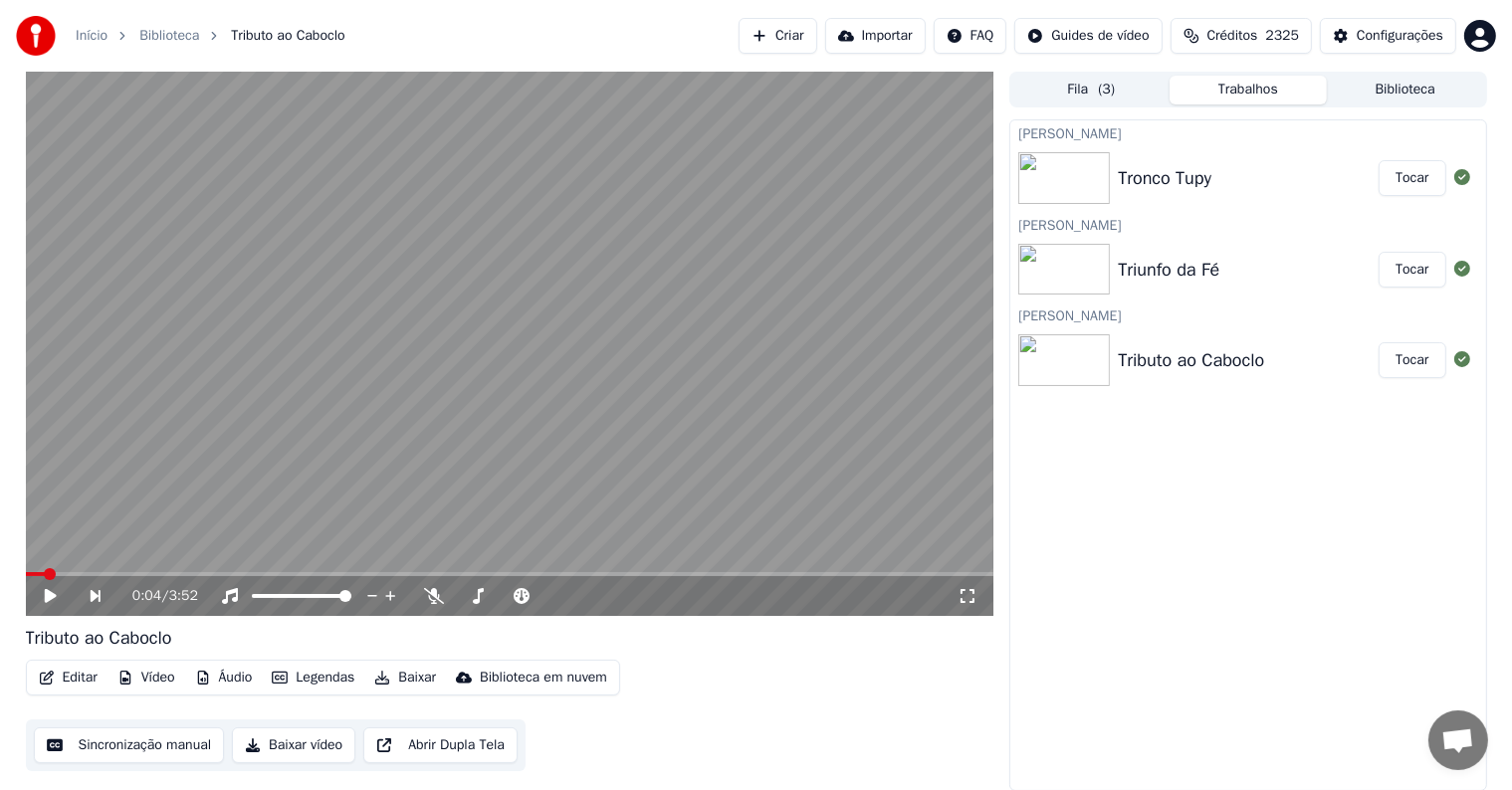 click on "Sincronização manual" at bounding box center [129, 745] 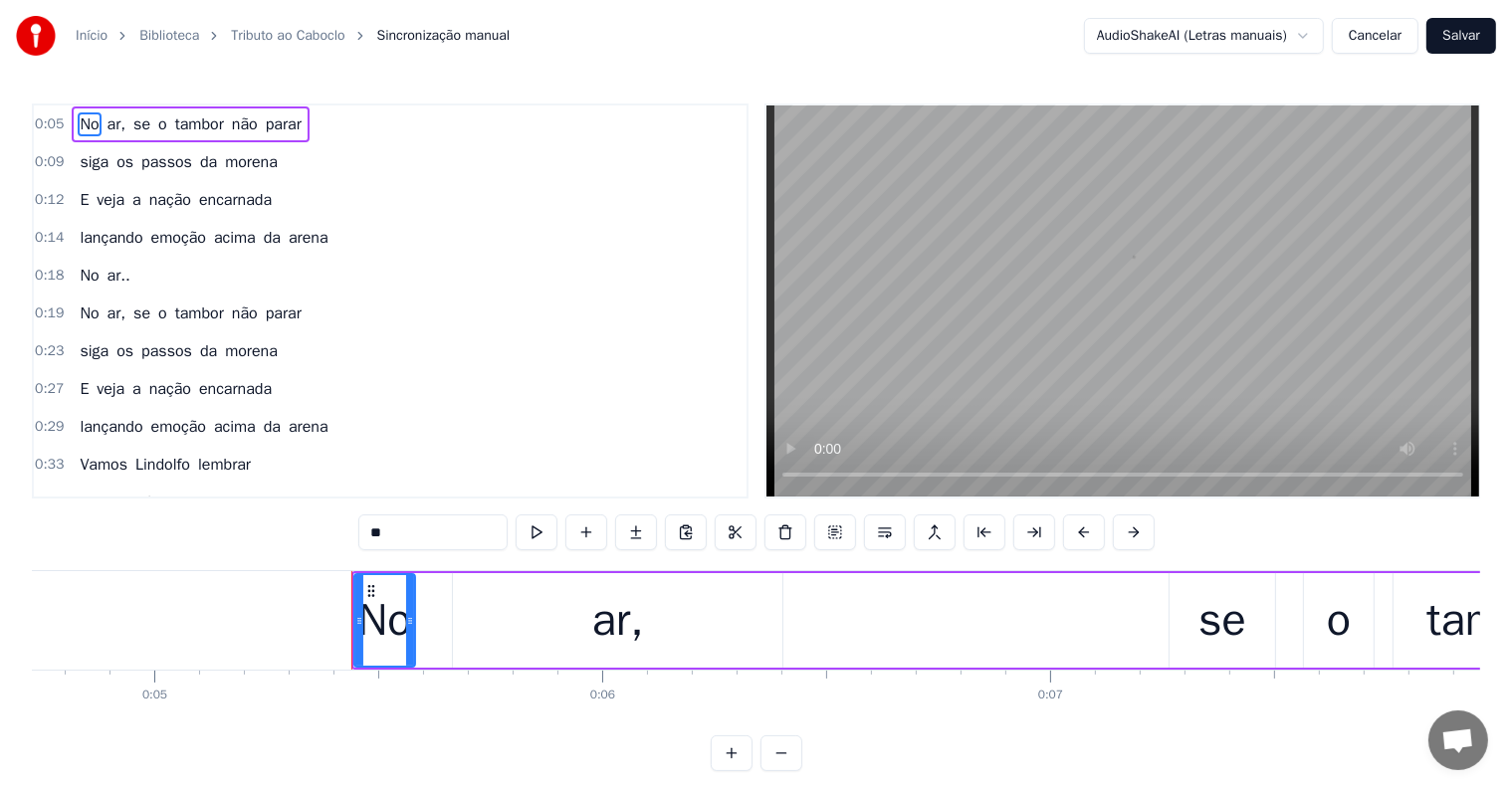 scroll, scrollTop: 0, scrollLeft: 2337, axis: horizontal 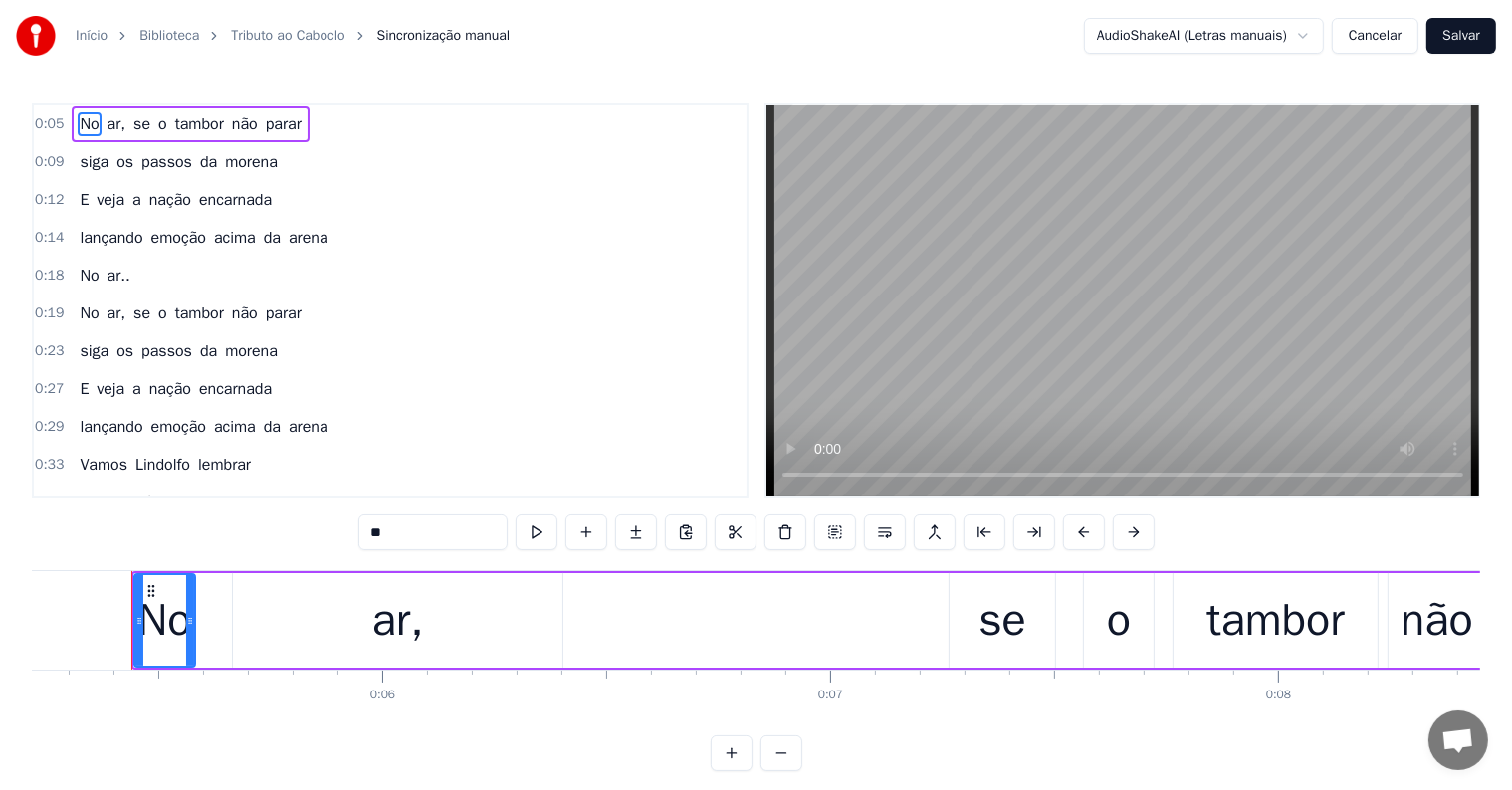 click on "ar," at bounding box center (397, 620) 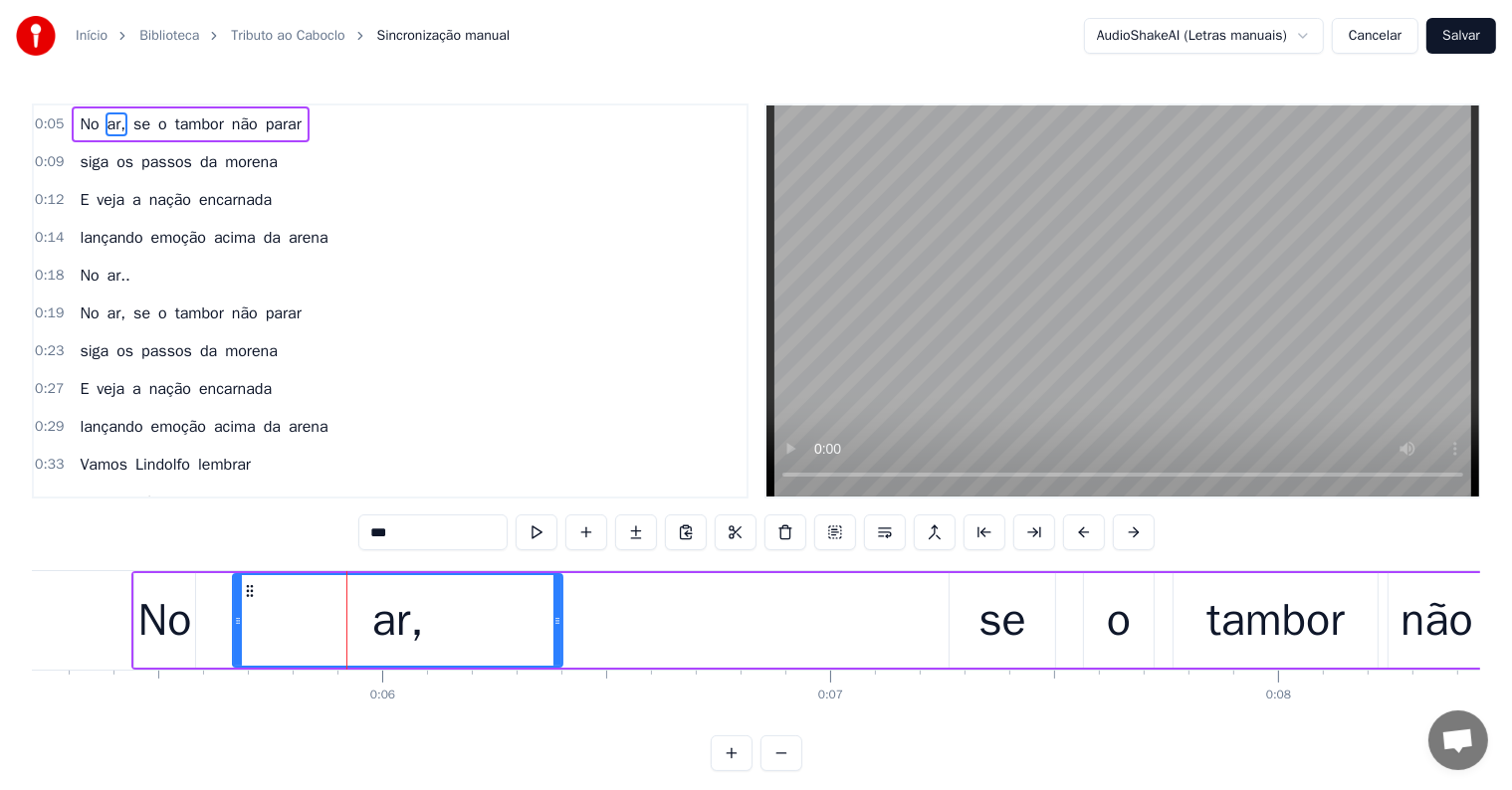 click on "***" at bounding box center (433, 532) 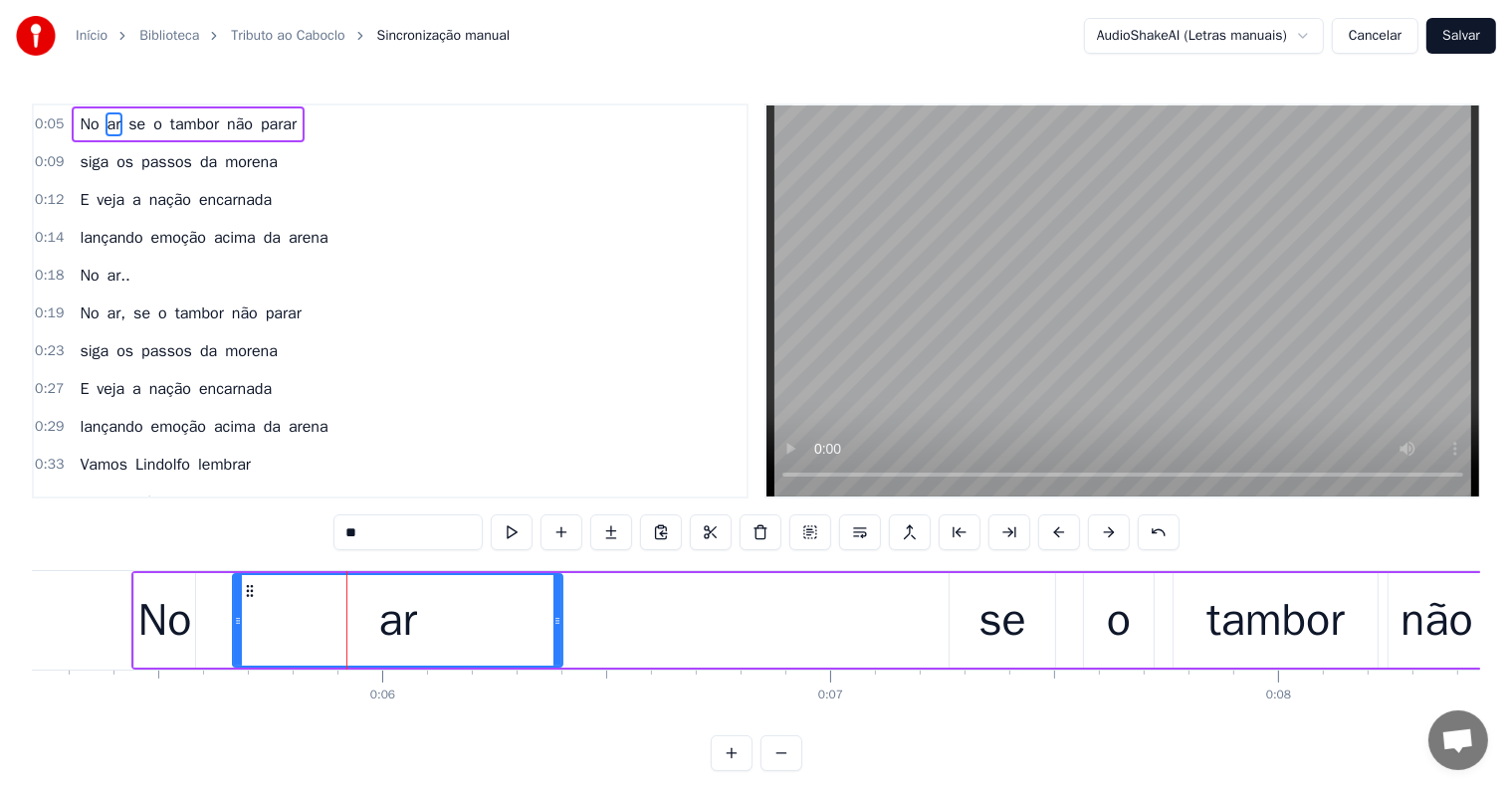click at bounding box center (49748, 620) 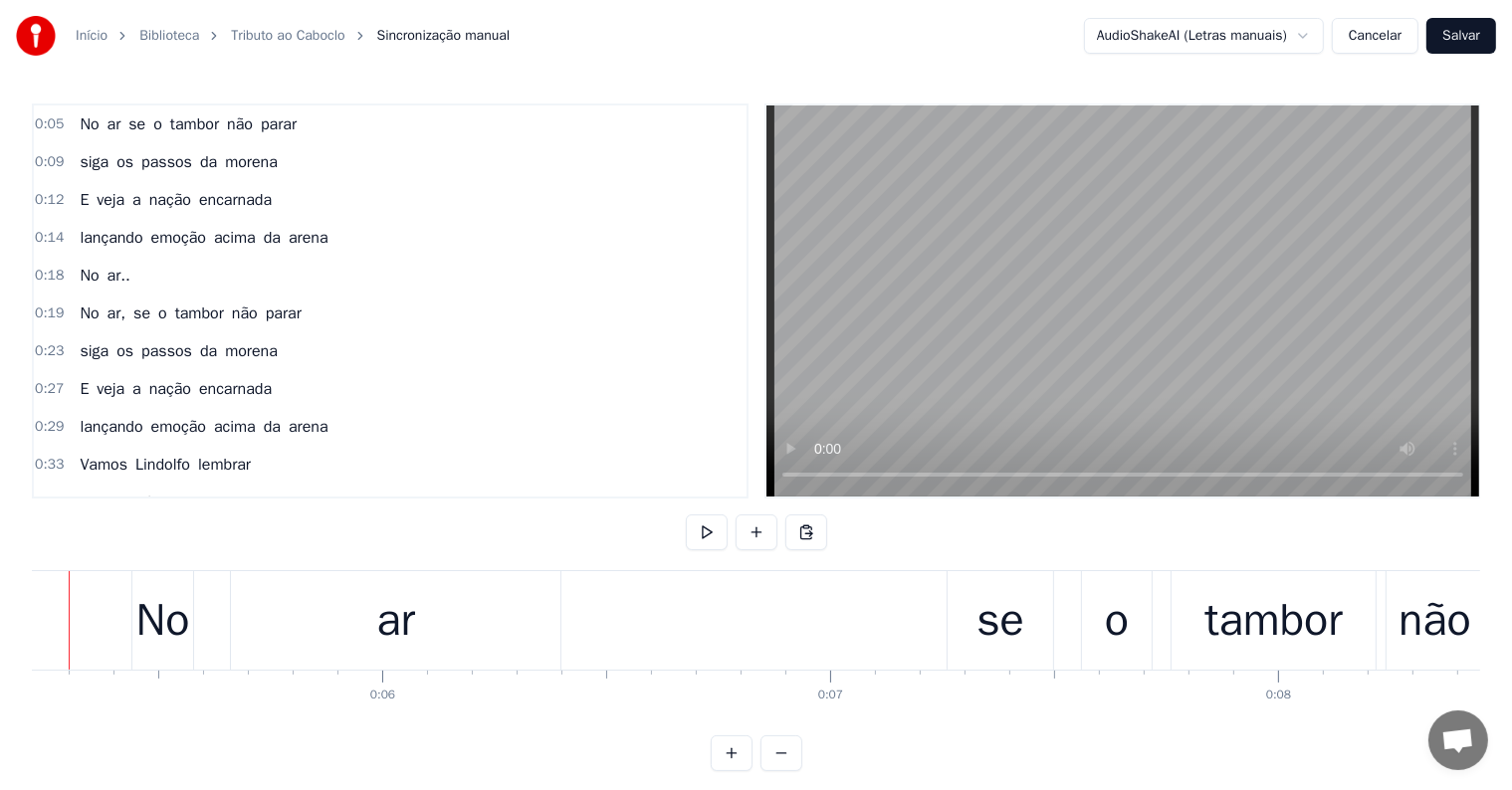 scroll, scrollTop: 0, scrollLeft: 2273, axis: horizontal 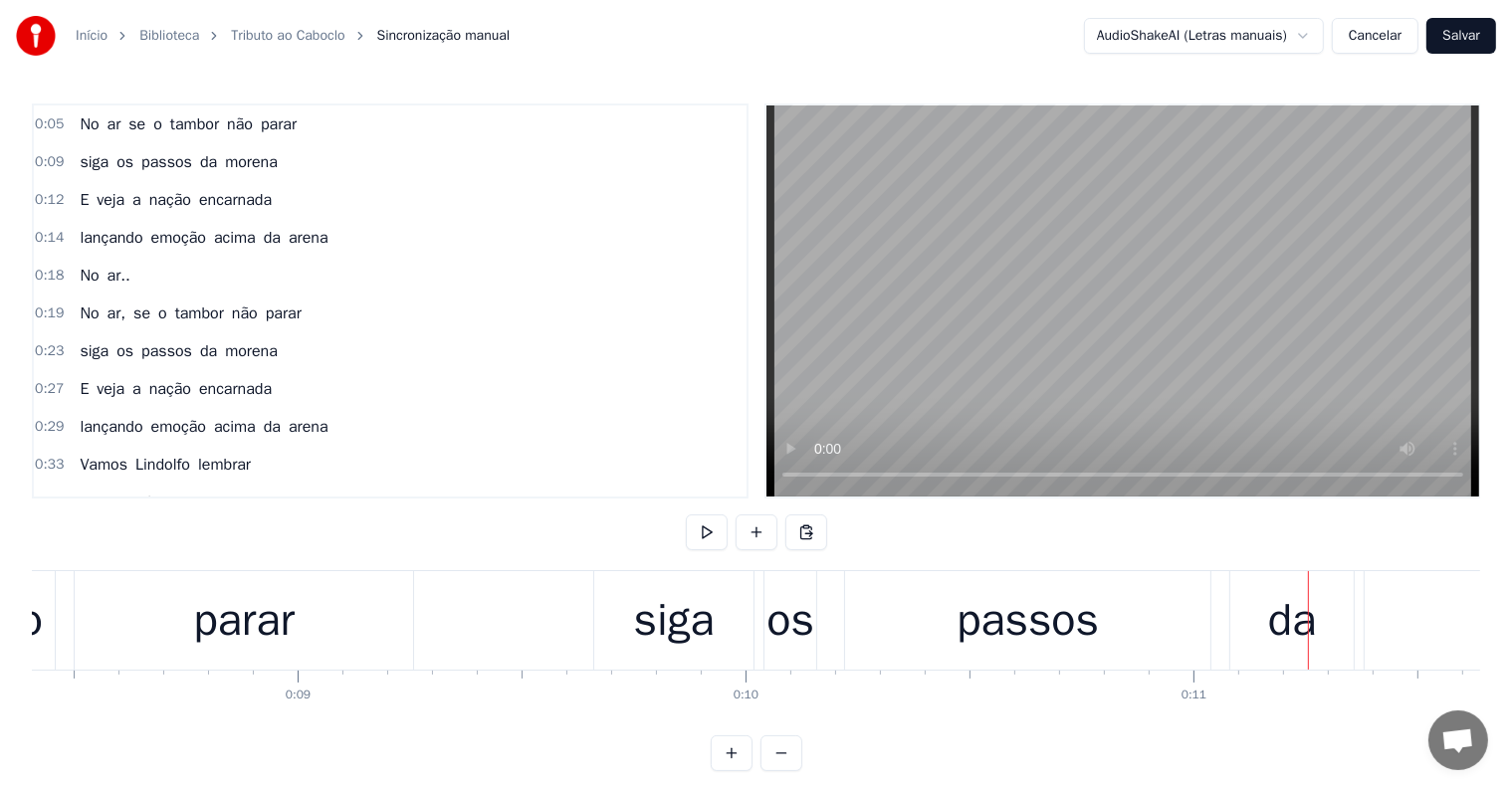 click on "siga" at bounding box center [674, 621] 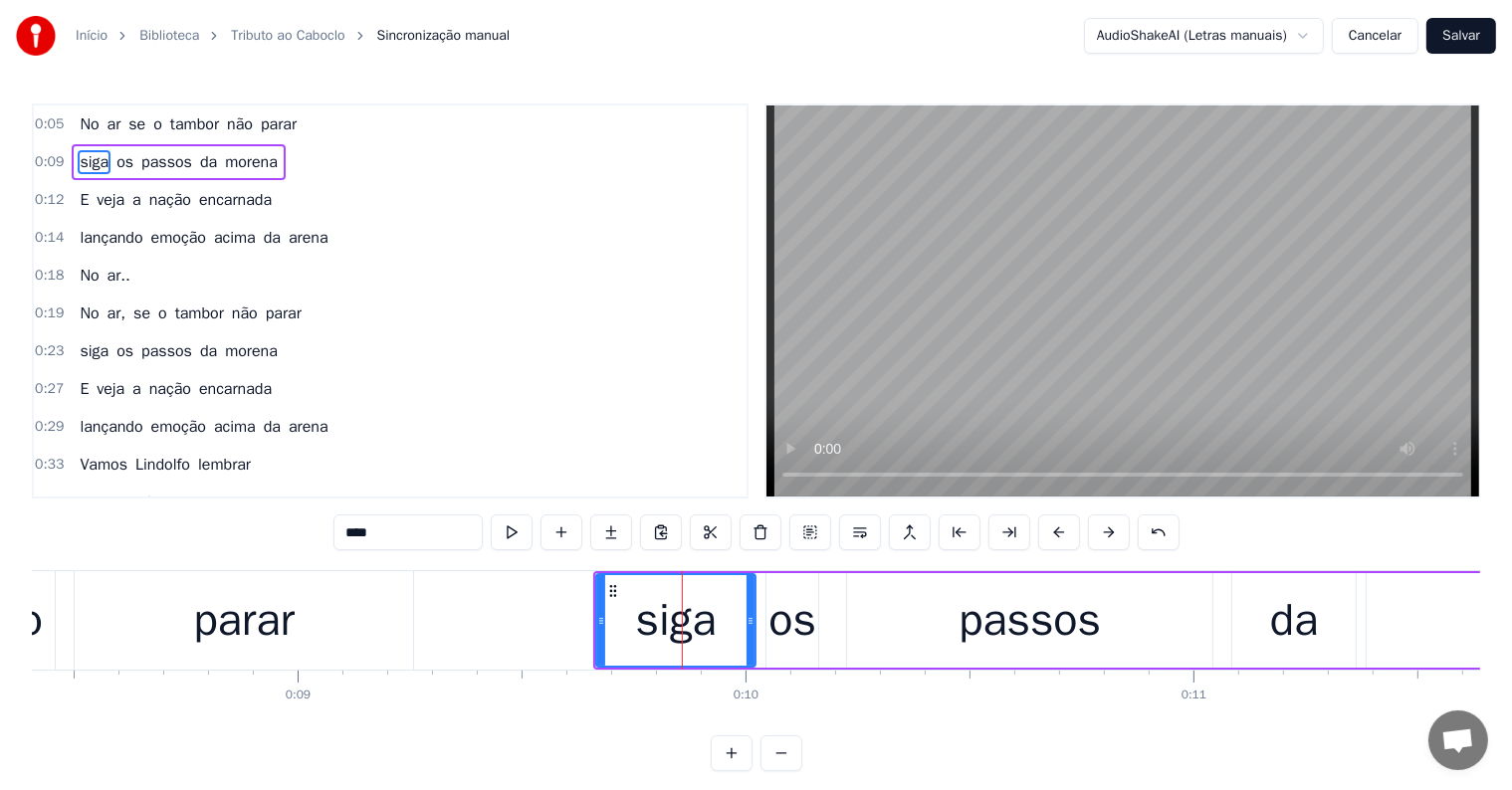 drag, startPoint x: 353, startPoint y: 532, endPoint x: 333, endPoint y: 532, distance: 20 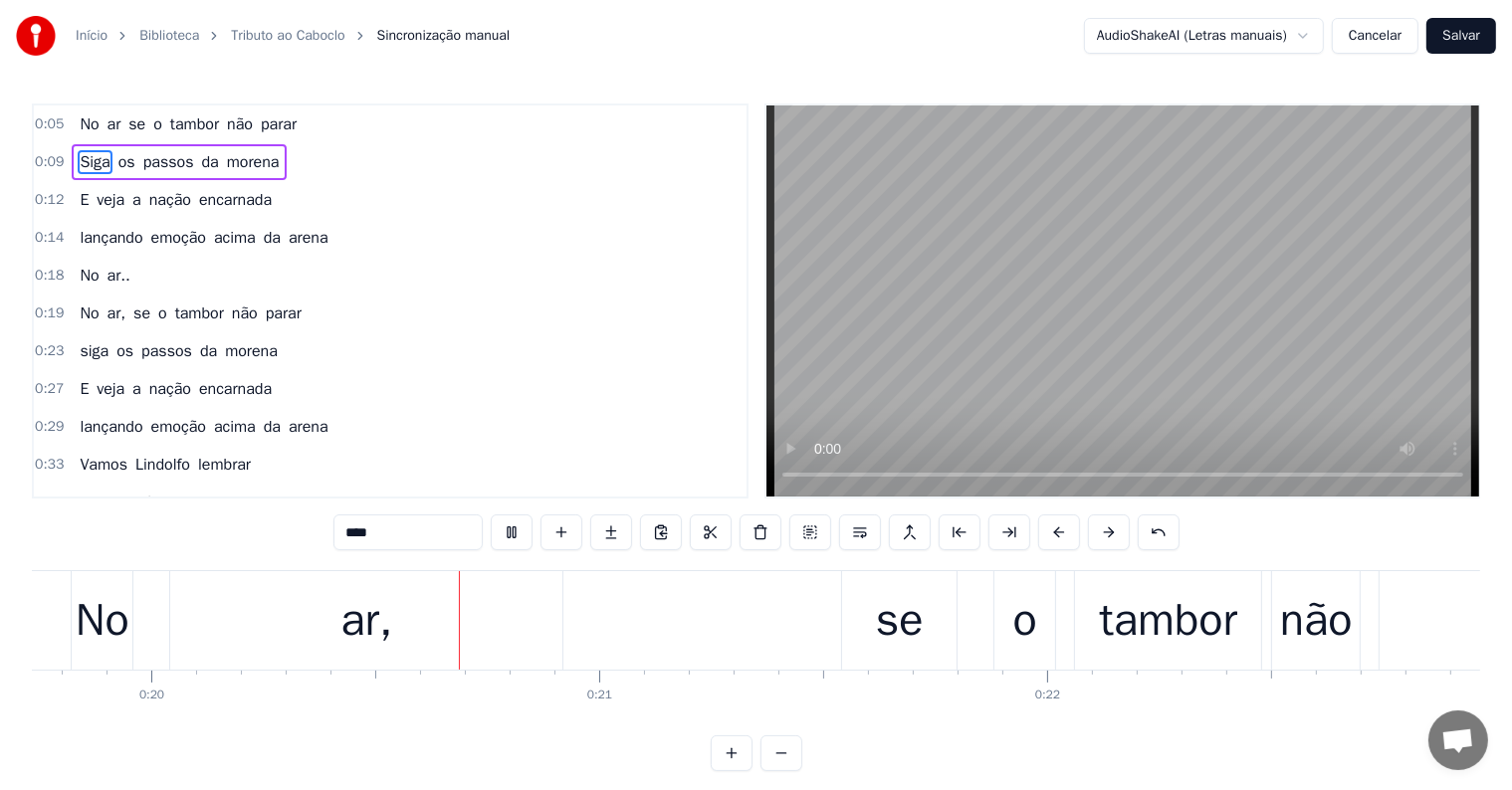scroll, scrollTop: 0, scrollLeft: 8882, axis: horizontal 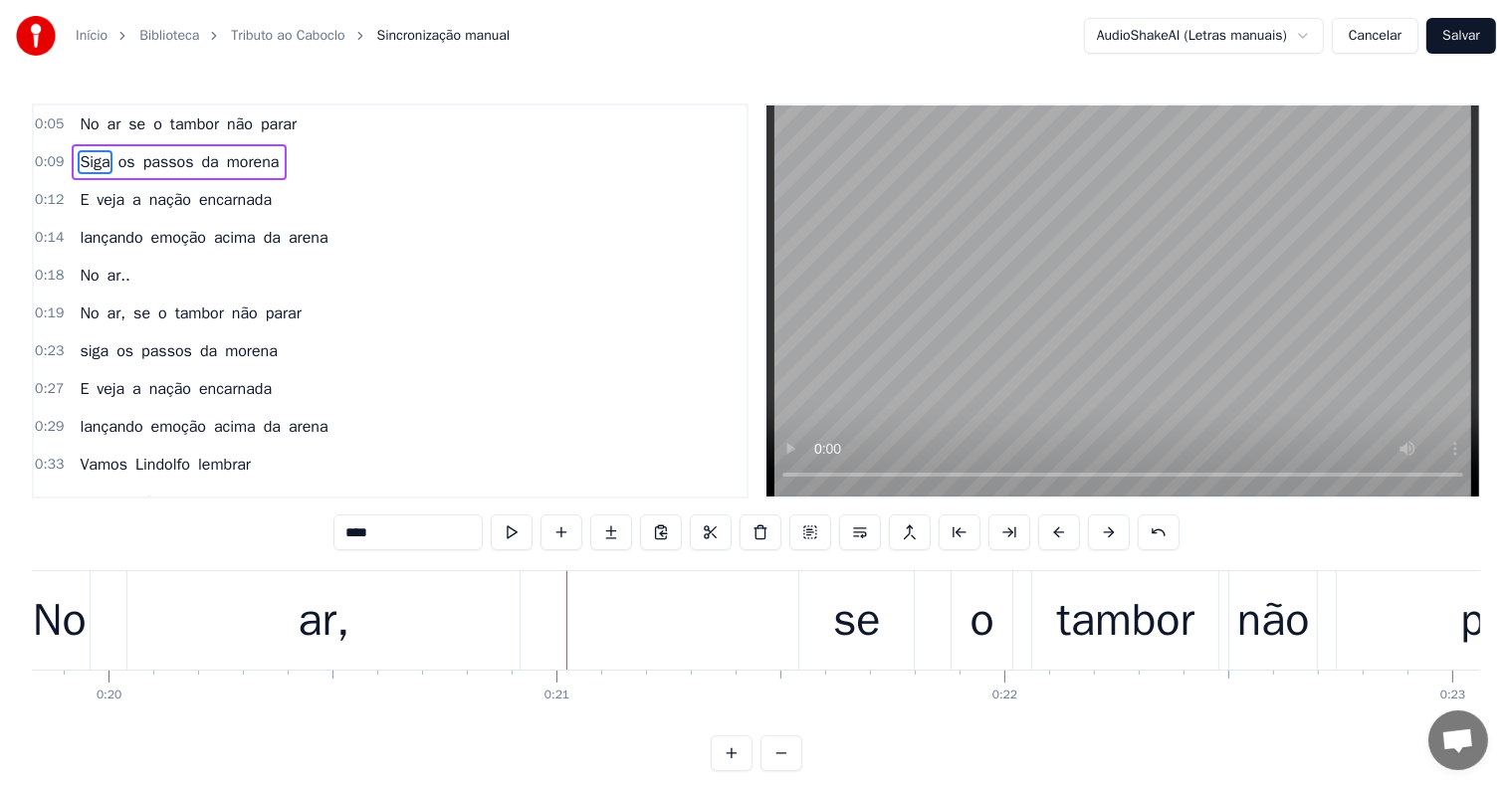 click on "ar," at bounding box center [324, 620] 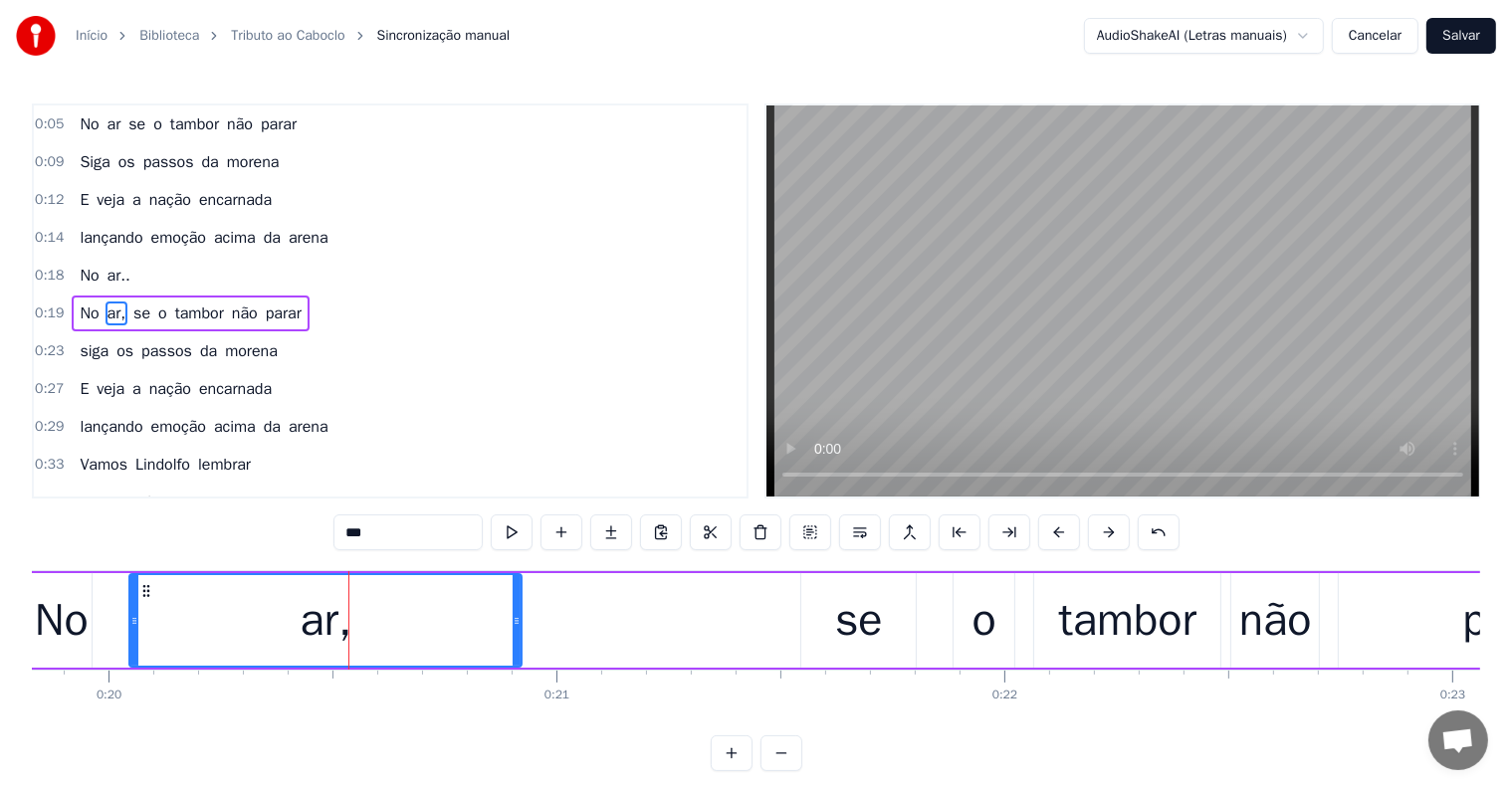 scroll, scrollTop: 5, scrollLeft: 0, axis: vertical 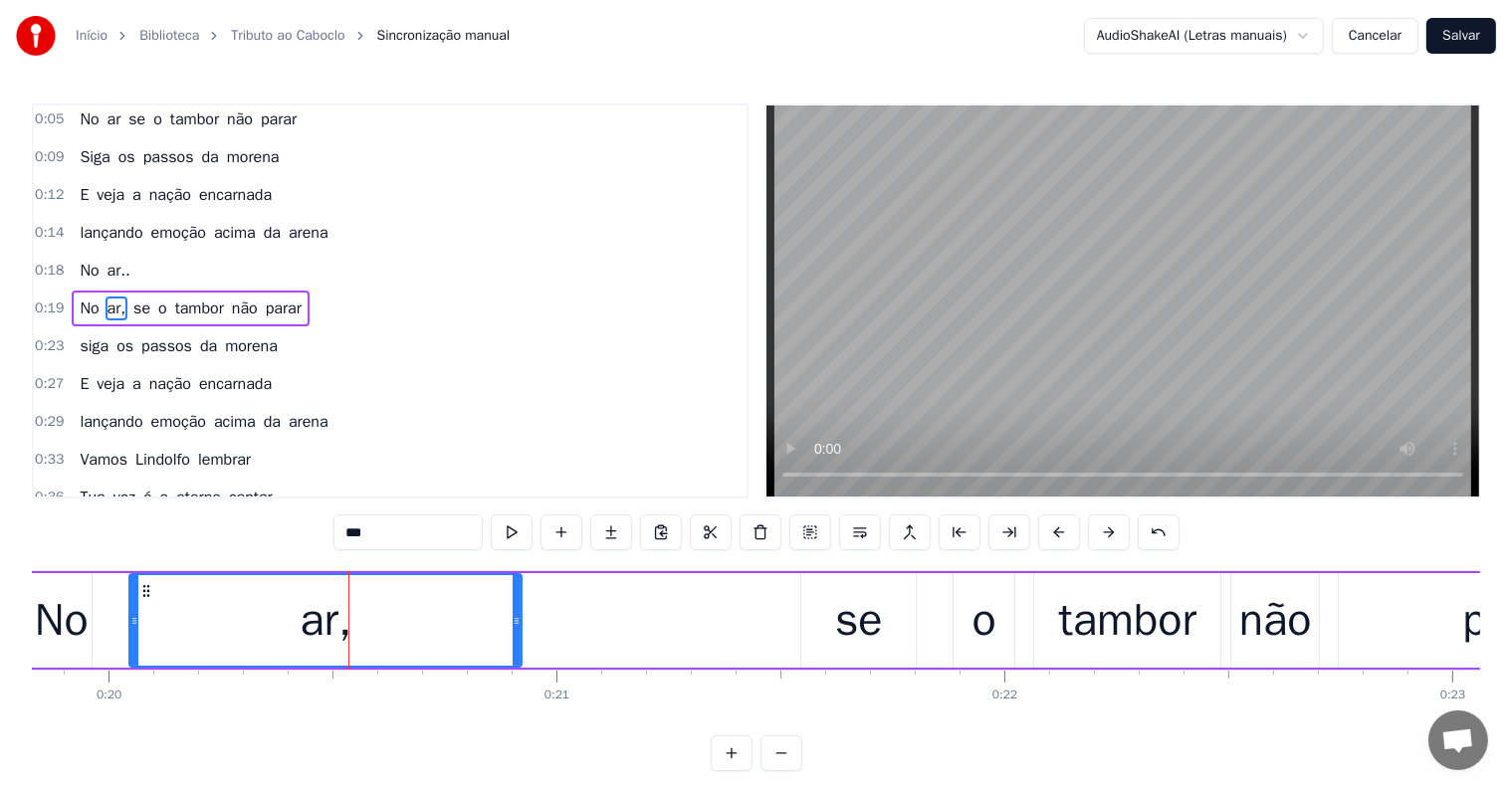 click on "***" at bounding box center (408, 532) 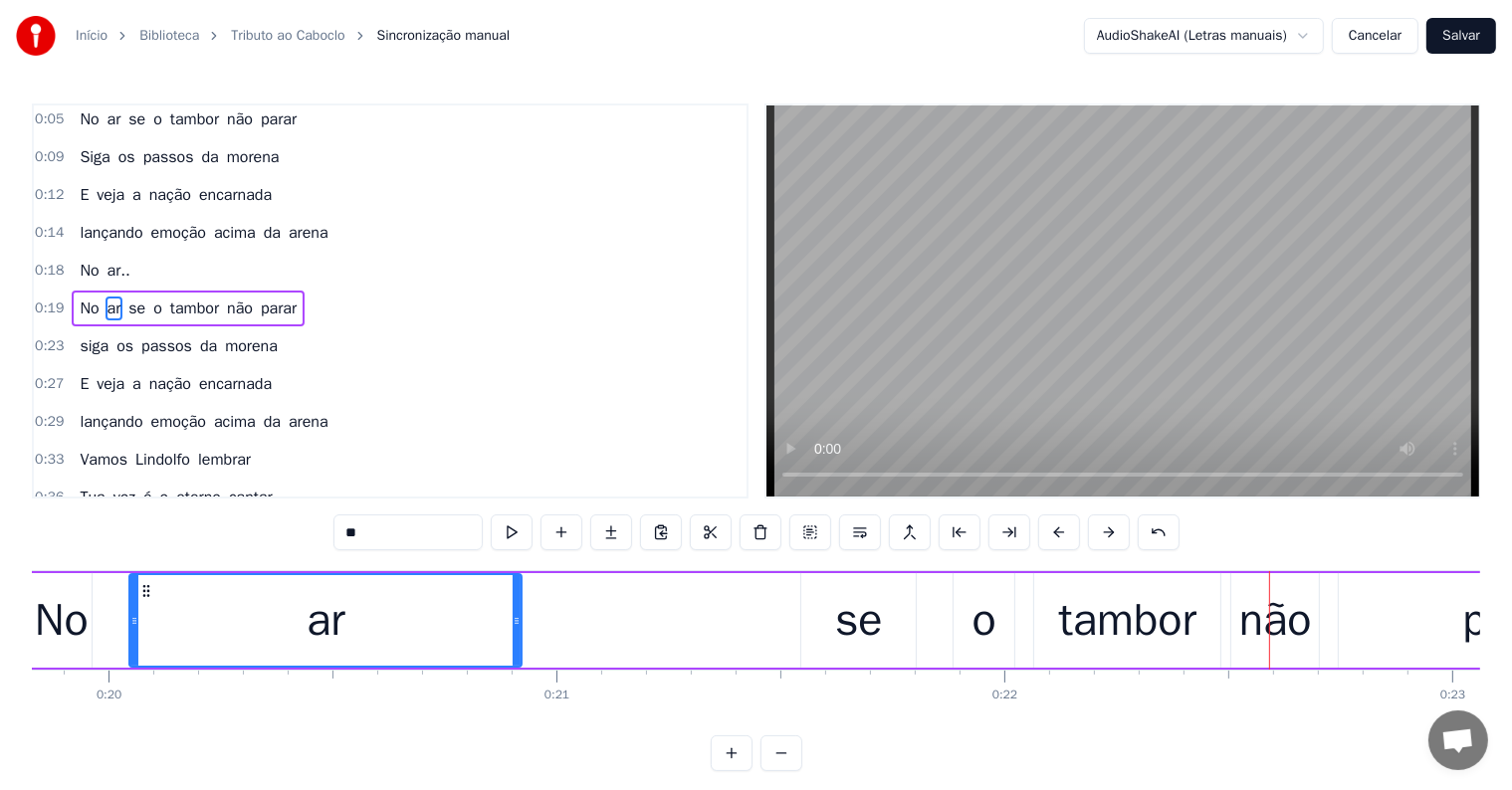 click on "se" at bounding box center [858, 620] 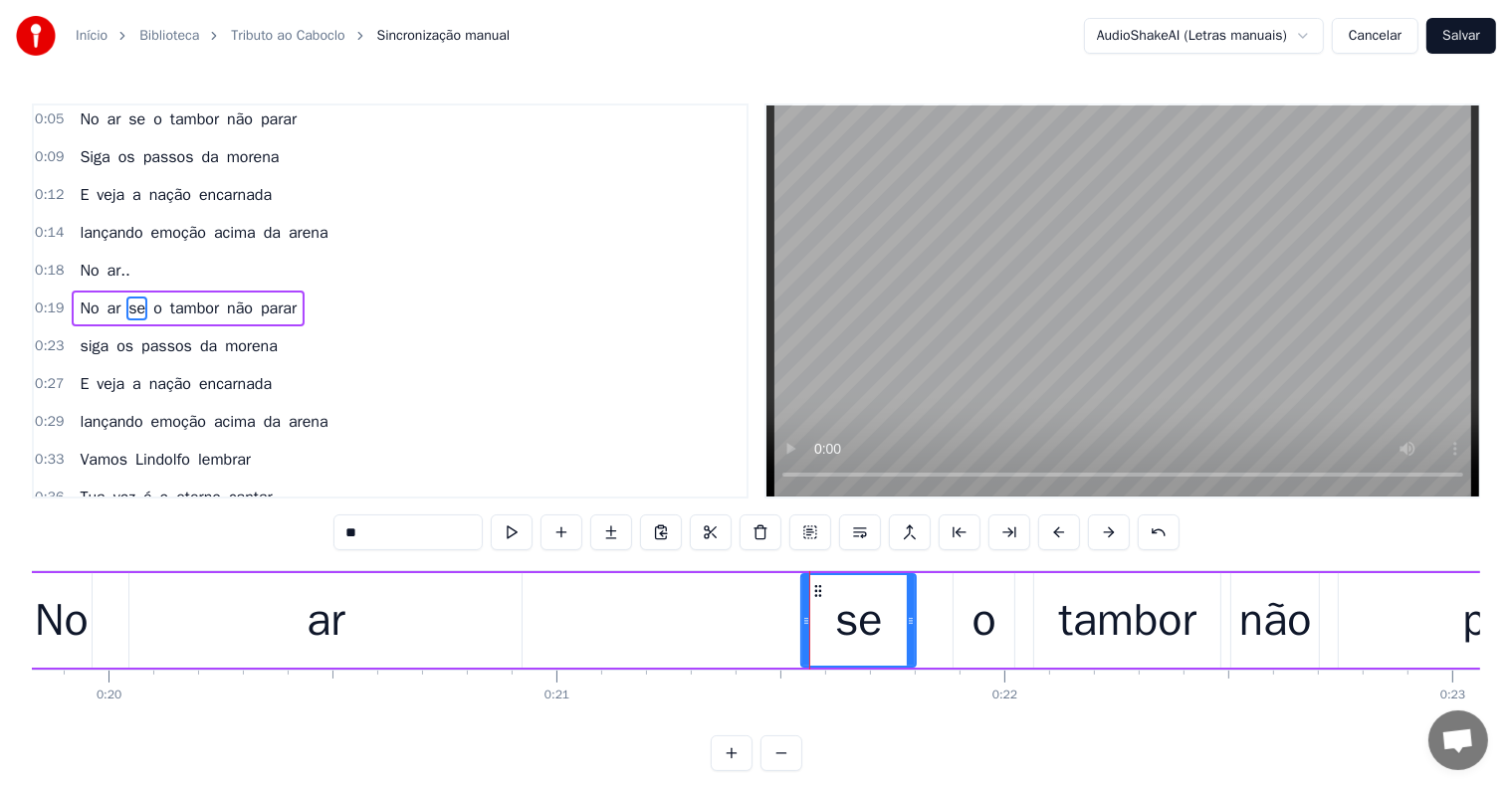 drag, startPoint x: 353, startPoint y: 529, endPoint x: 334, endPoint y: 529, distance: 19 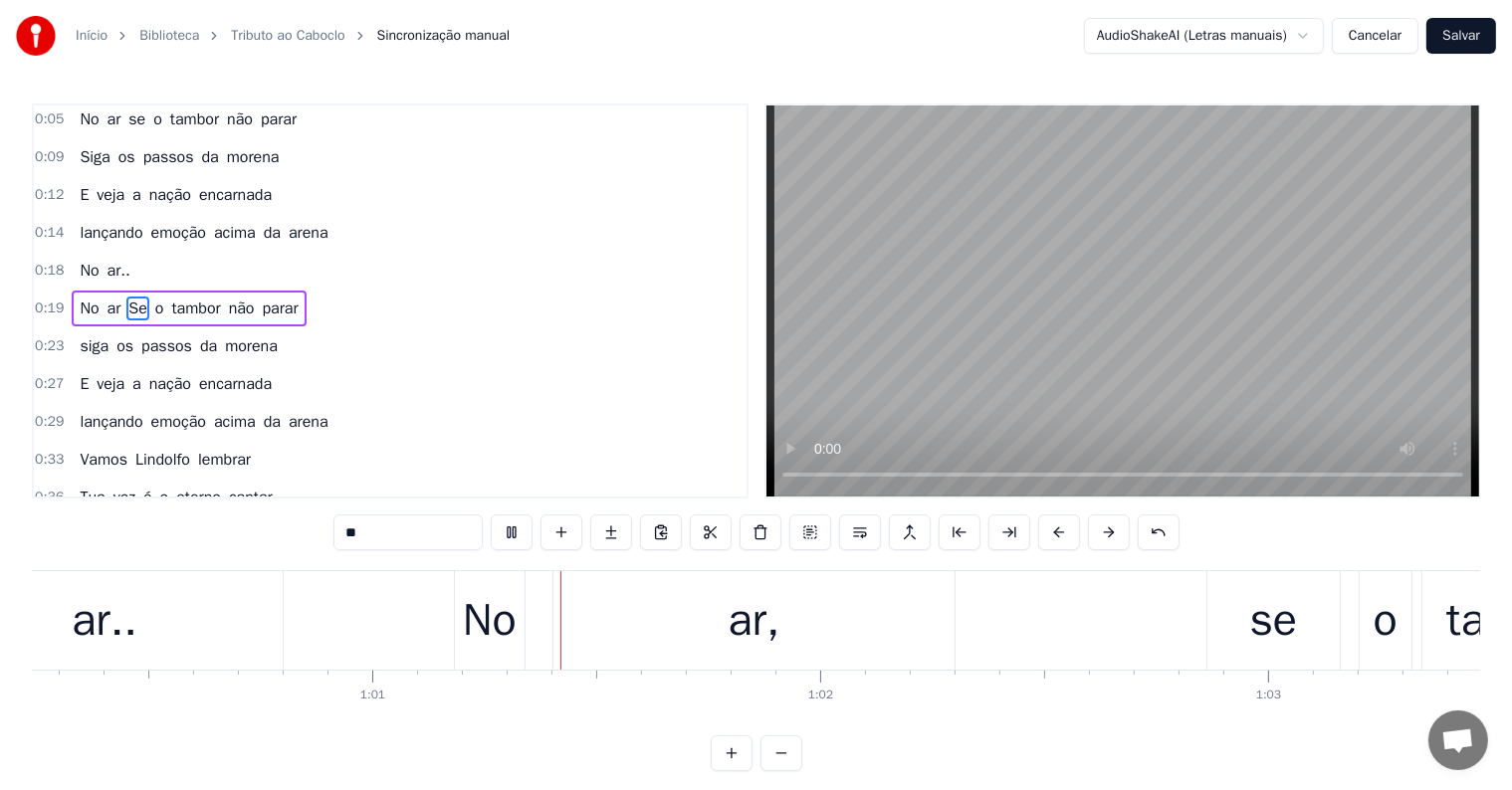scroll, scrollTop: 0, scrollLeft: 27071, axis: horizontal 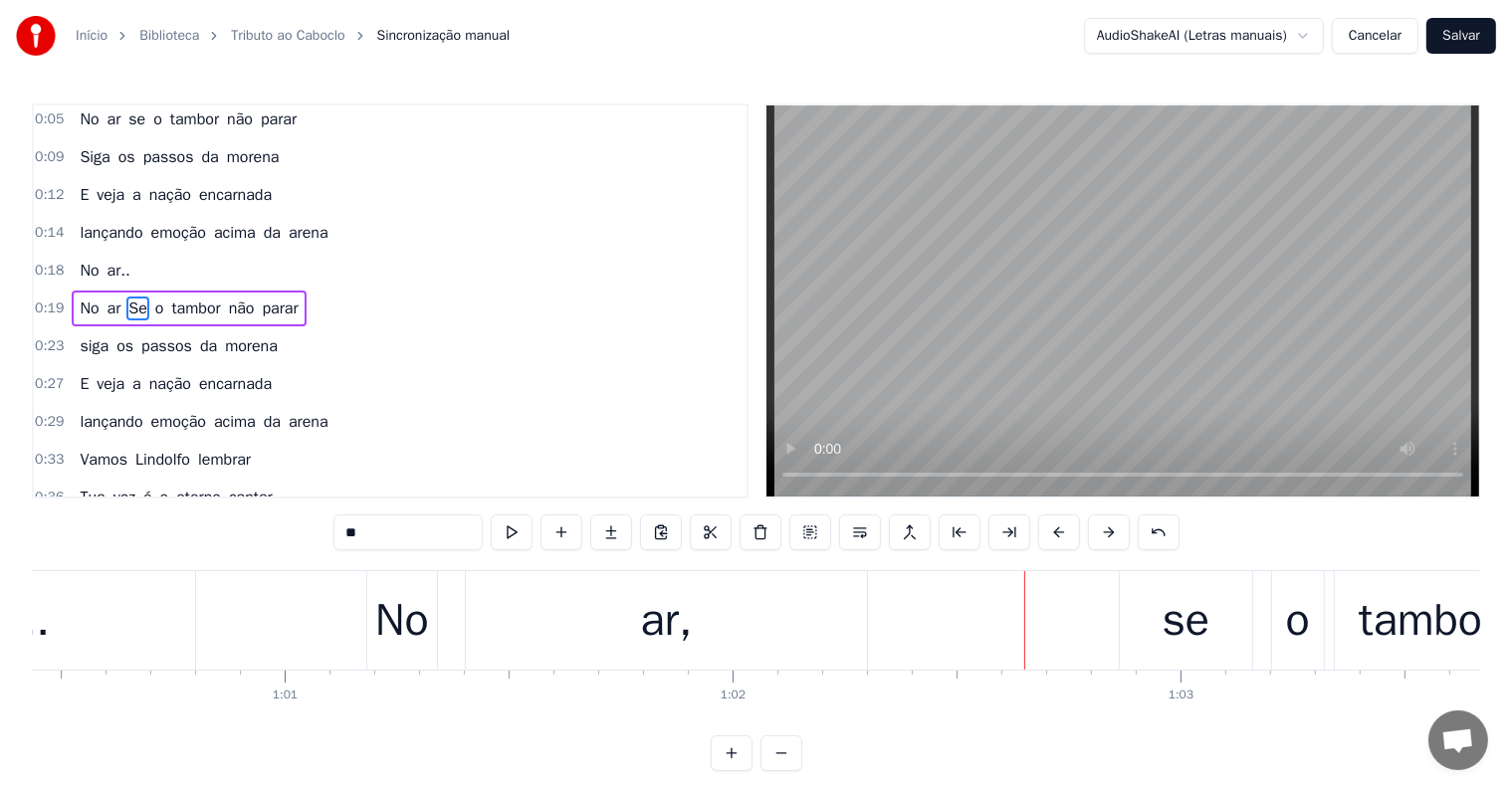 click on "ar," at bounding box center [666, 621] 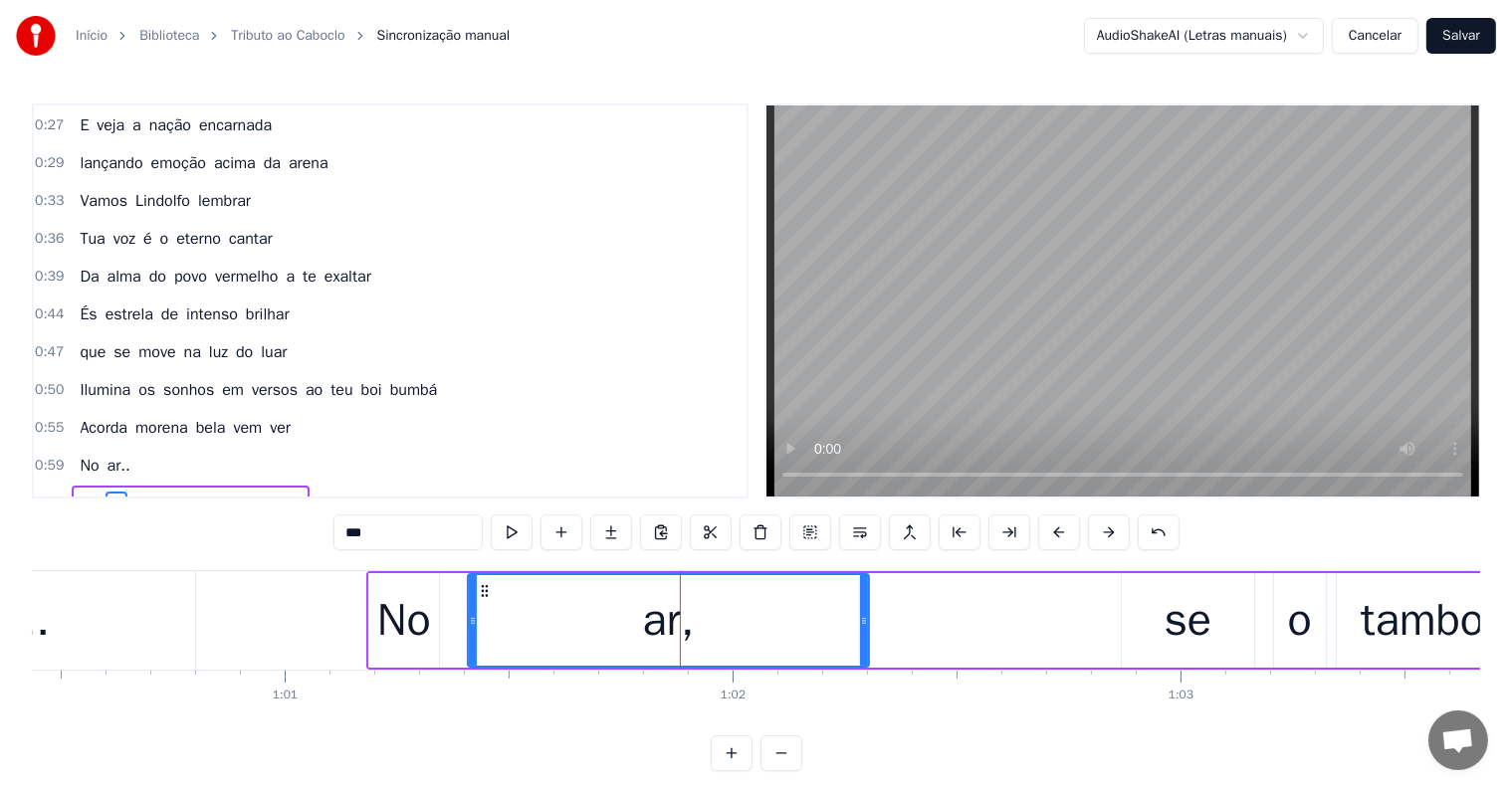 scroll, scrollTop: 445, scrollLeft: 0, axis: vertical 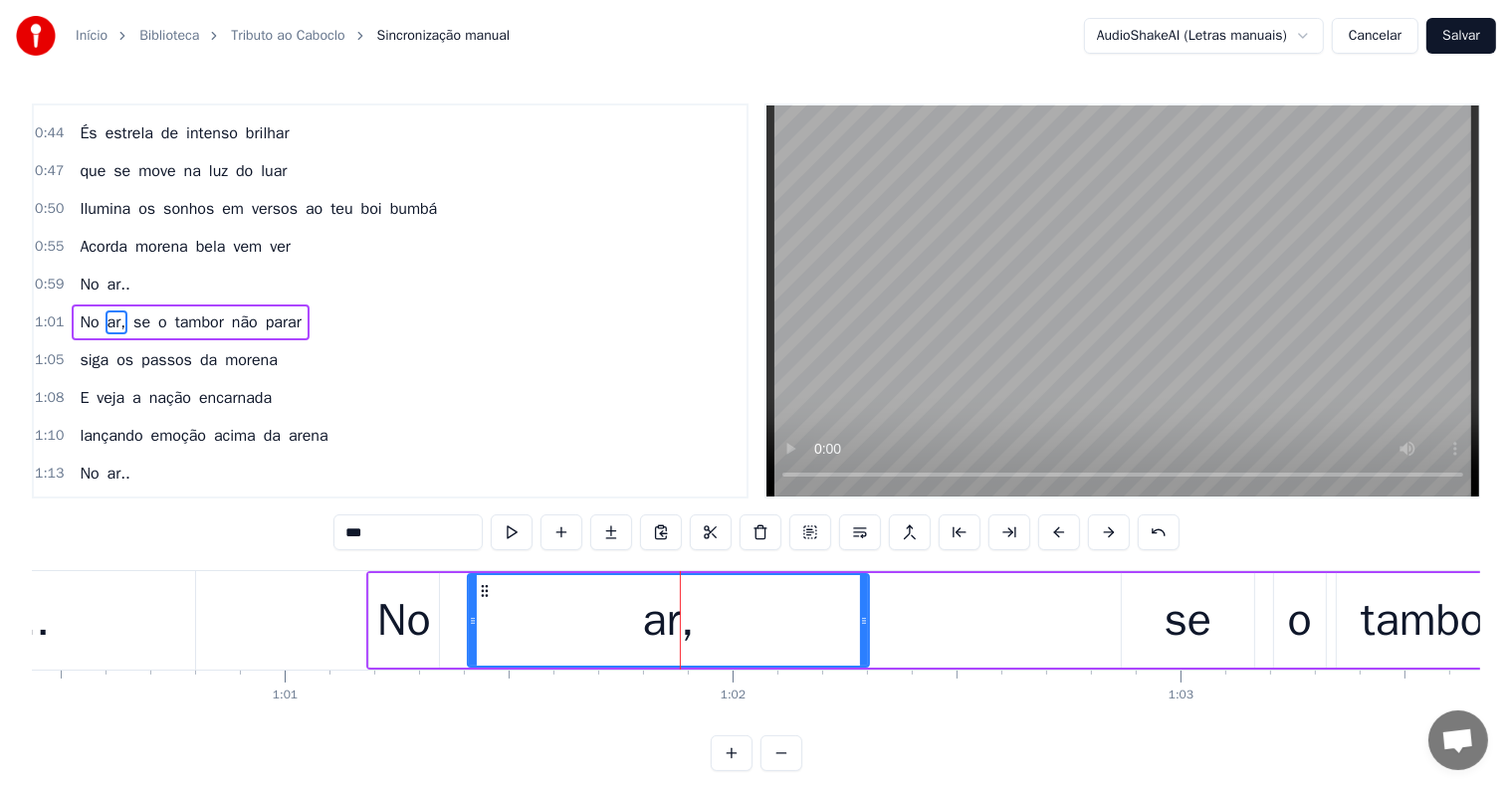 click on "***" at bounding box center [408, 532] 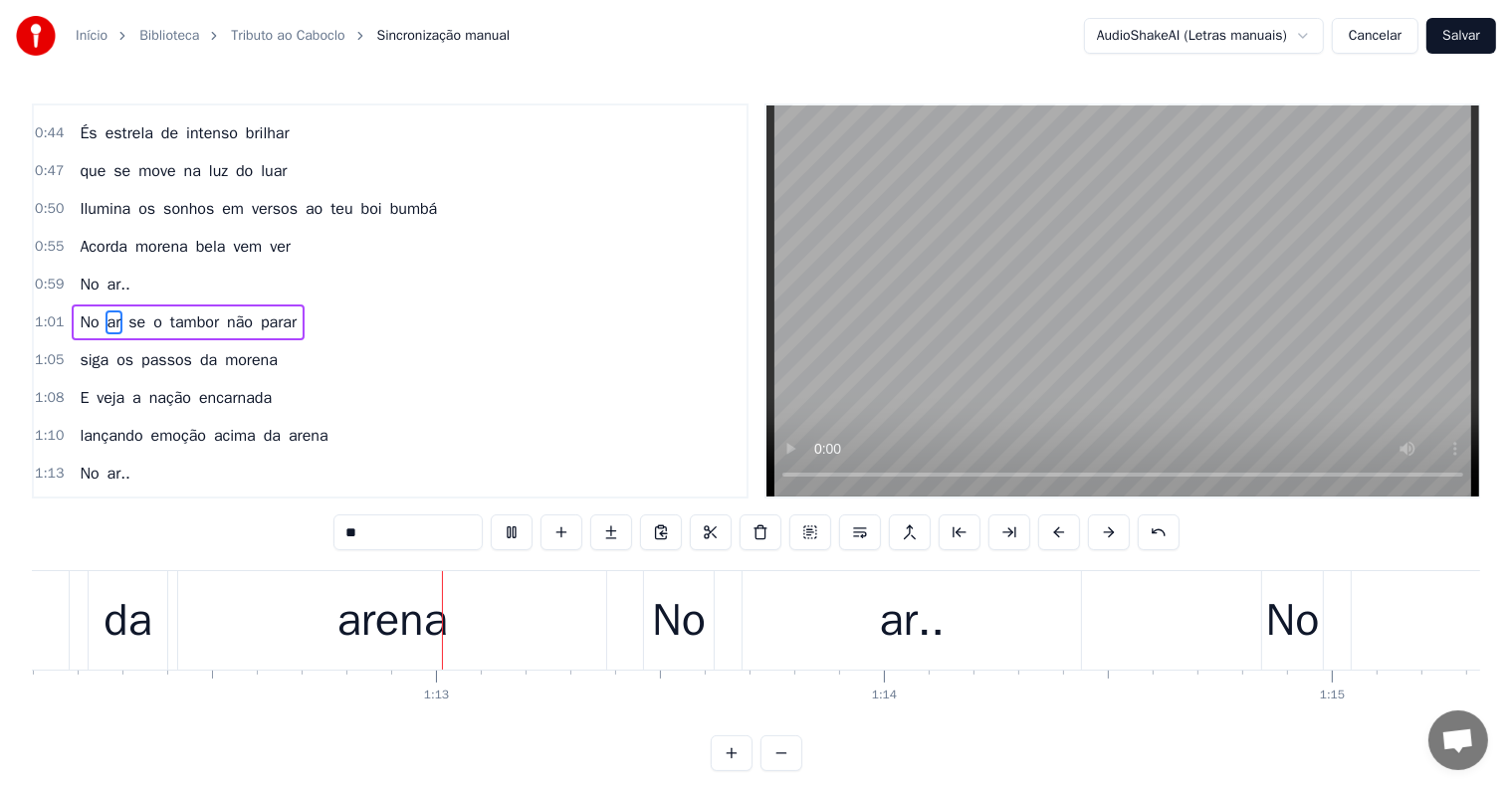 scroll, scrollTop: 0, scrollLeft: 32304, axis: horizontal 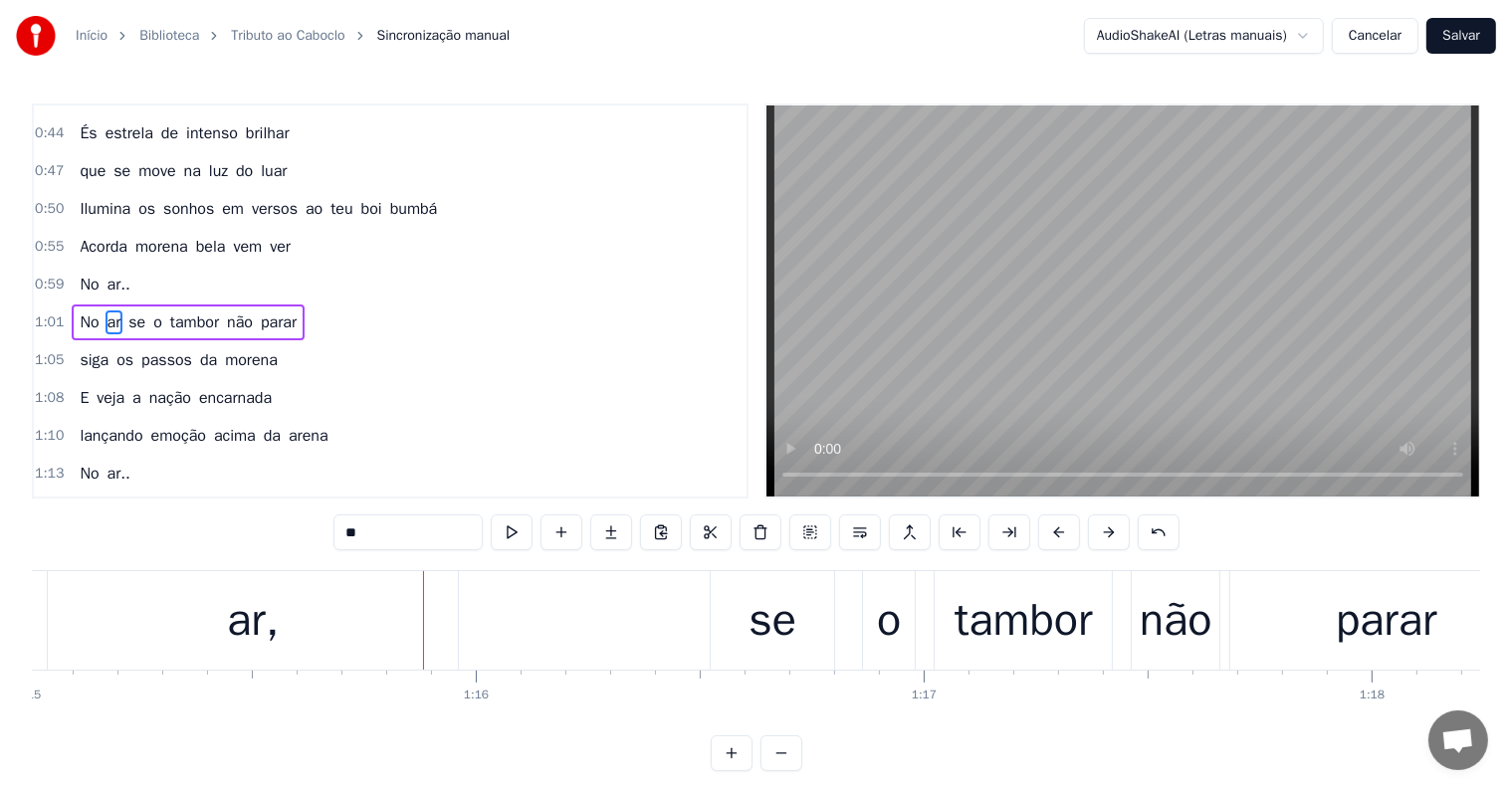 click on "ar," at bounding box center [253, 620] 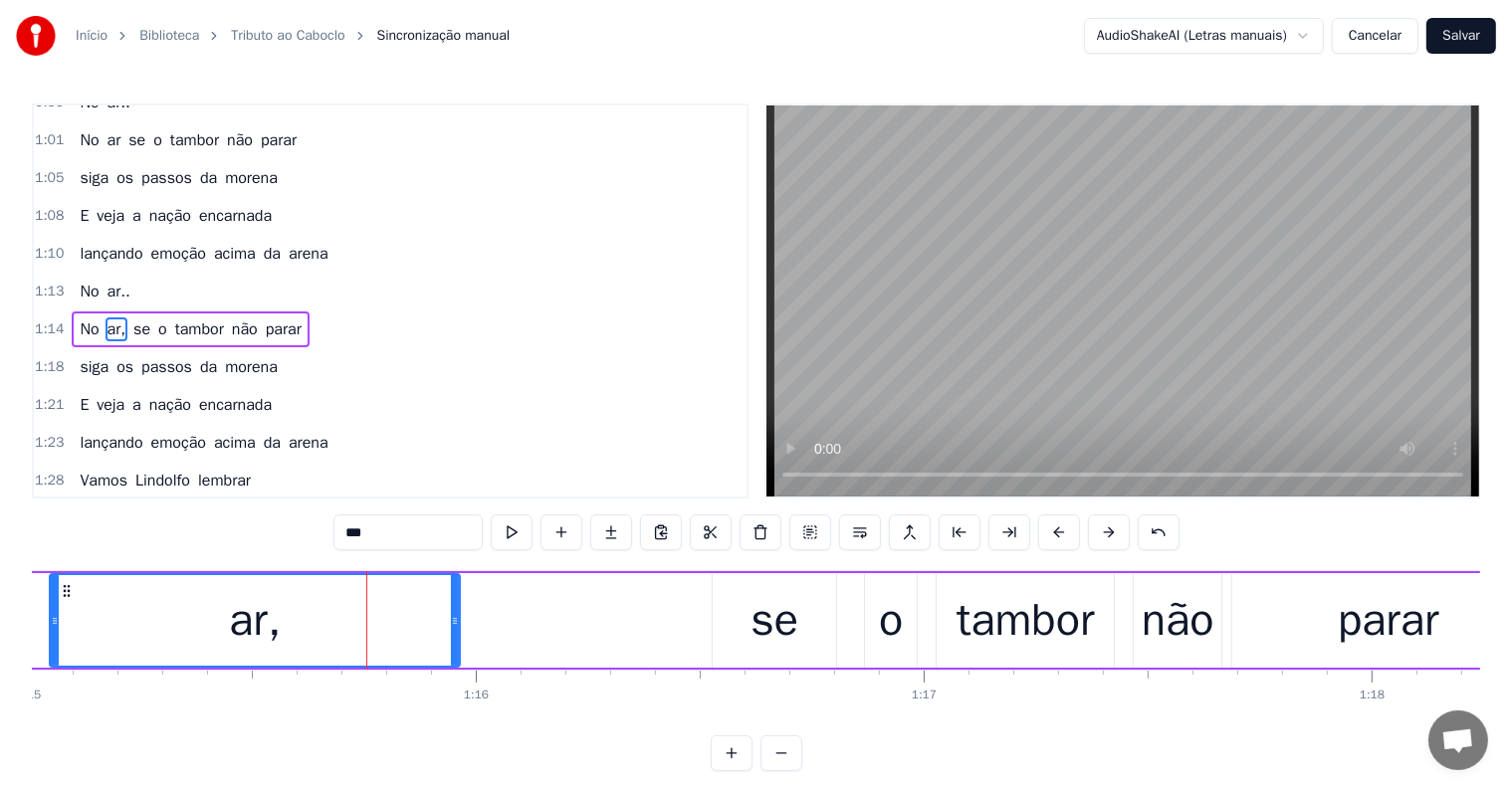 scroll, scrollTop: 628, scrollLeft: 0, axis: vertical 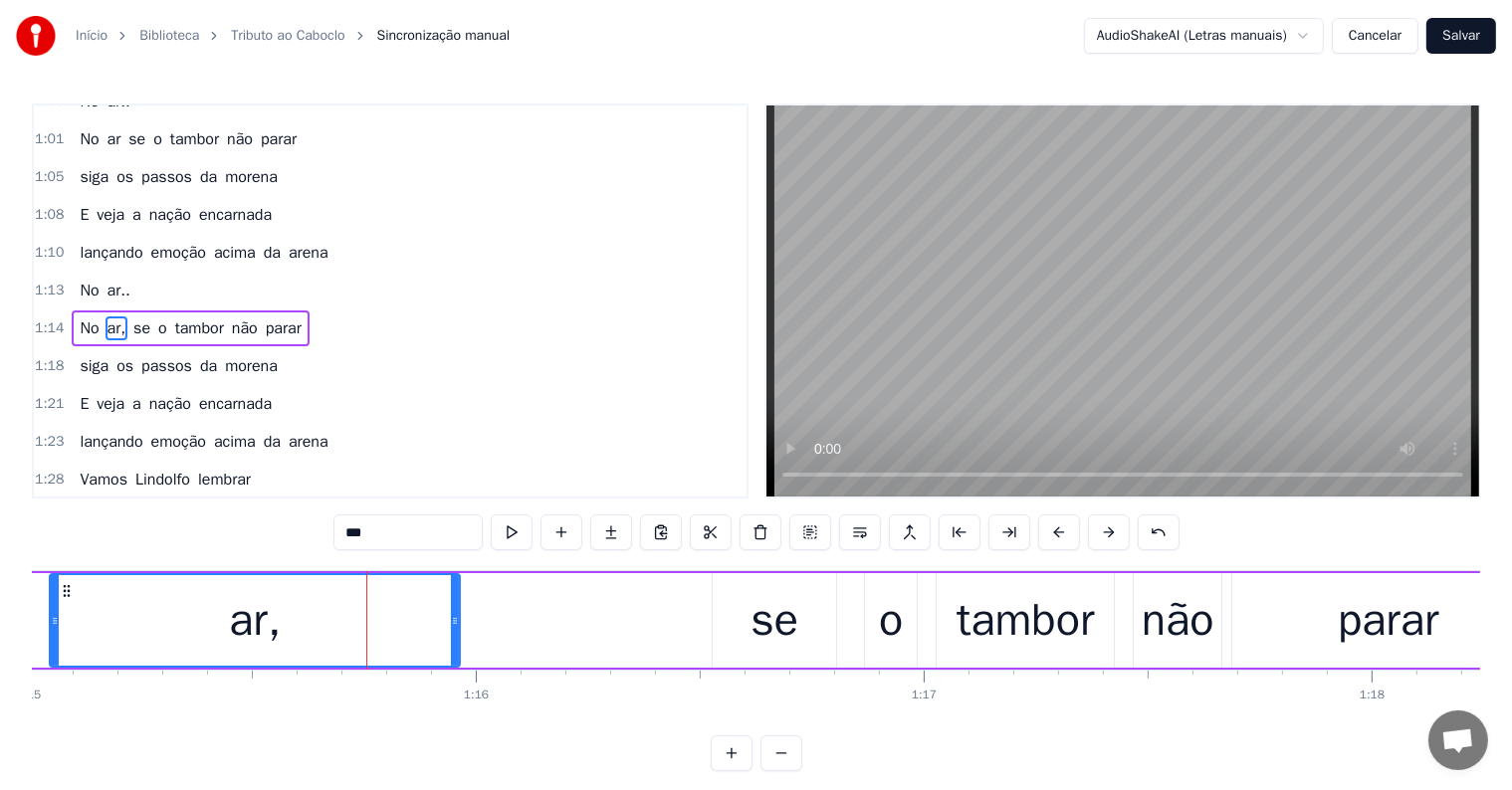 click on "***" at bounding box center (408, 532) 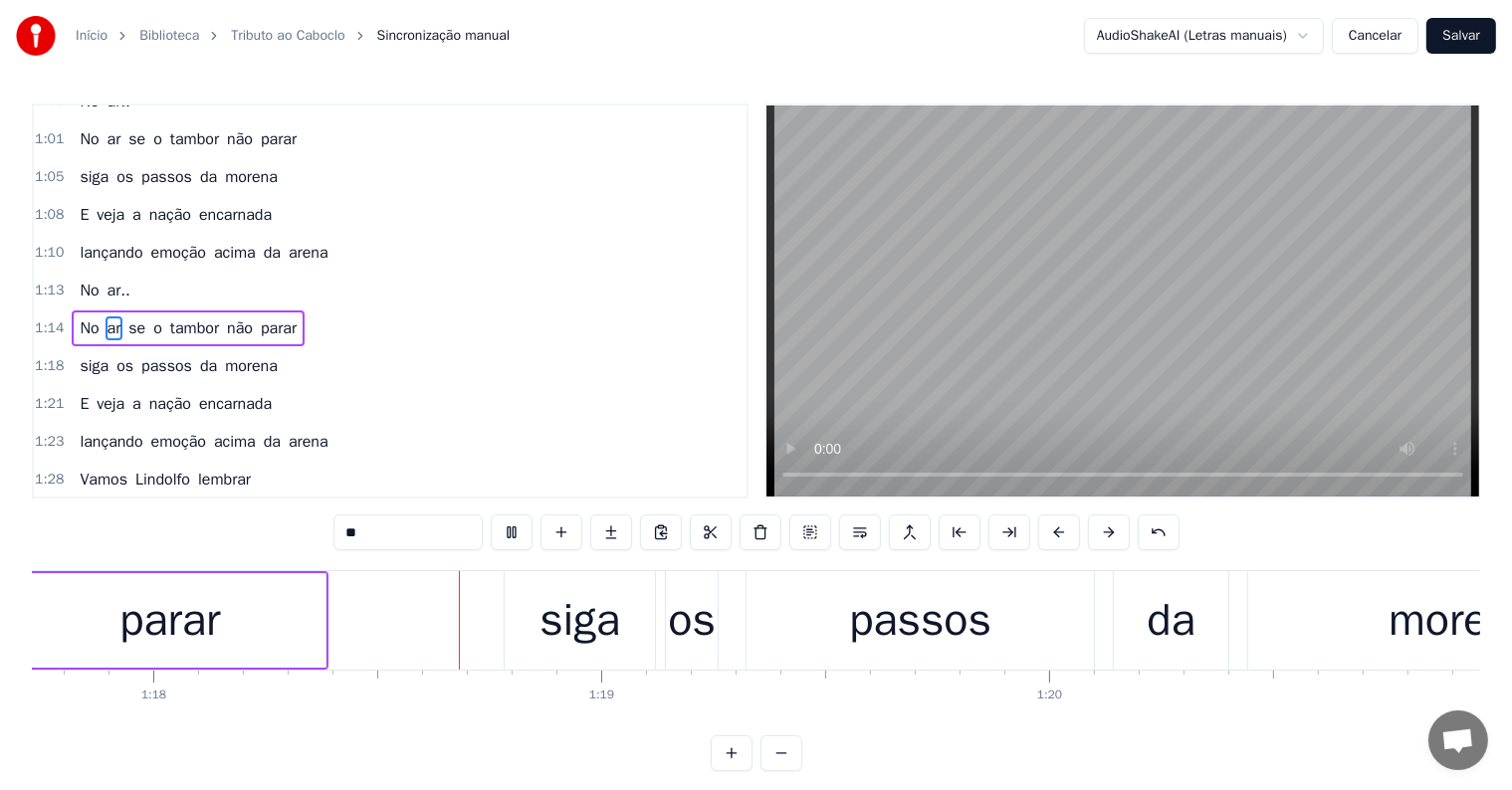 scroll, scrollTop: 0, scrollLeft: 34851, axis: horizontal 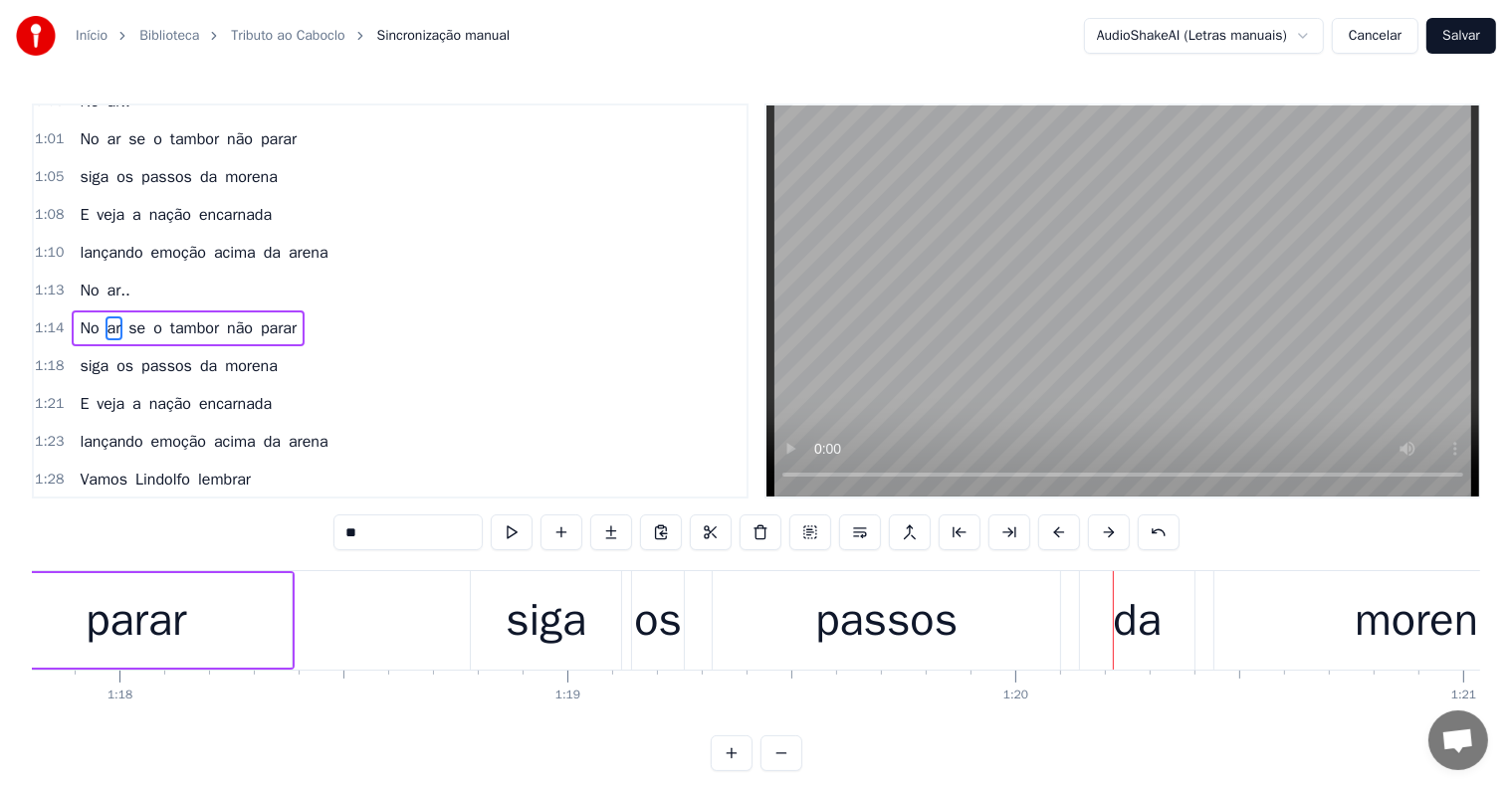 click on "siga" at bounding box center [545, 621] 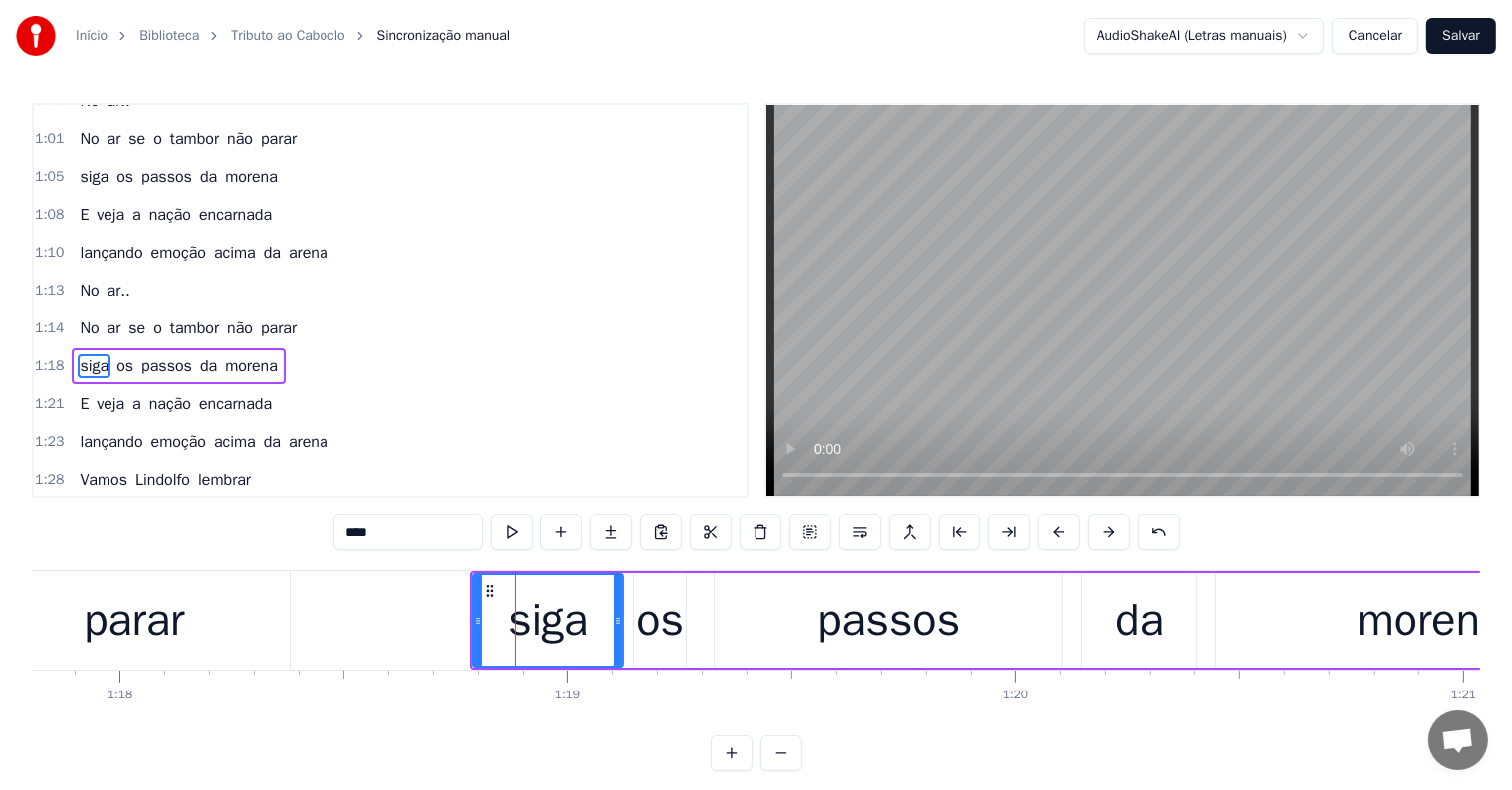 scroll, scrollTop: 665, scrollLeft: 0, axis: vertical 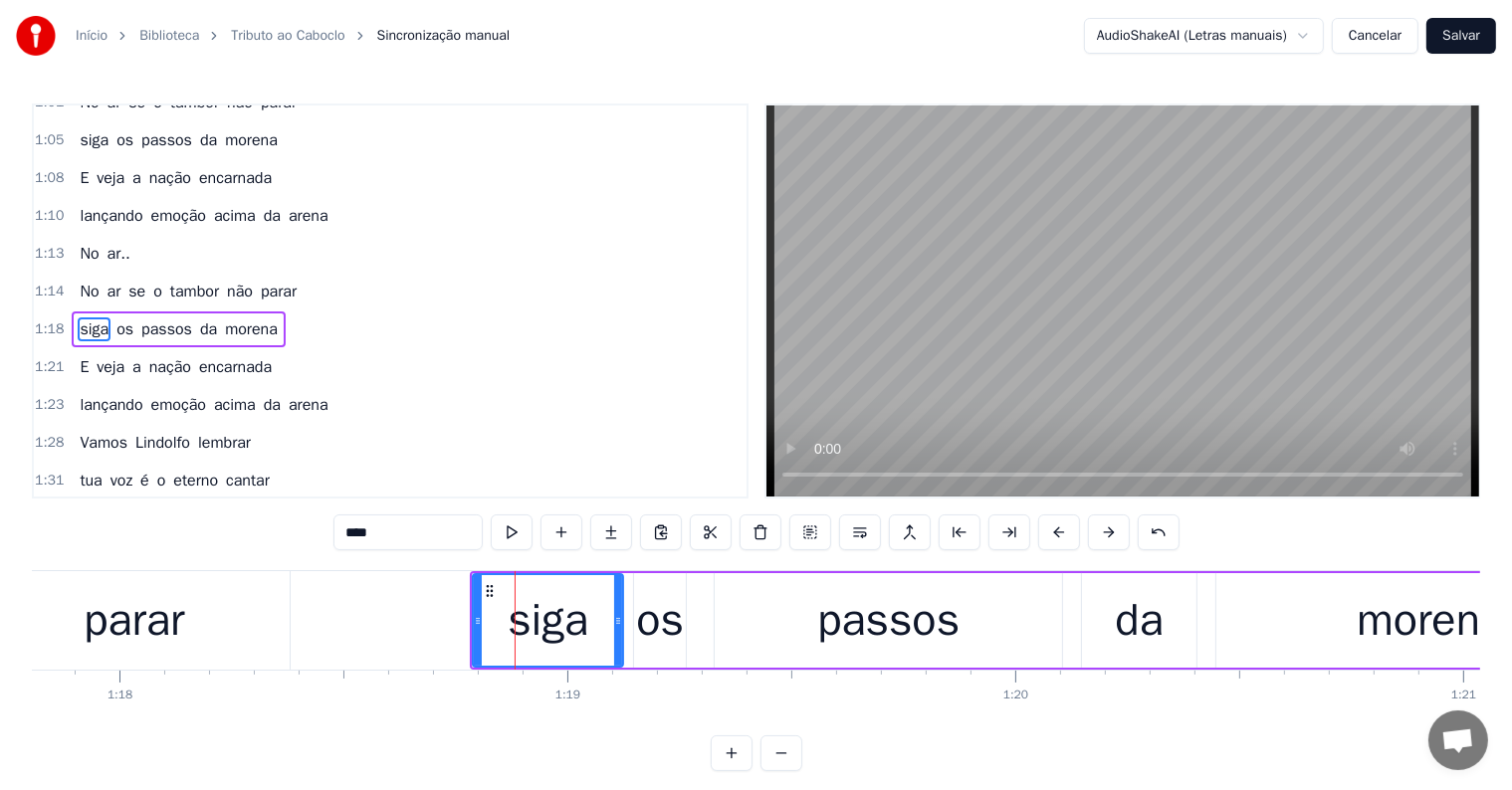 drag, startPoint x: 350, startPoint y: 532, endPoint x: 337, endPoint y: 531, distance: 13.038405 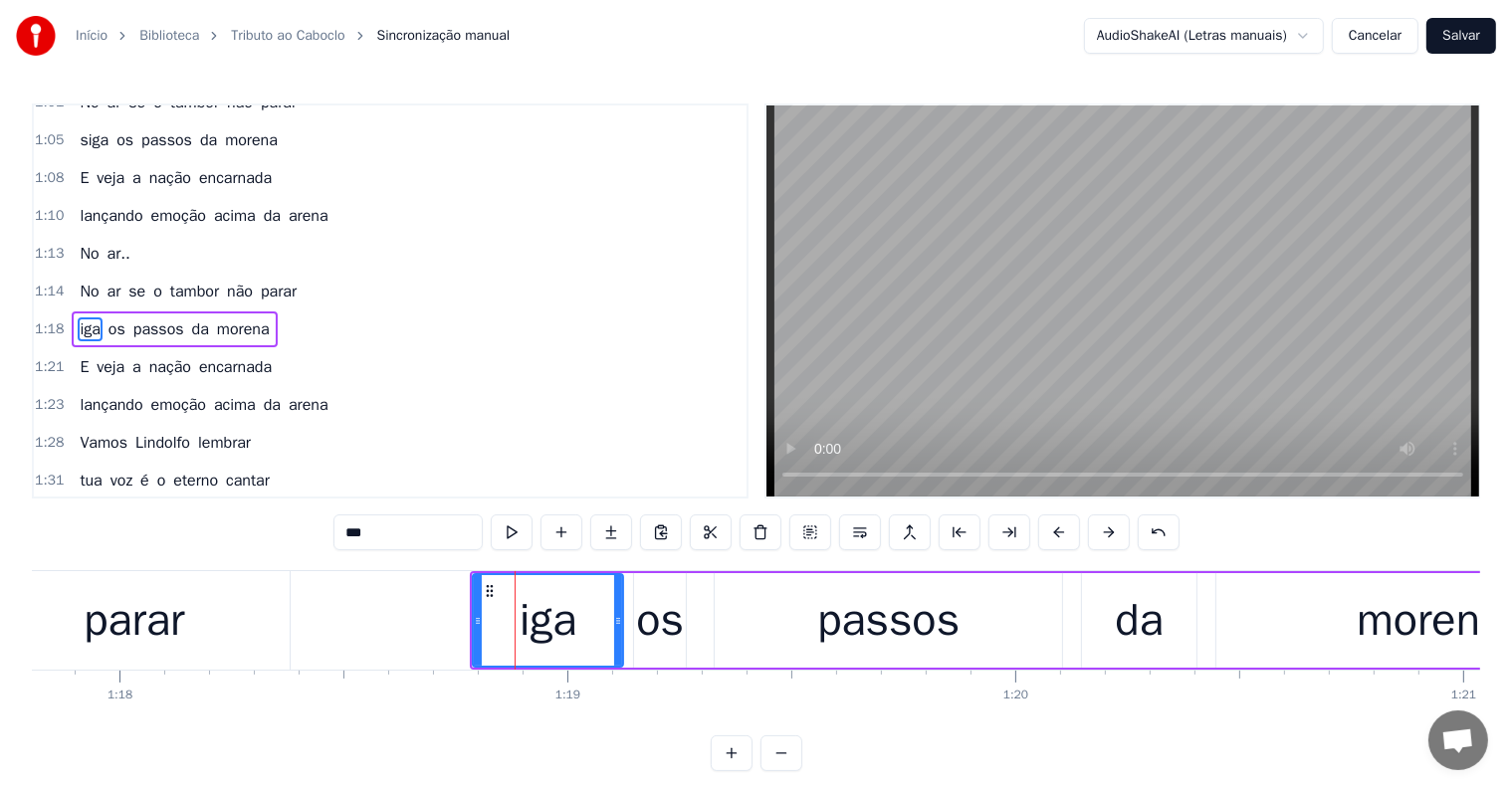 click on "***" at bounding box center (408, 532) 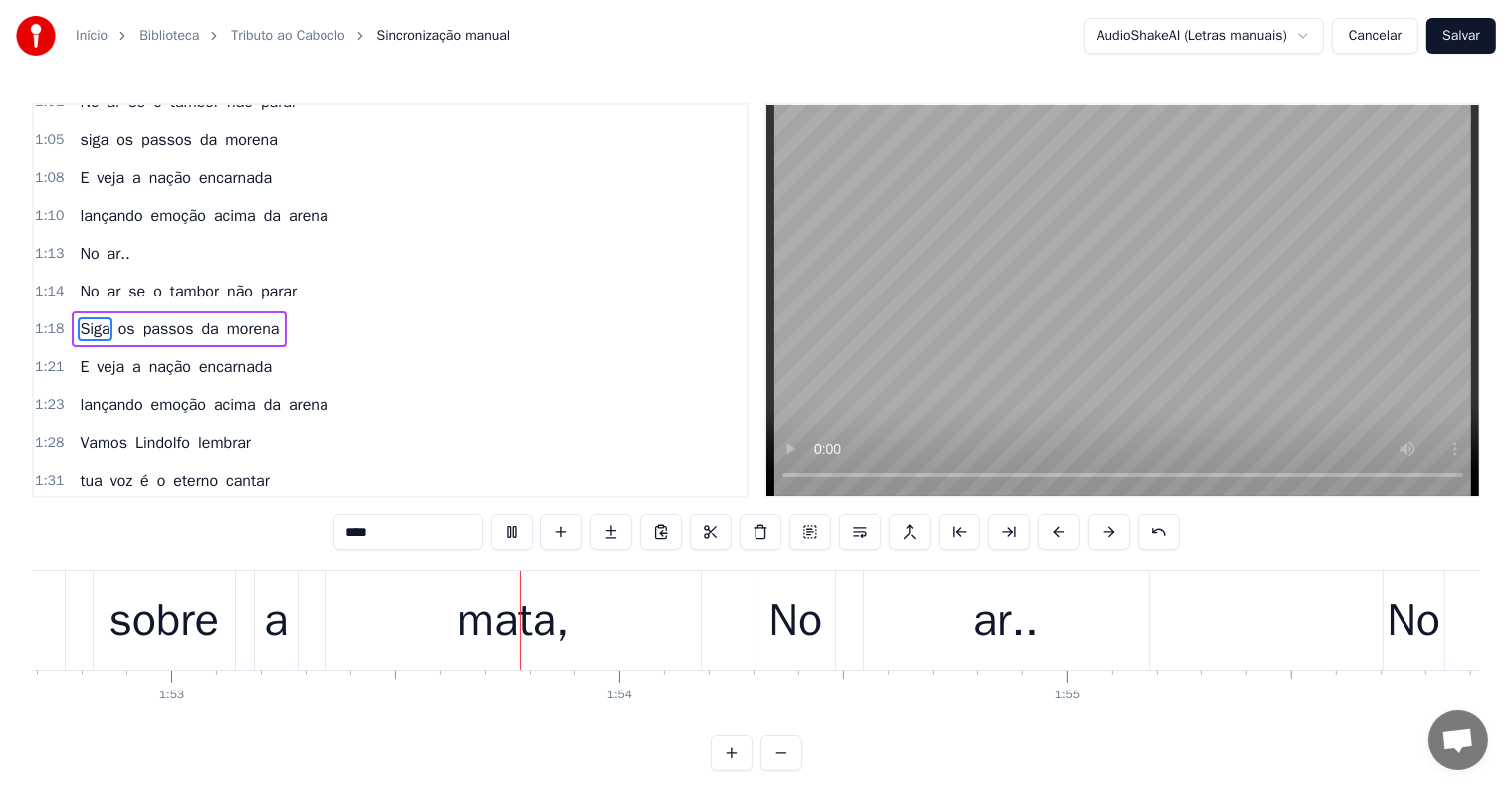 scroll, scrollTop: 0, scrollLeft: 50580, axis: horizontal 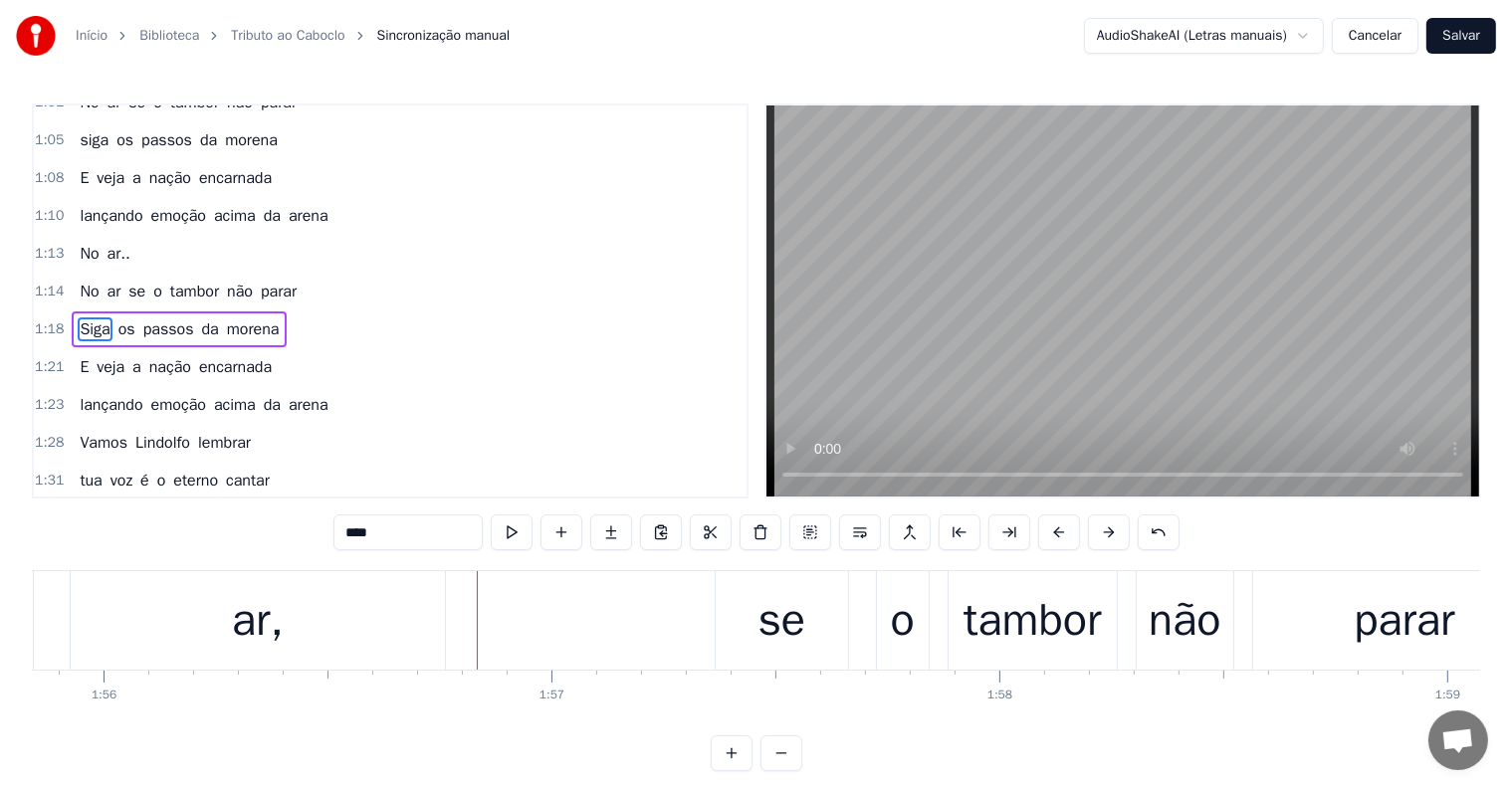 click on "ar," at bounding box center [258, 621] 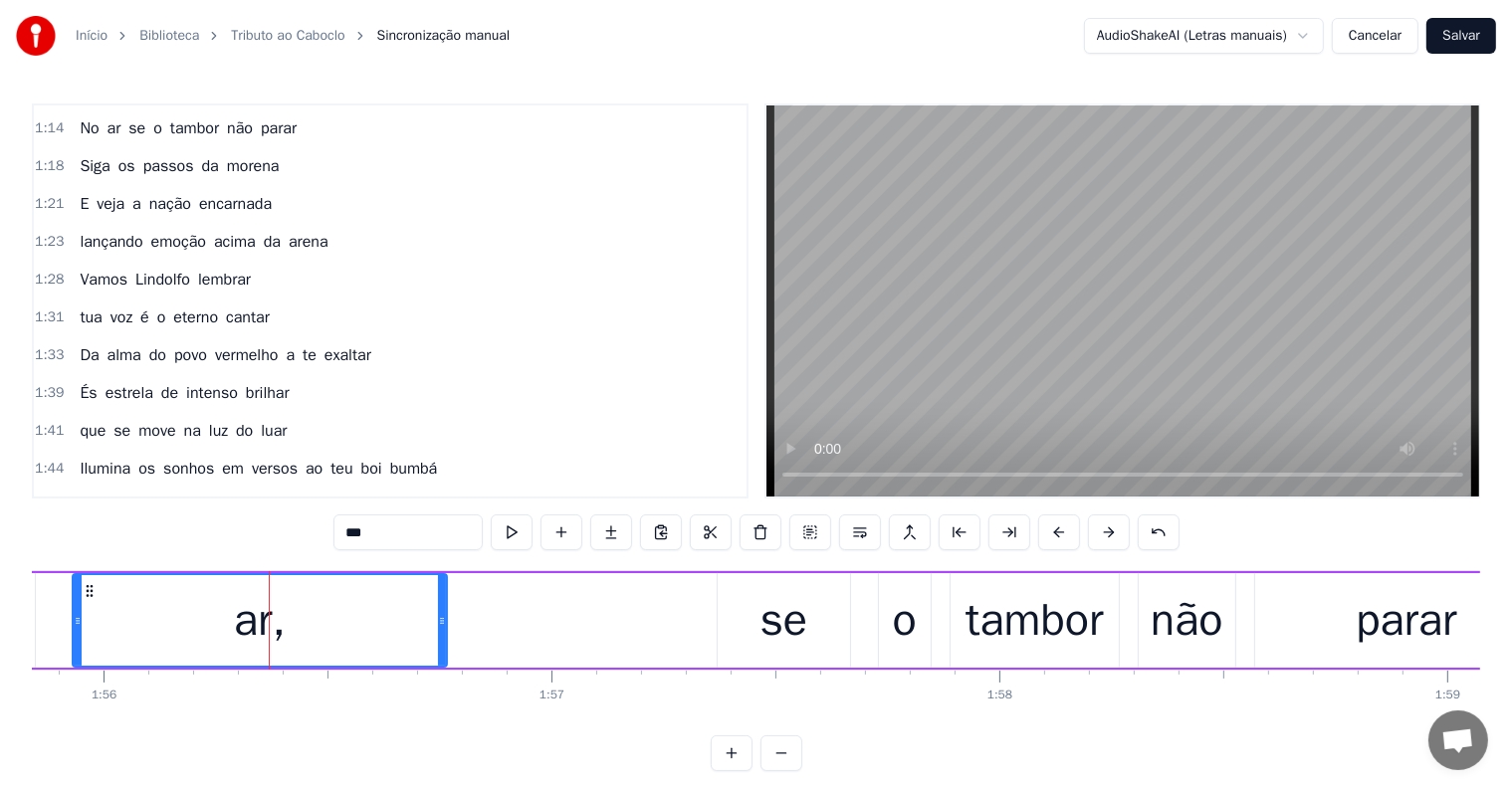 scroll, scrollTop: 1067, scrollLeft: 0, axis: vertical 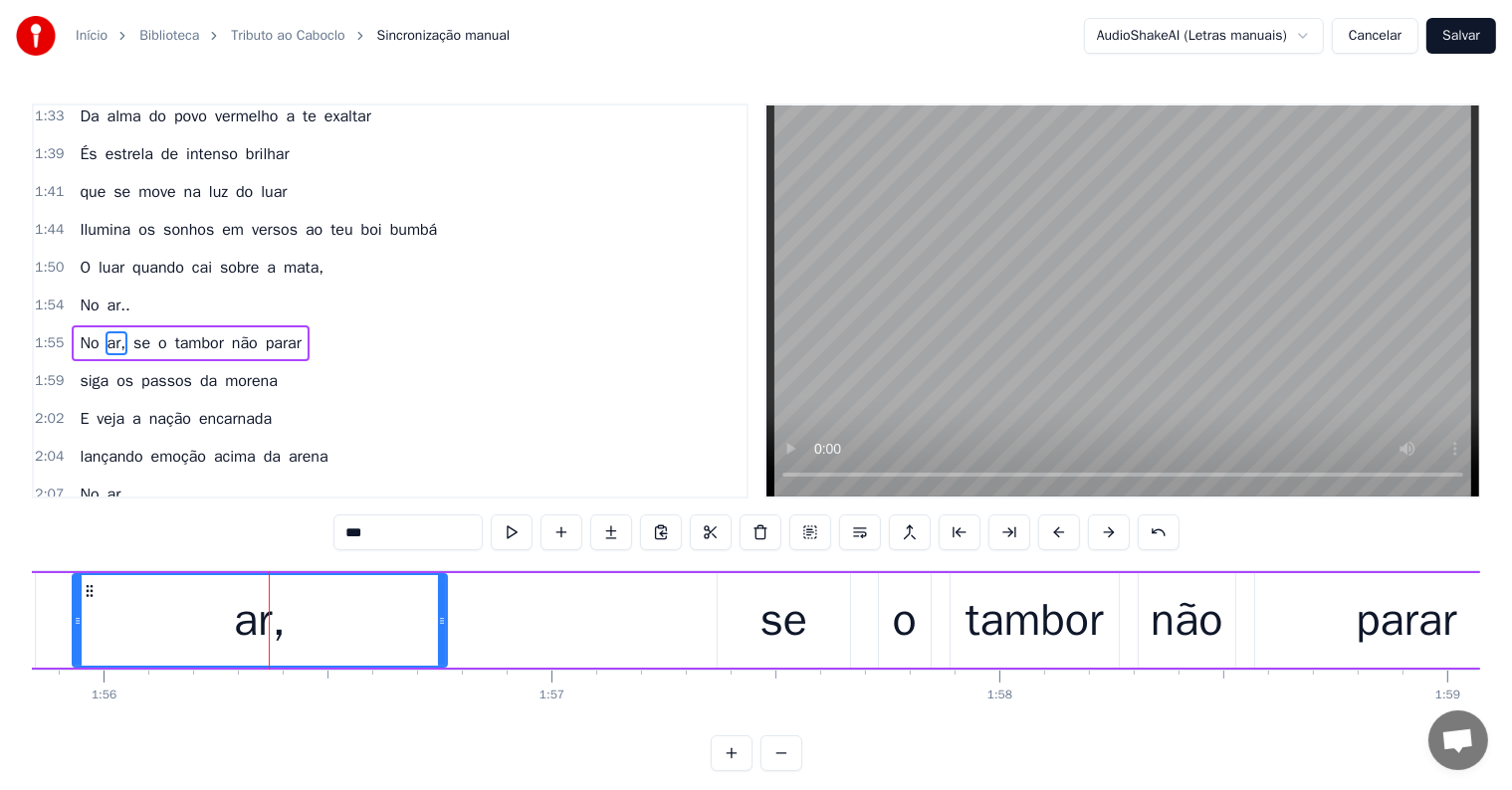 click on "***" at bounding box center [408, 532] 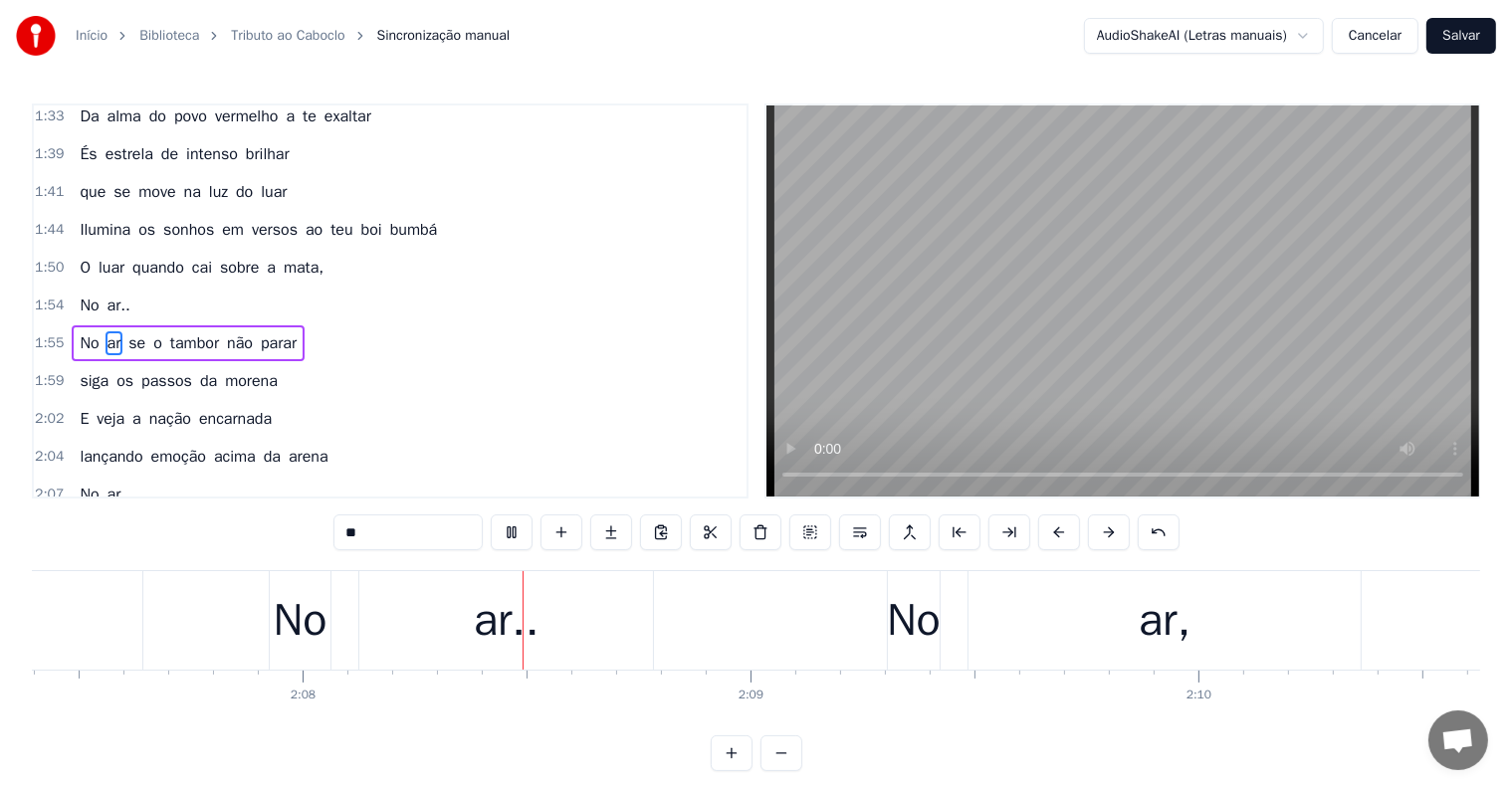 scroll, scrollTop: 0, scrollLeft: 57149, axis: horizontal 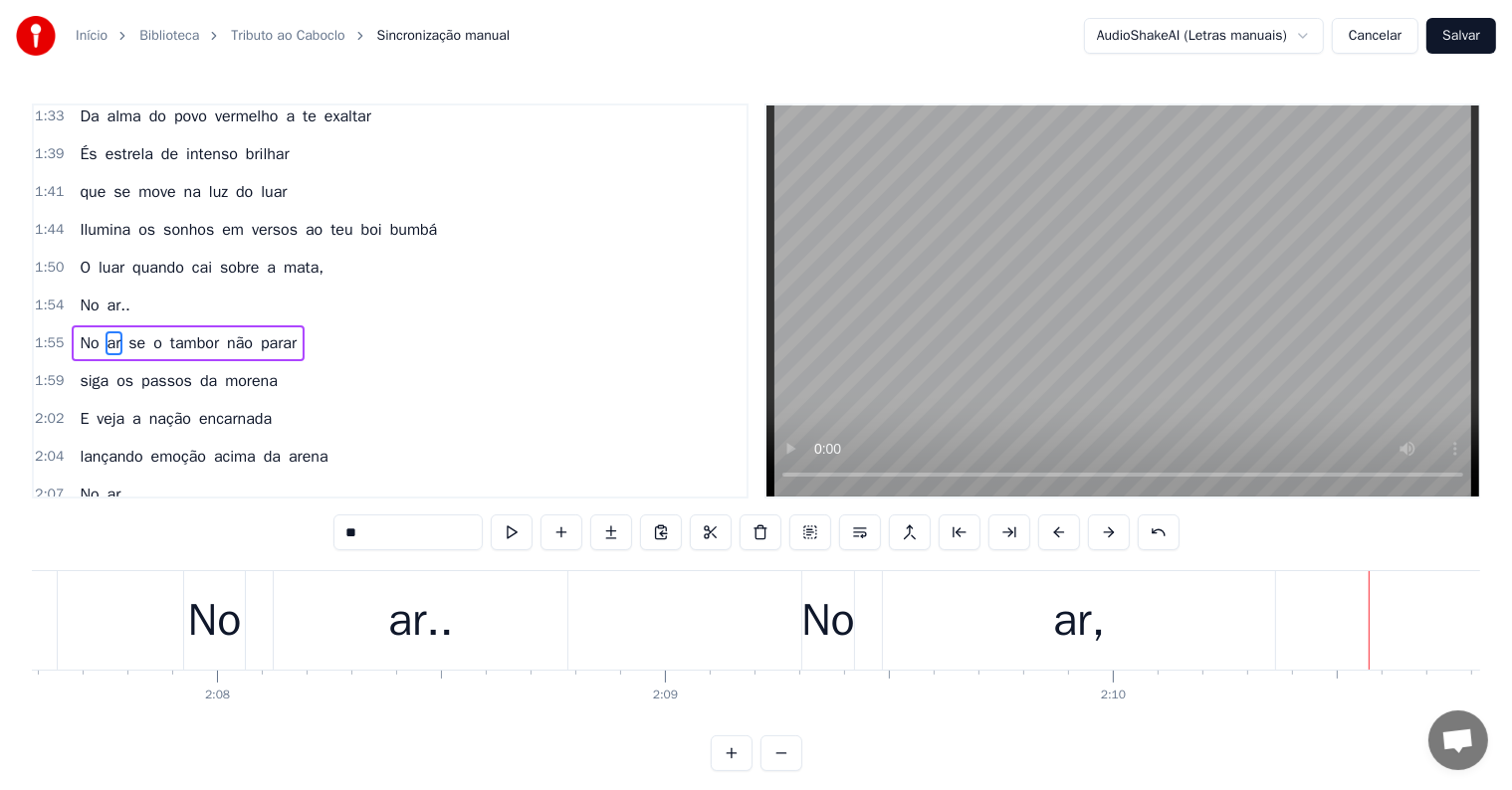 click on "ar," at bounding box center [1079, 620] 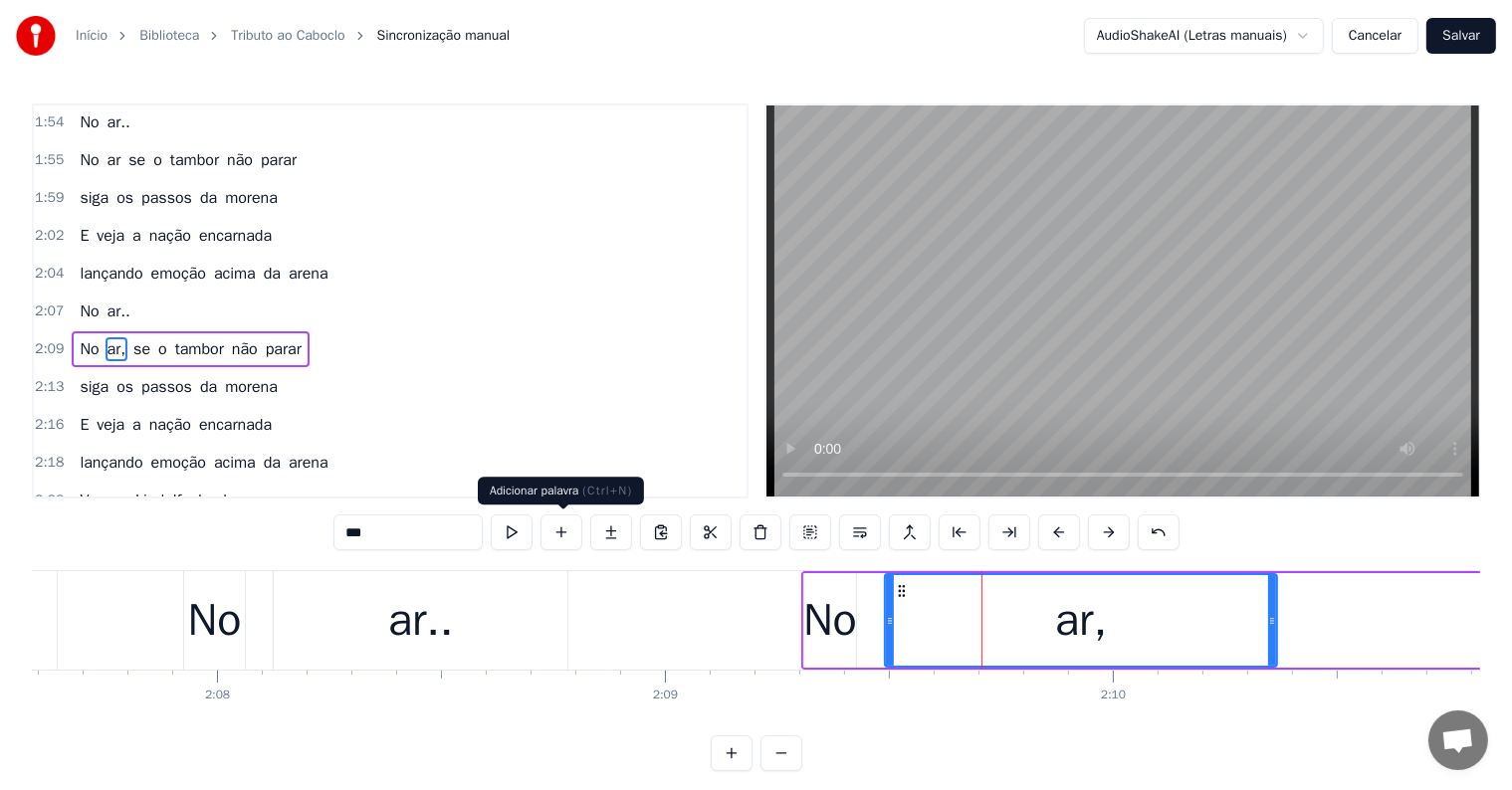 scroll, scrollTop: 1250, scrollLeft: 0, axis: vertical 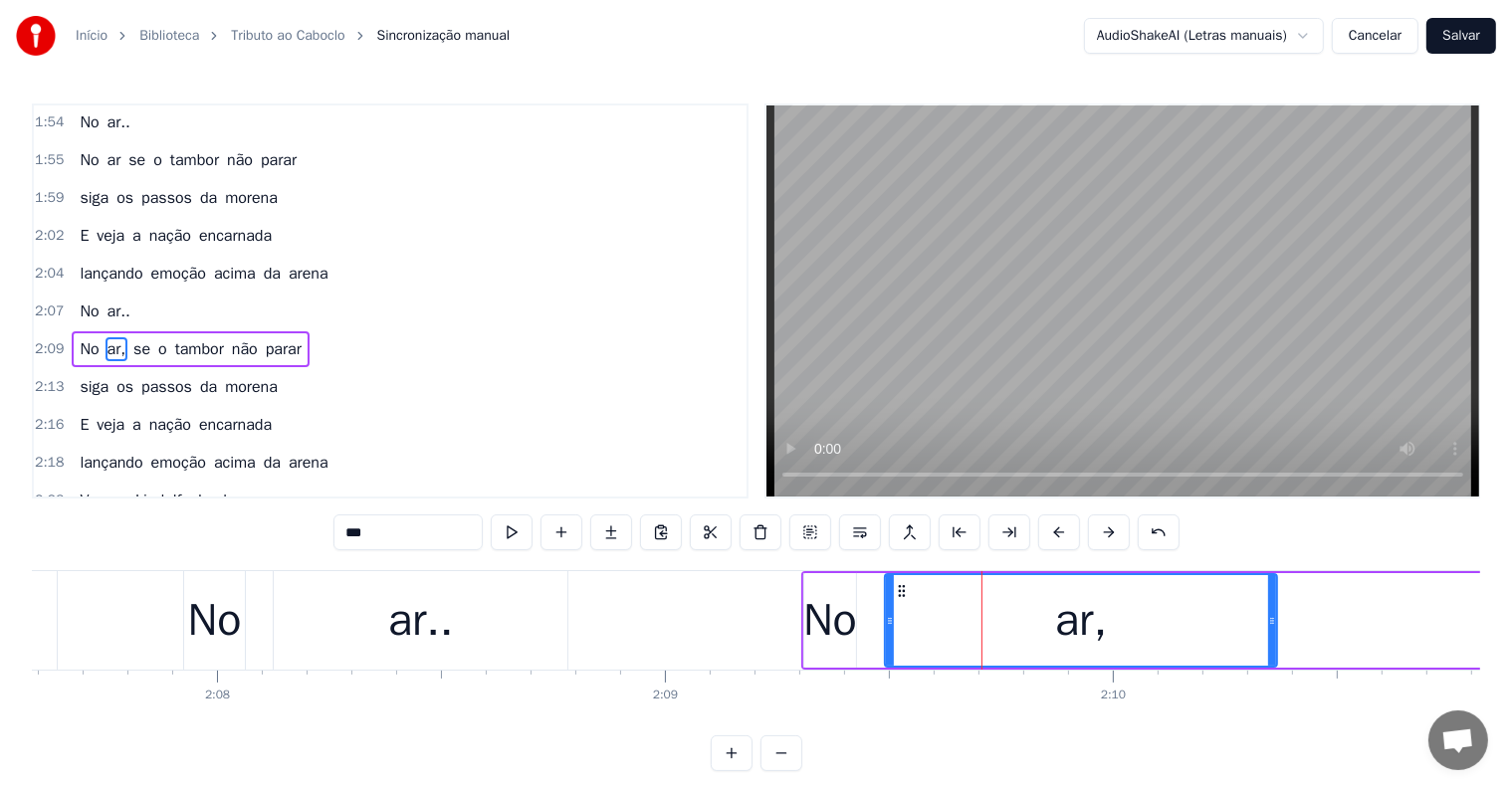 click on "***" at bounding box center [408, 532] 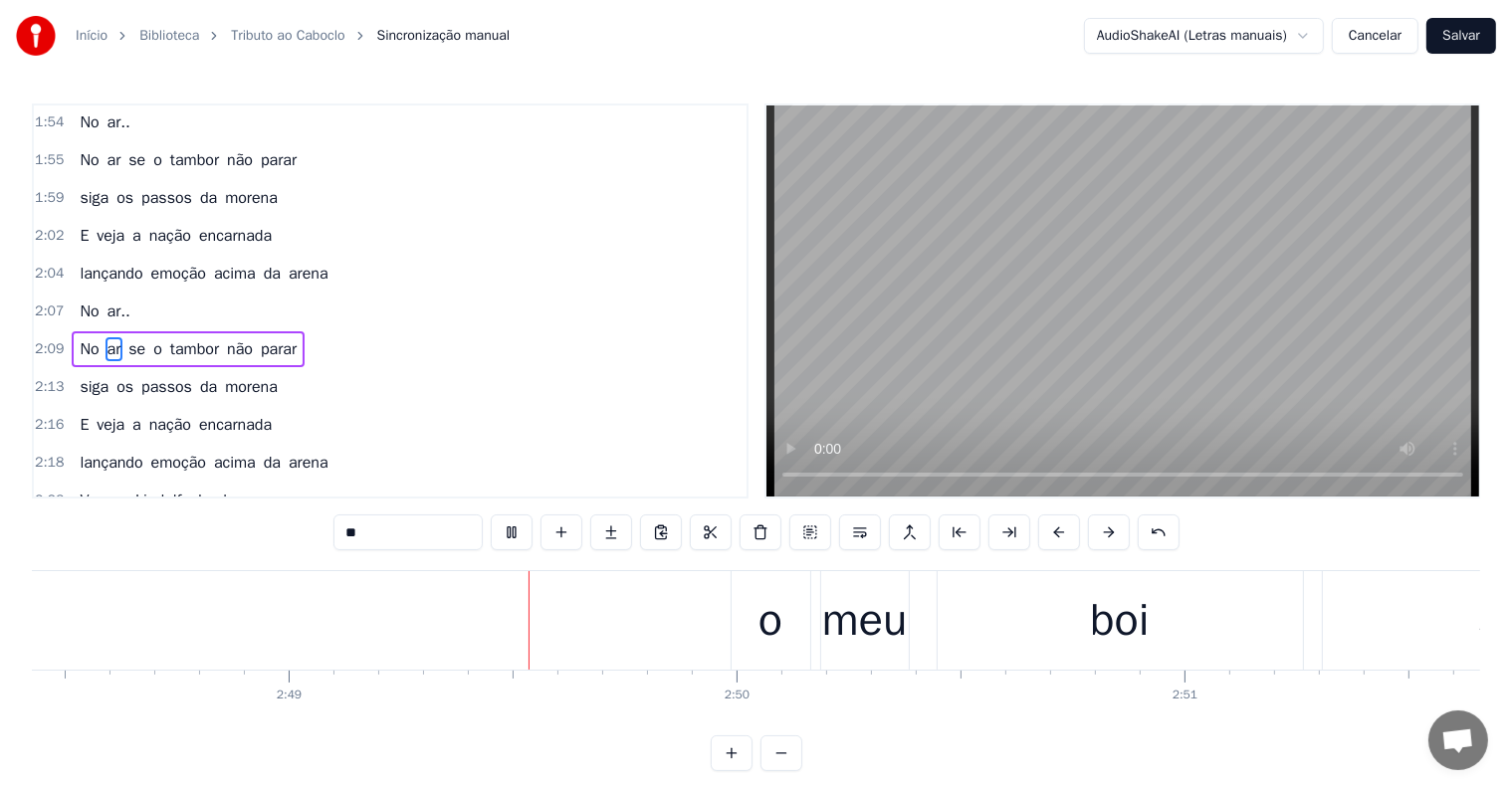 scroll, scrollTop: 0, scrollLeft: 75588, axis: horizontal 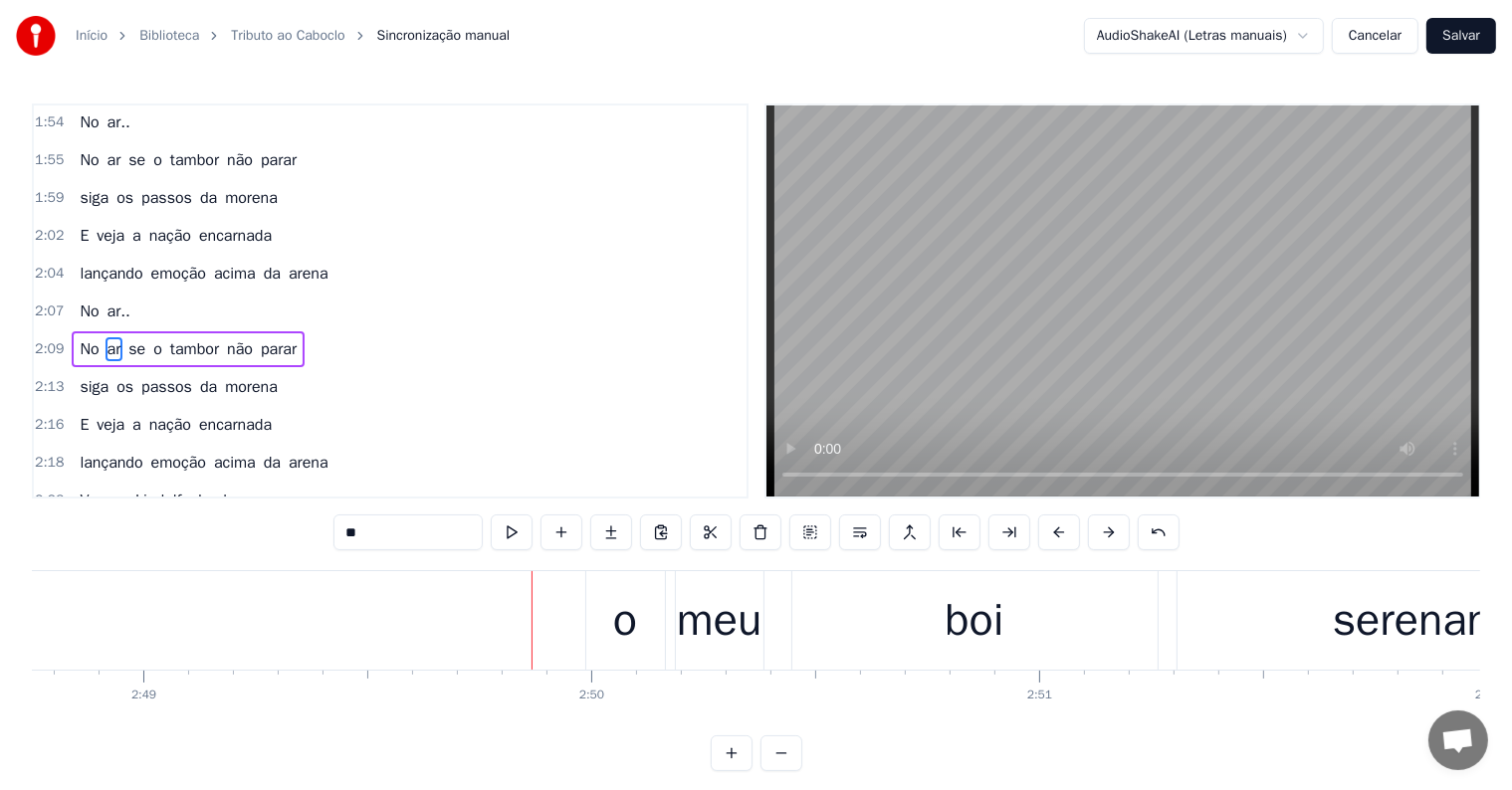 click on "o" at bounding box center (625, 620) 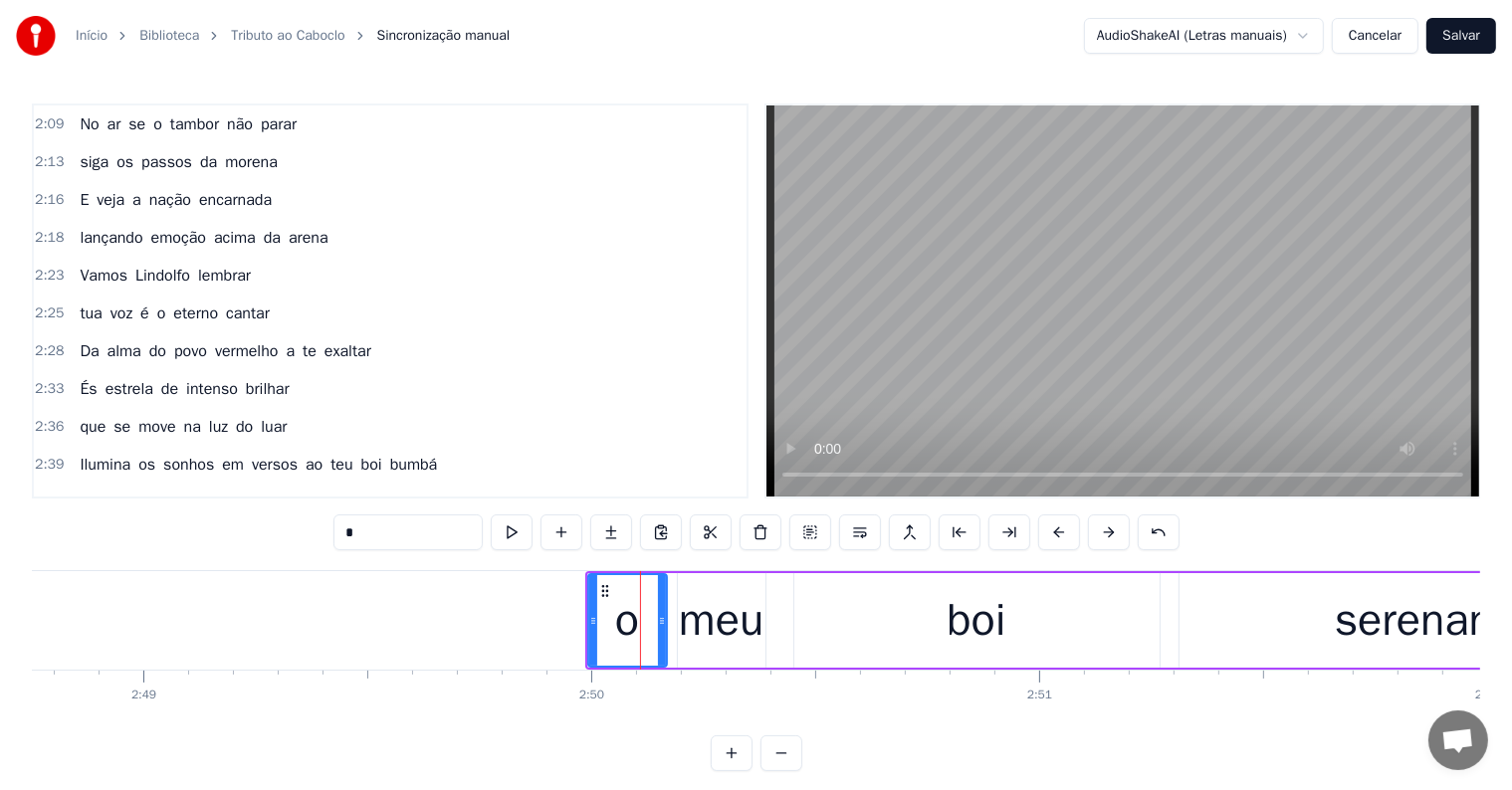 scroll, scrollTop: 1653, scrollLeft: 0, axis: vertical 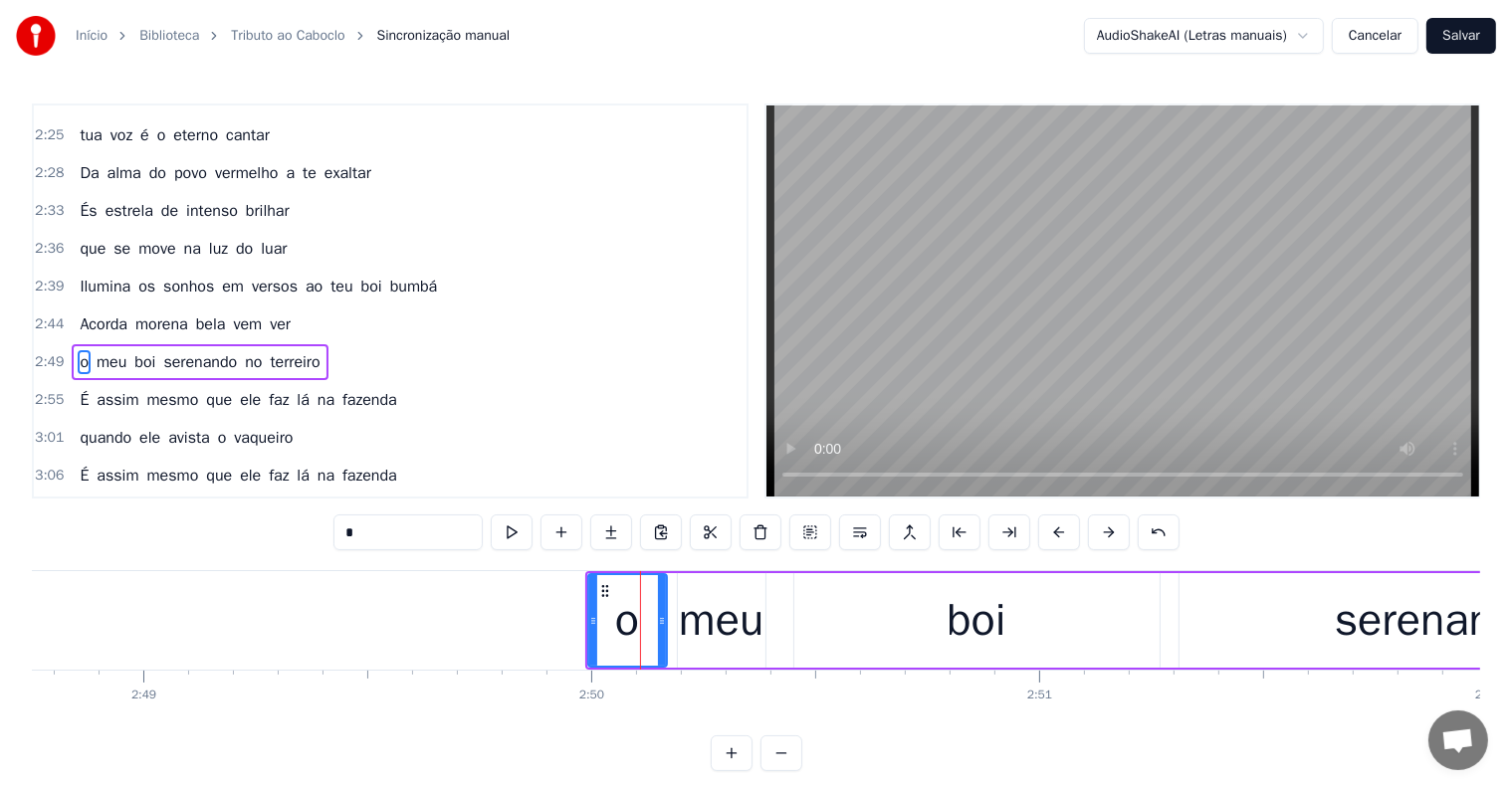 drag, startPoint x: 384, startPoint y: 535, endPoint x: 340, endPoint y: 531, distance: 44.181444 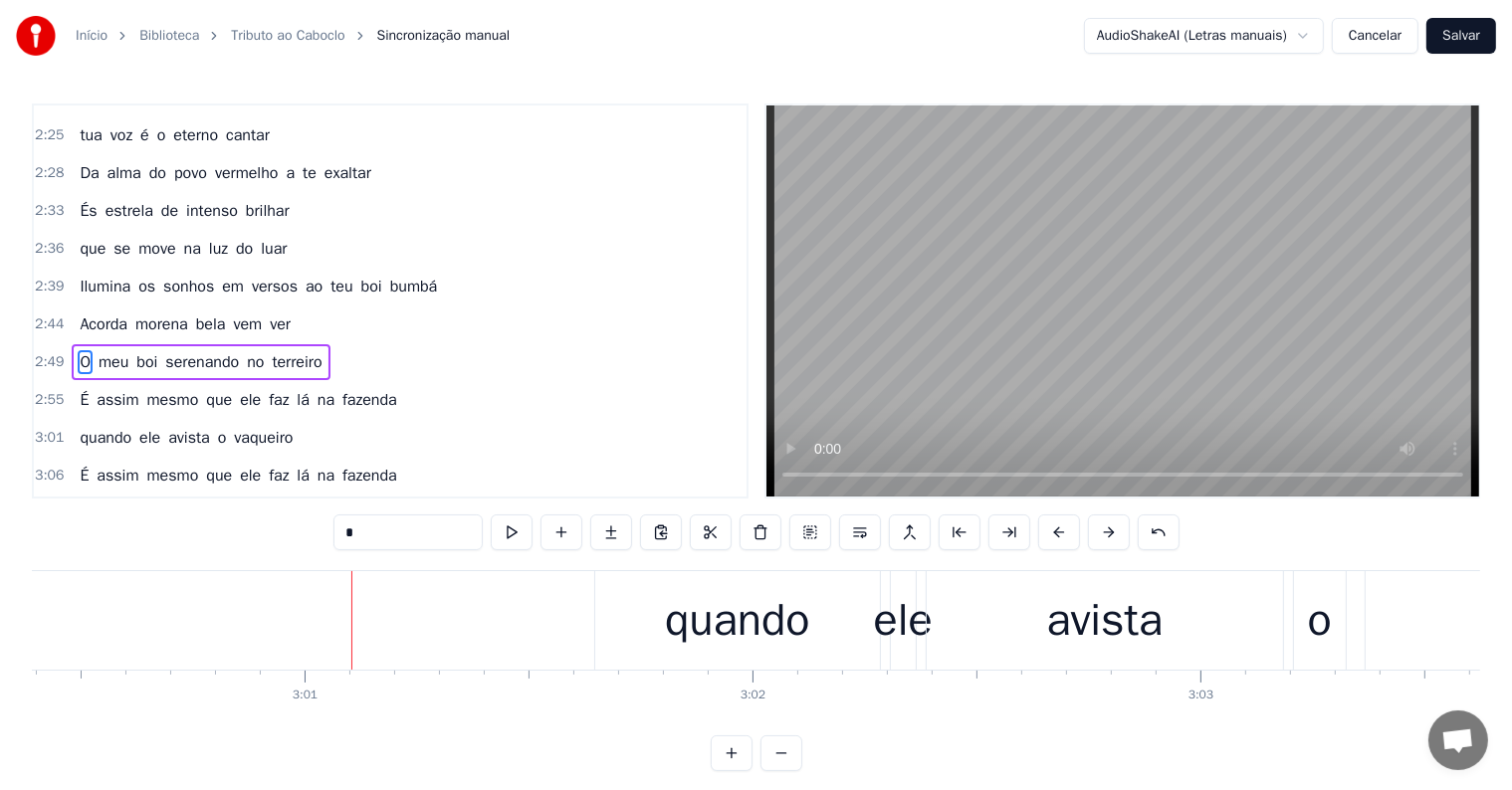 scroll, scrollTop: 0, scrollLeft: 80807, axis: horizontal 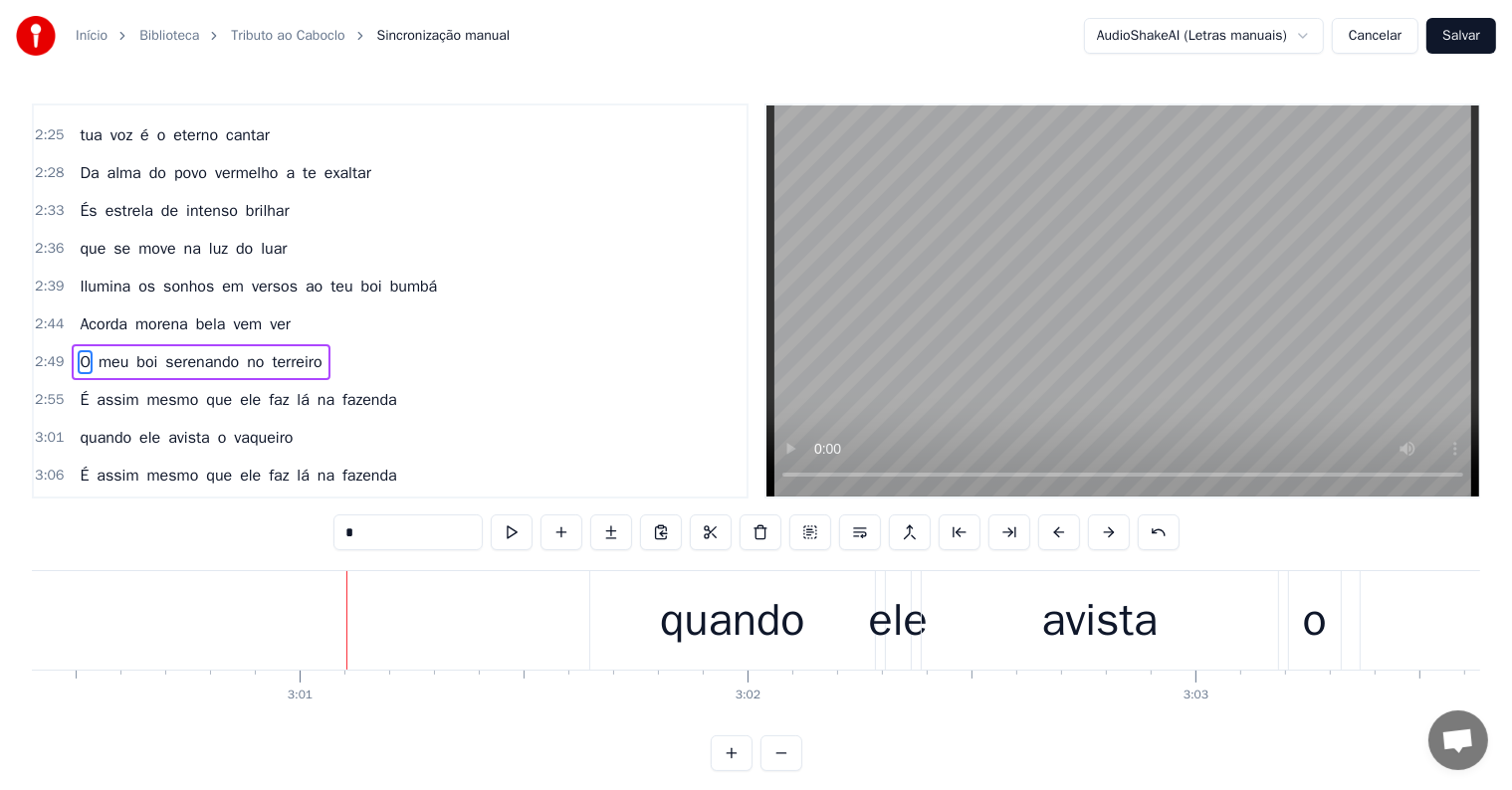 click on "quando" at bounding box center [733, 621] 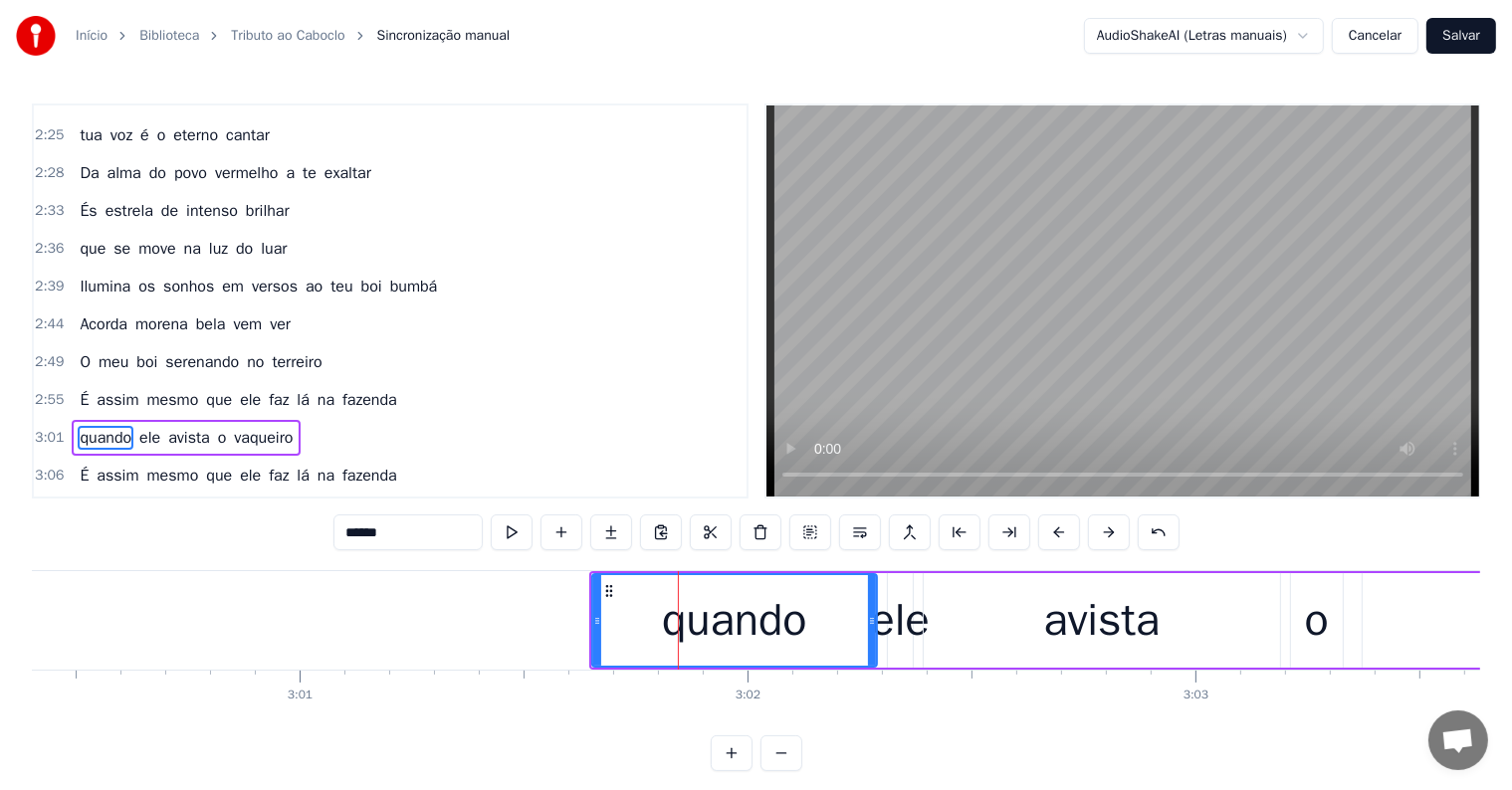 scroll, scrollTop: 1726, scrollLeft: 0, axis: vertical 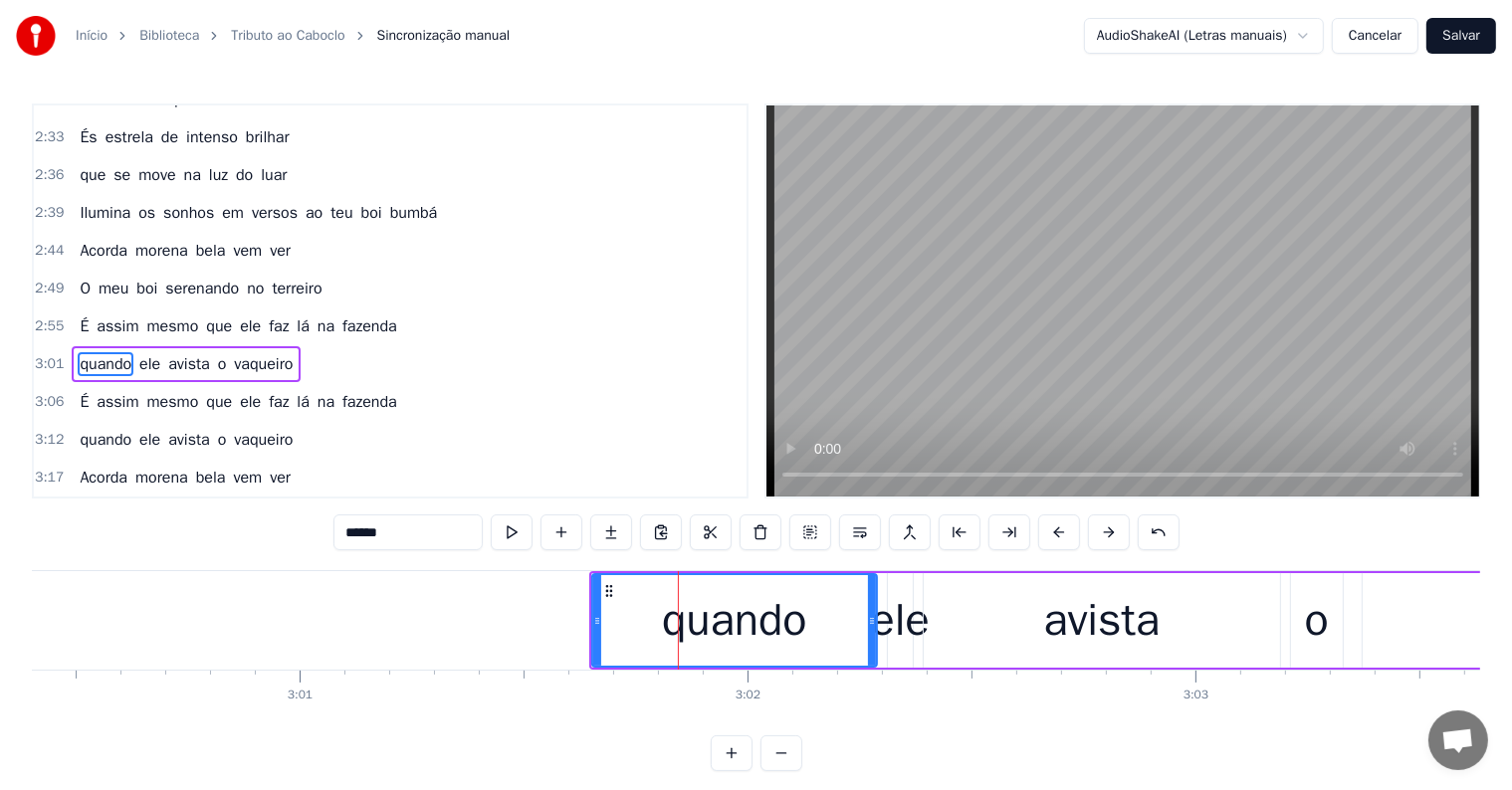 click on "******" at bounding box center [408, 532] 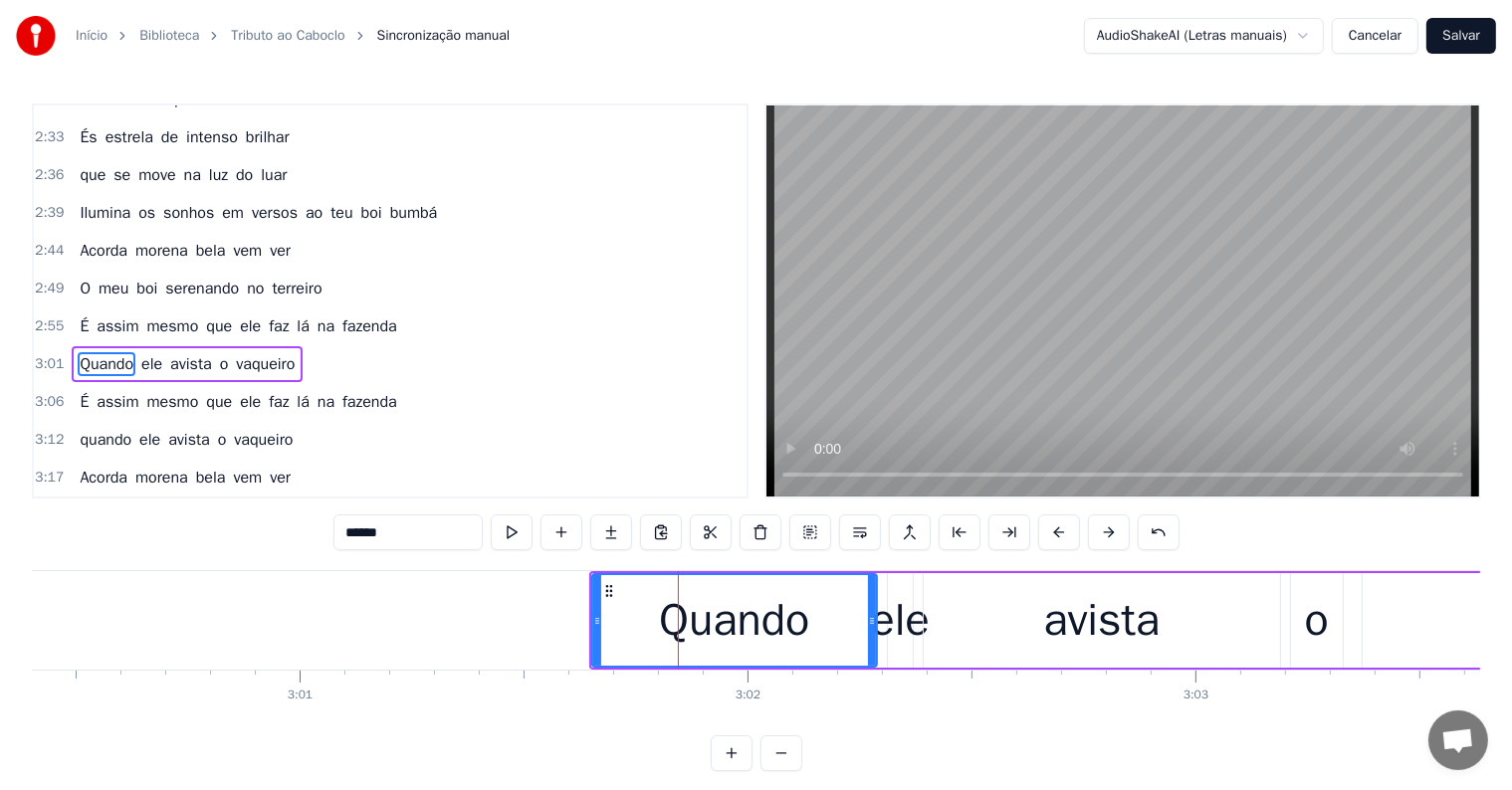 type on "******" 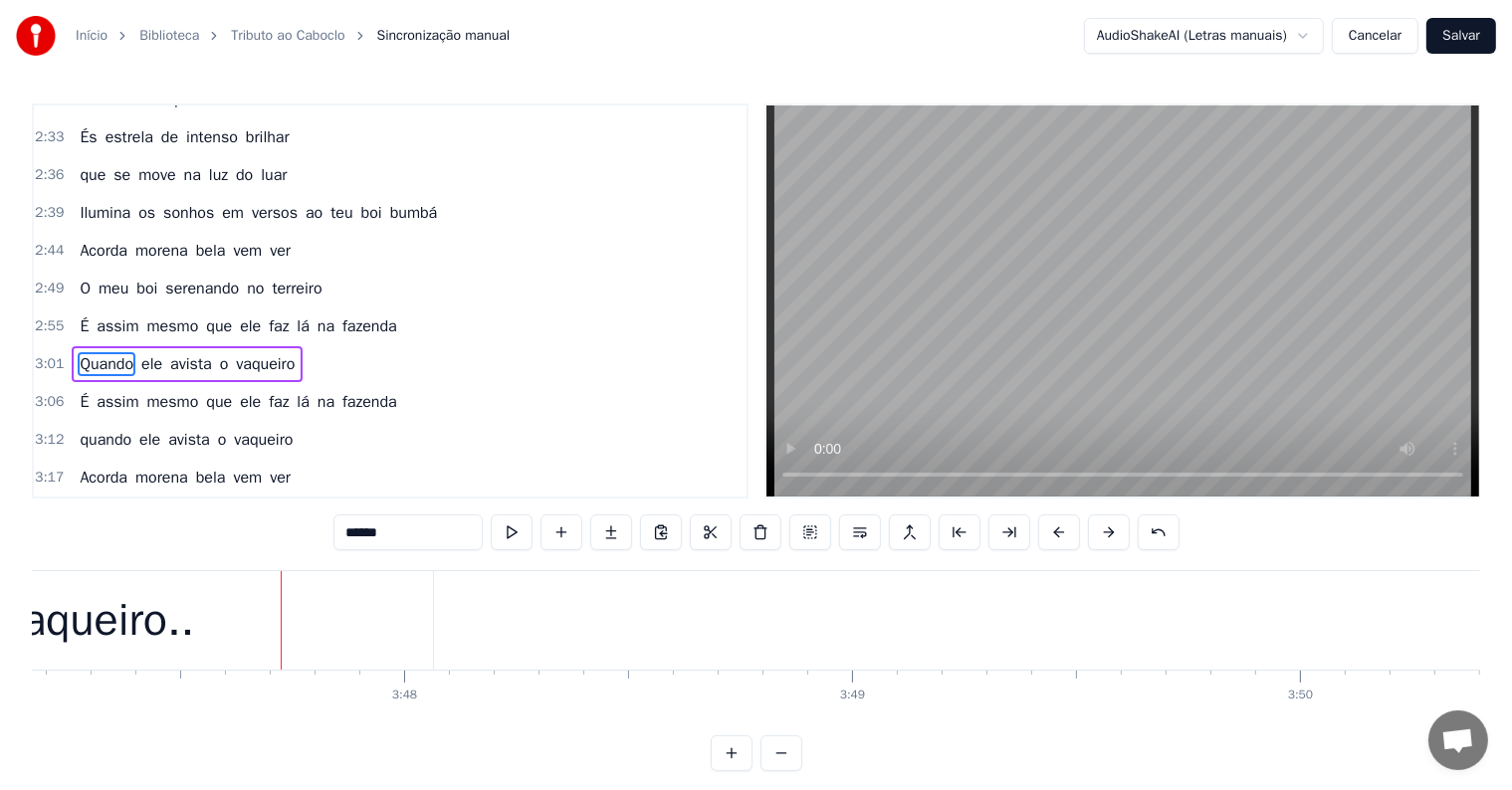 scroll, scrollTop: 0, scrollLeft: 101765, axis: horizontal 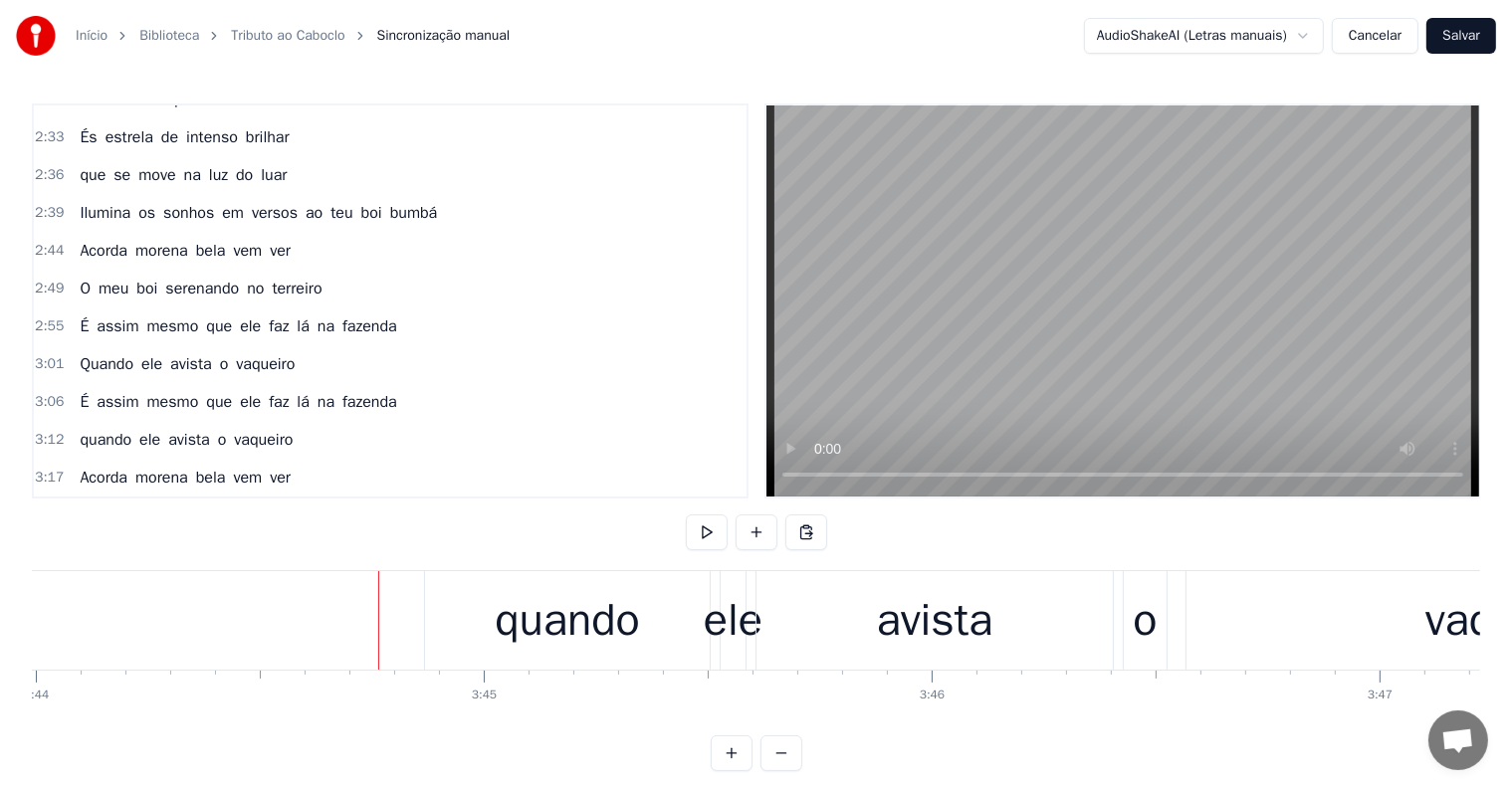 click on "quando" at bounding box center [567, 620] 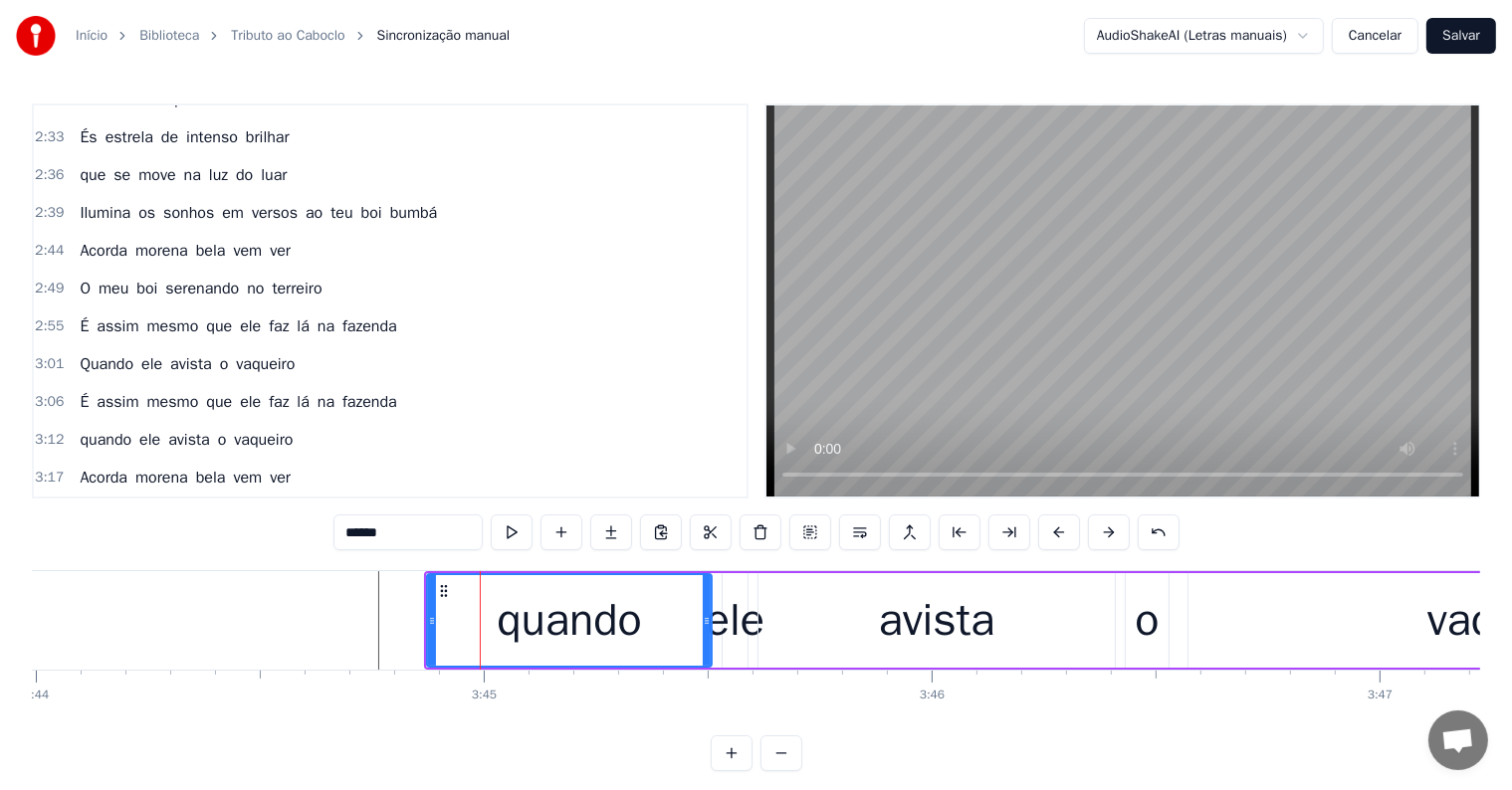 scroll, scrollTop: 30, scrollLeft: 0, axis: vertical 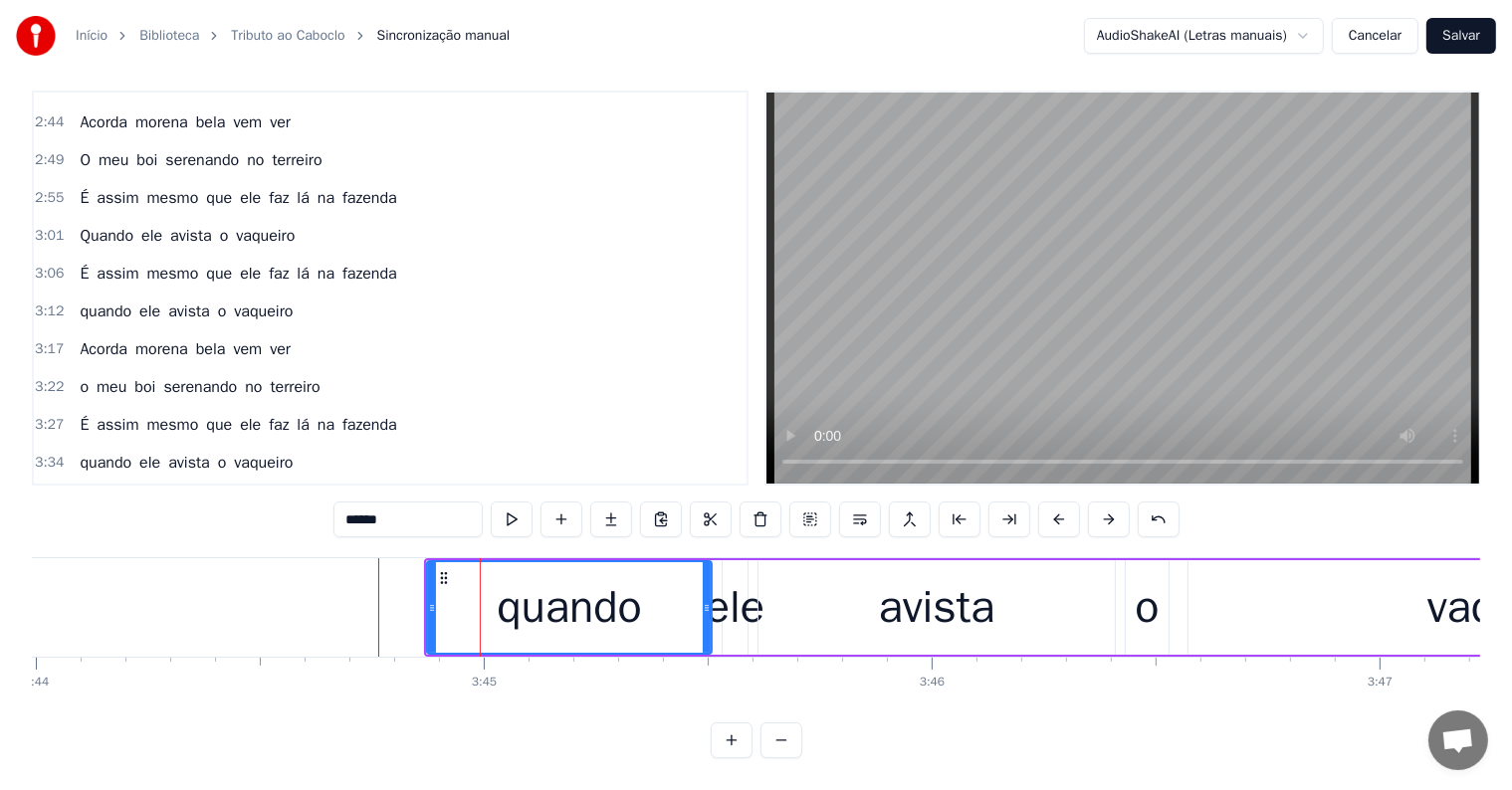 drag, startPoint x: 353, startPoint y: 505, endPoint x: 335, endPoint y: 505, distance: 18 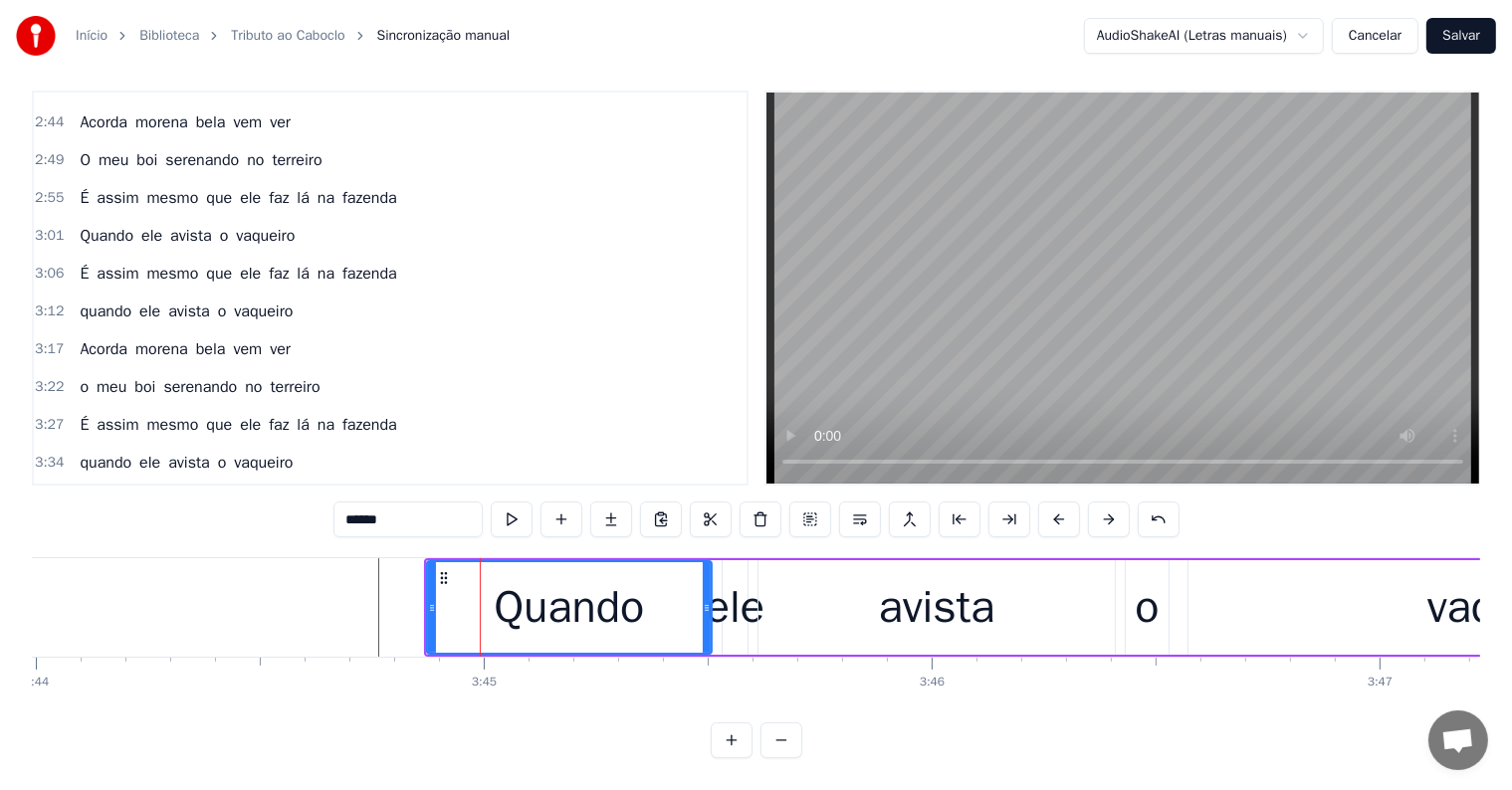 type on "******" 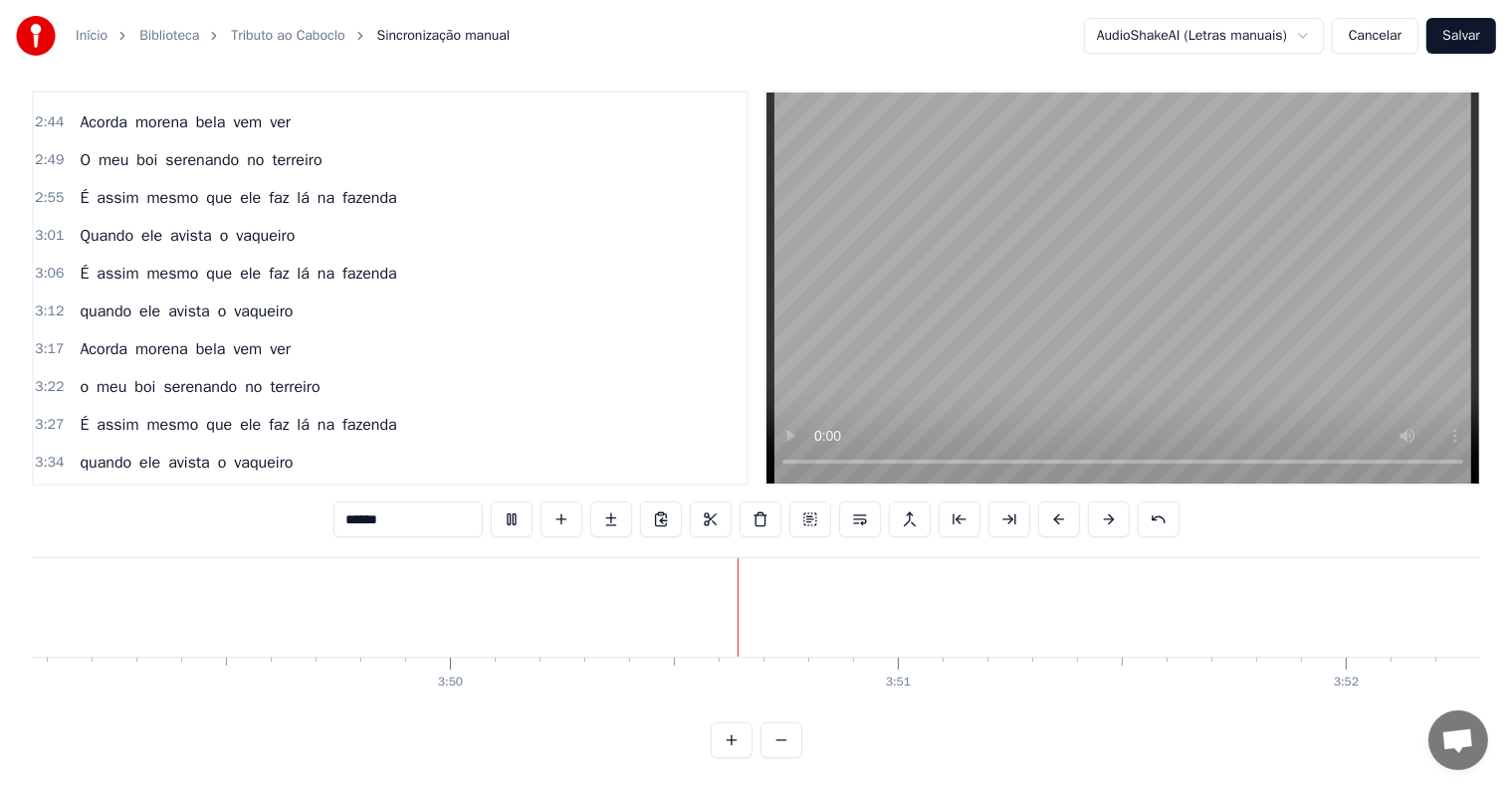 scroll, scrollTop: 0, scrollLeft: 102657, axis: horizontal 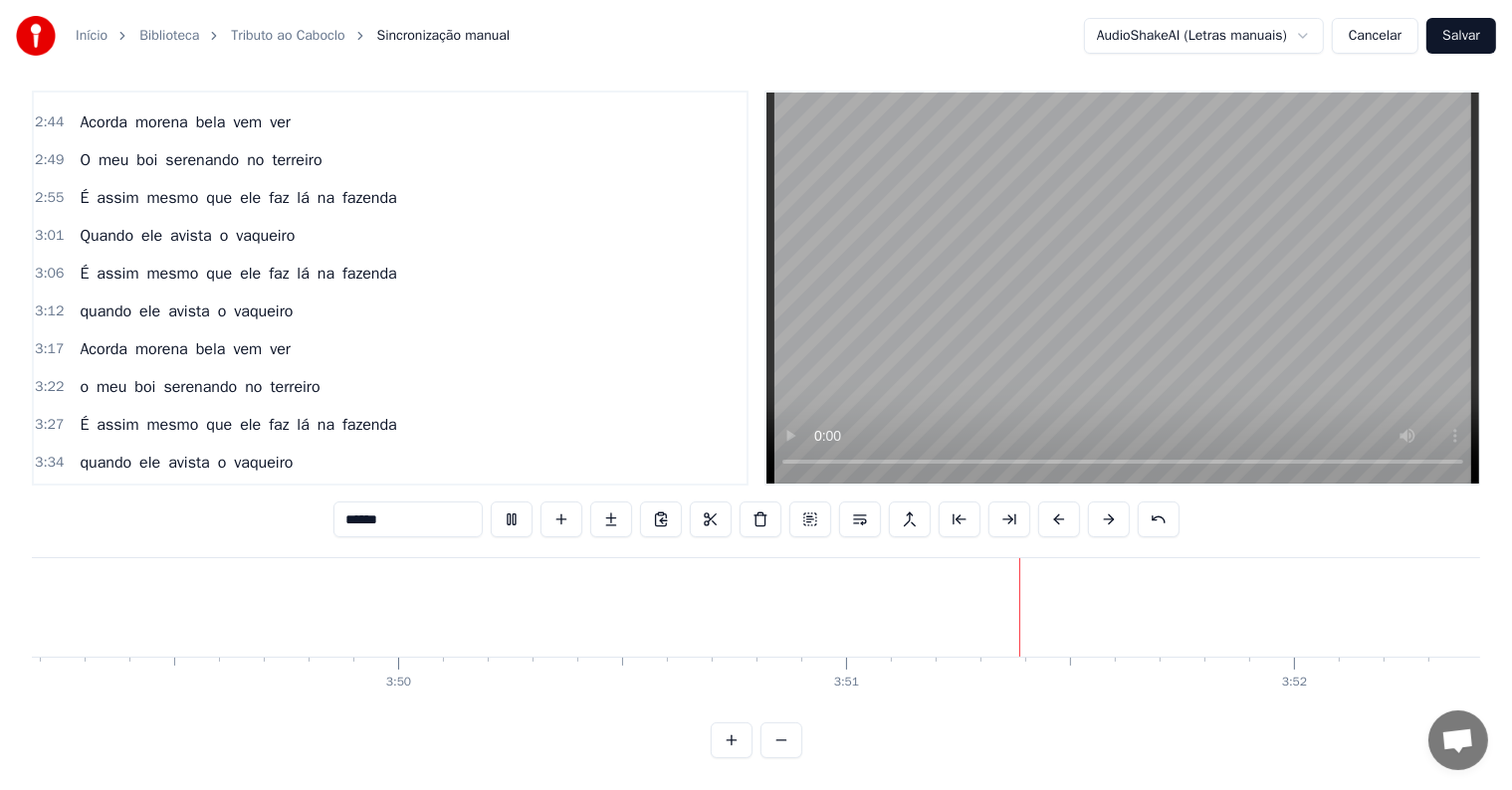 click on "Salvar" at bounding box center [1461, 36] 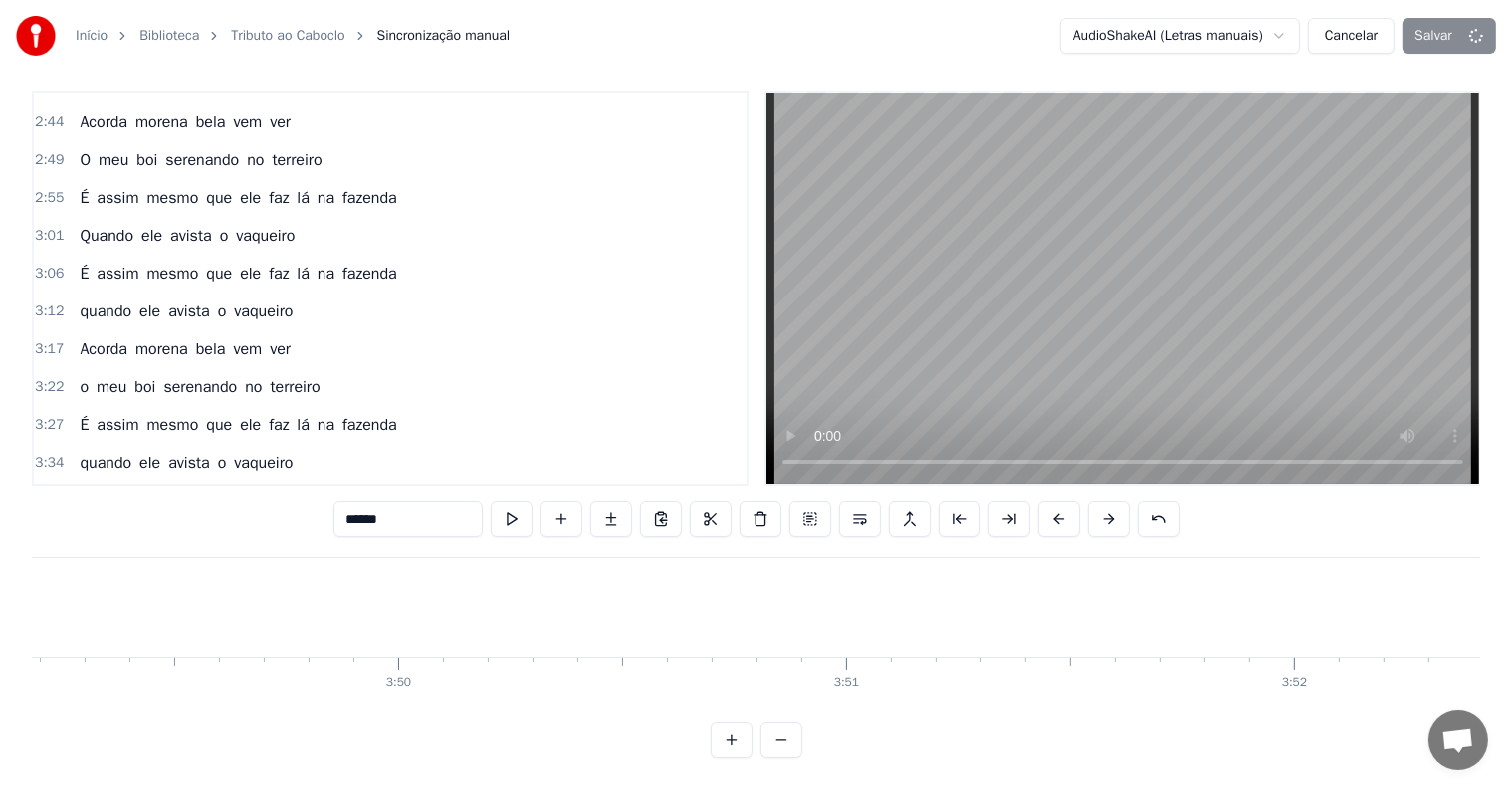scroll, scrollTop: 0, scrollLeft: 102658, axis: horizontal 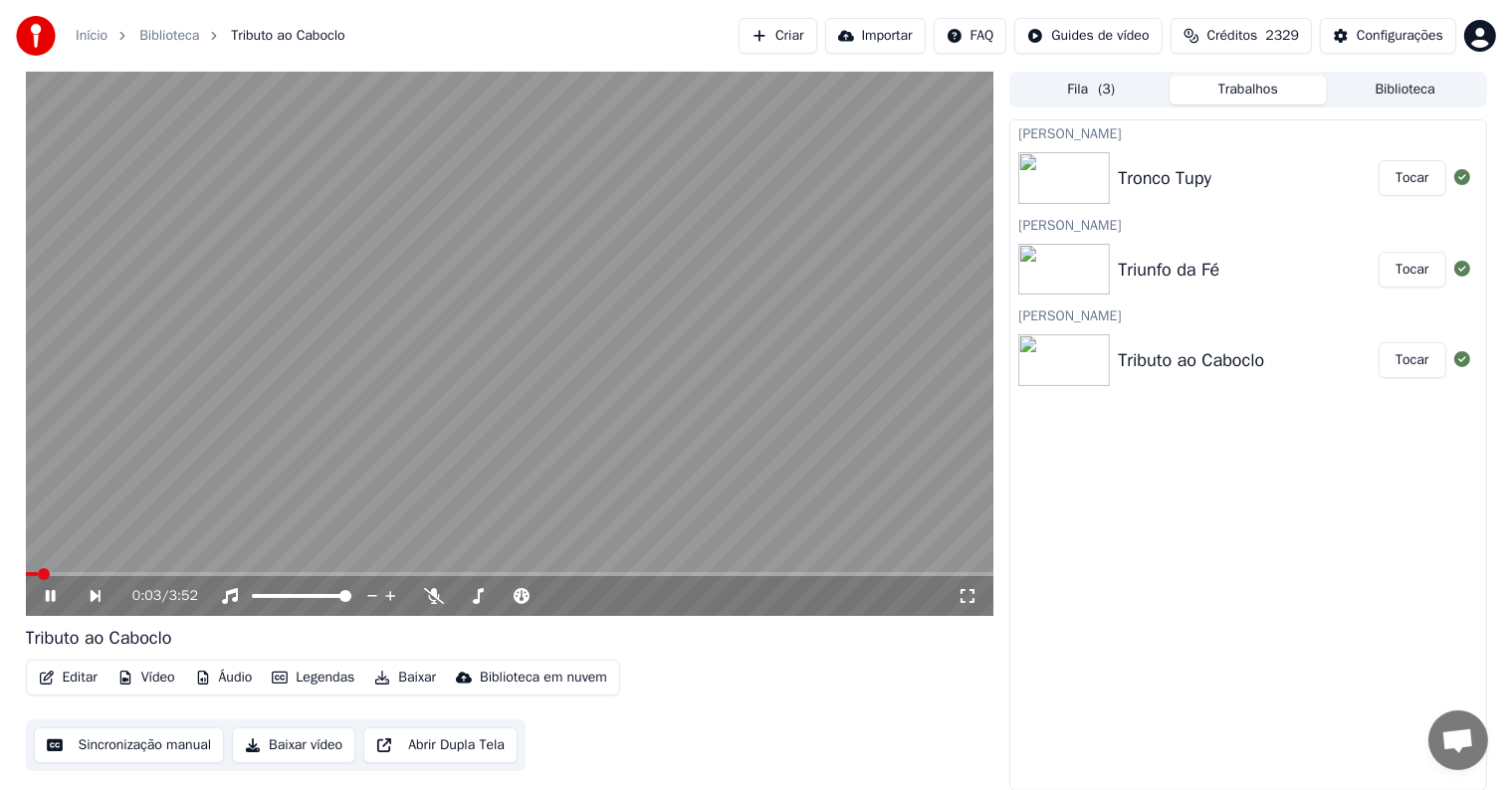 click at bounding box center [510, 343] 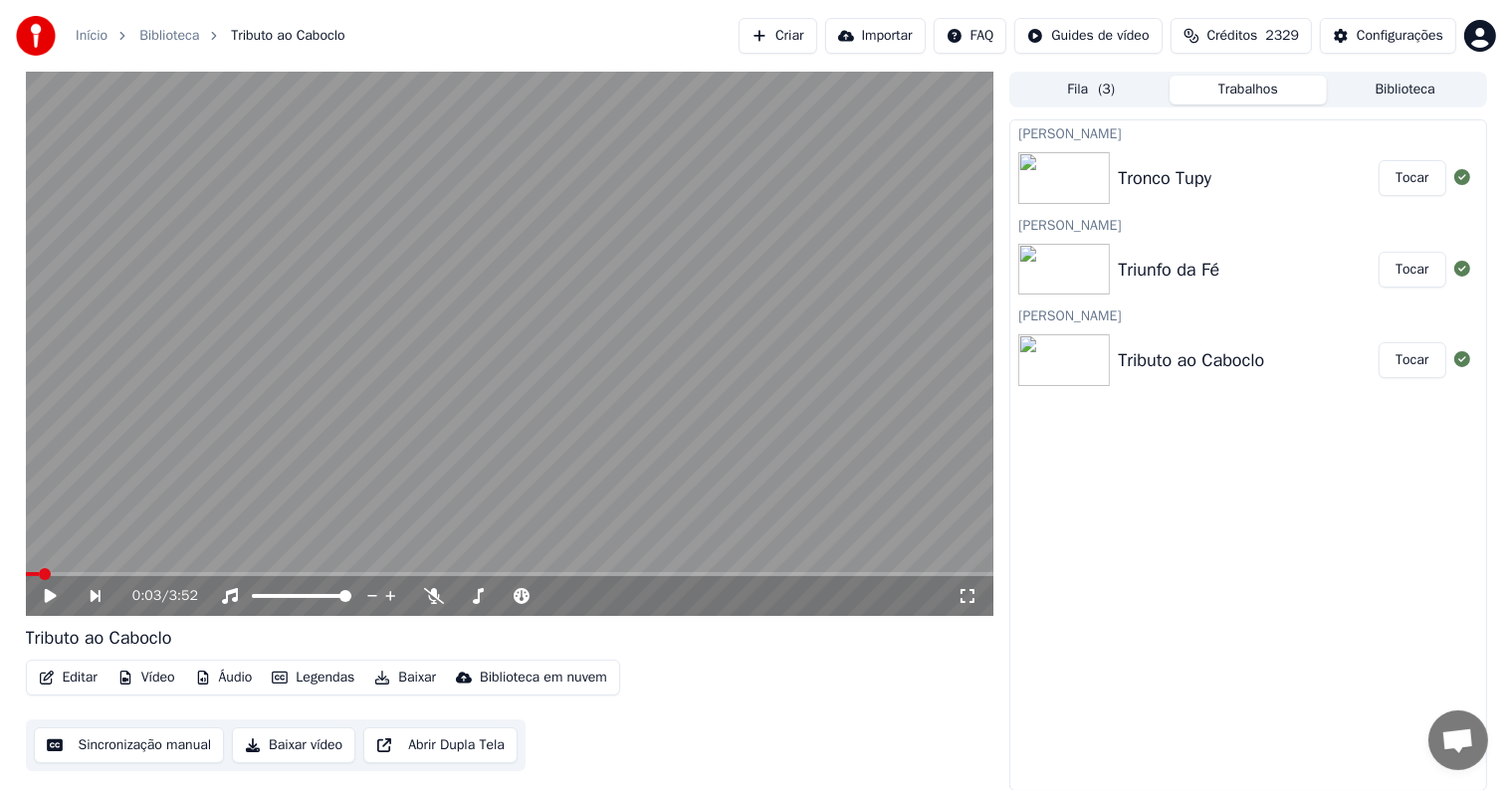 click on "Tocar" at bounding box center (1411, 270) 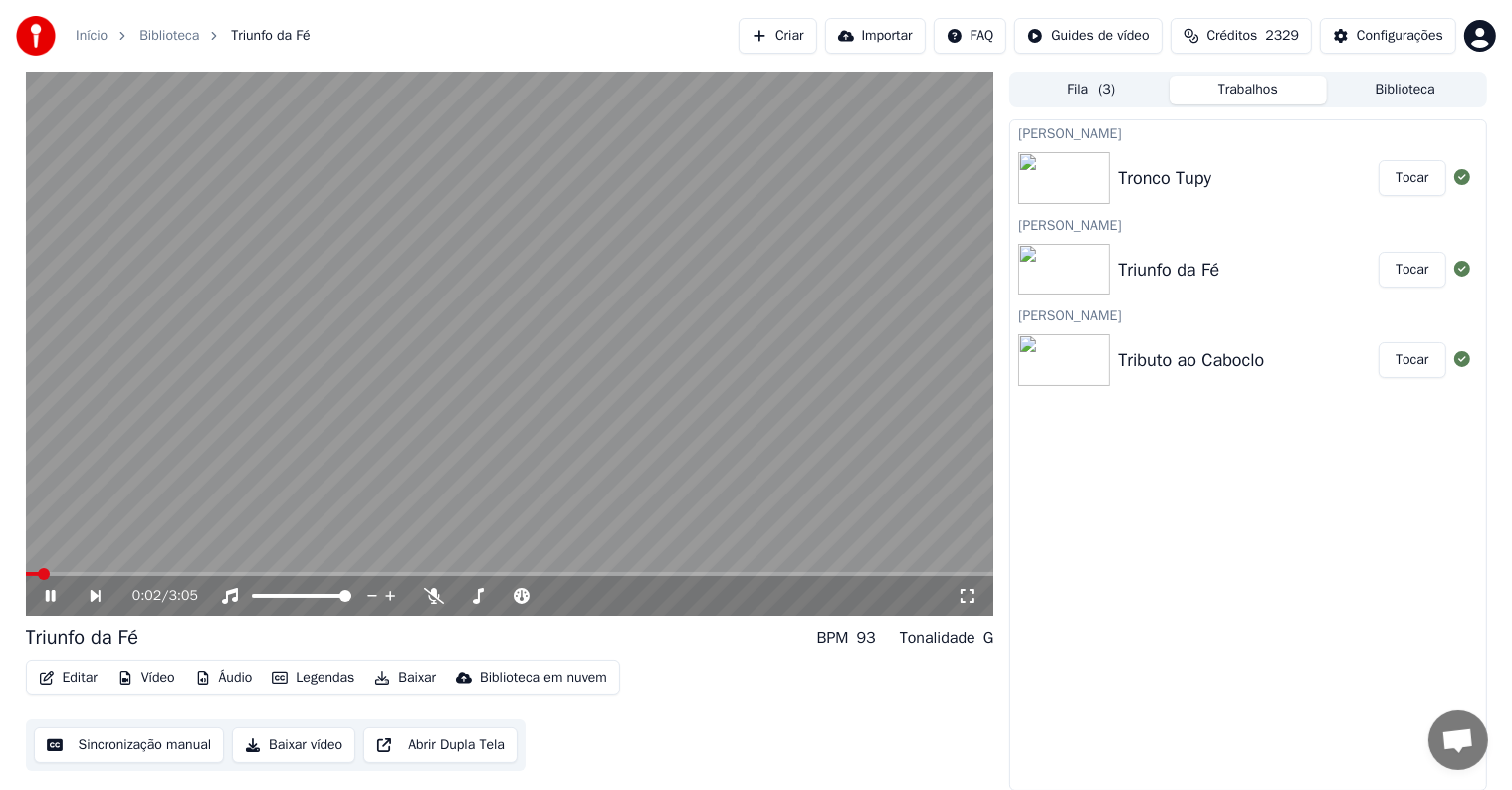 click at bounding box center [510, 343] 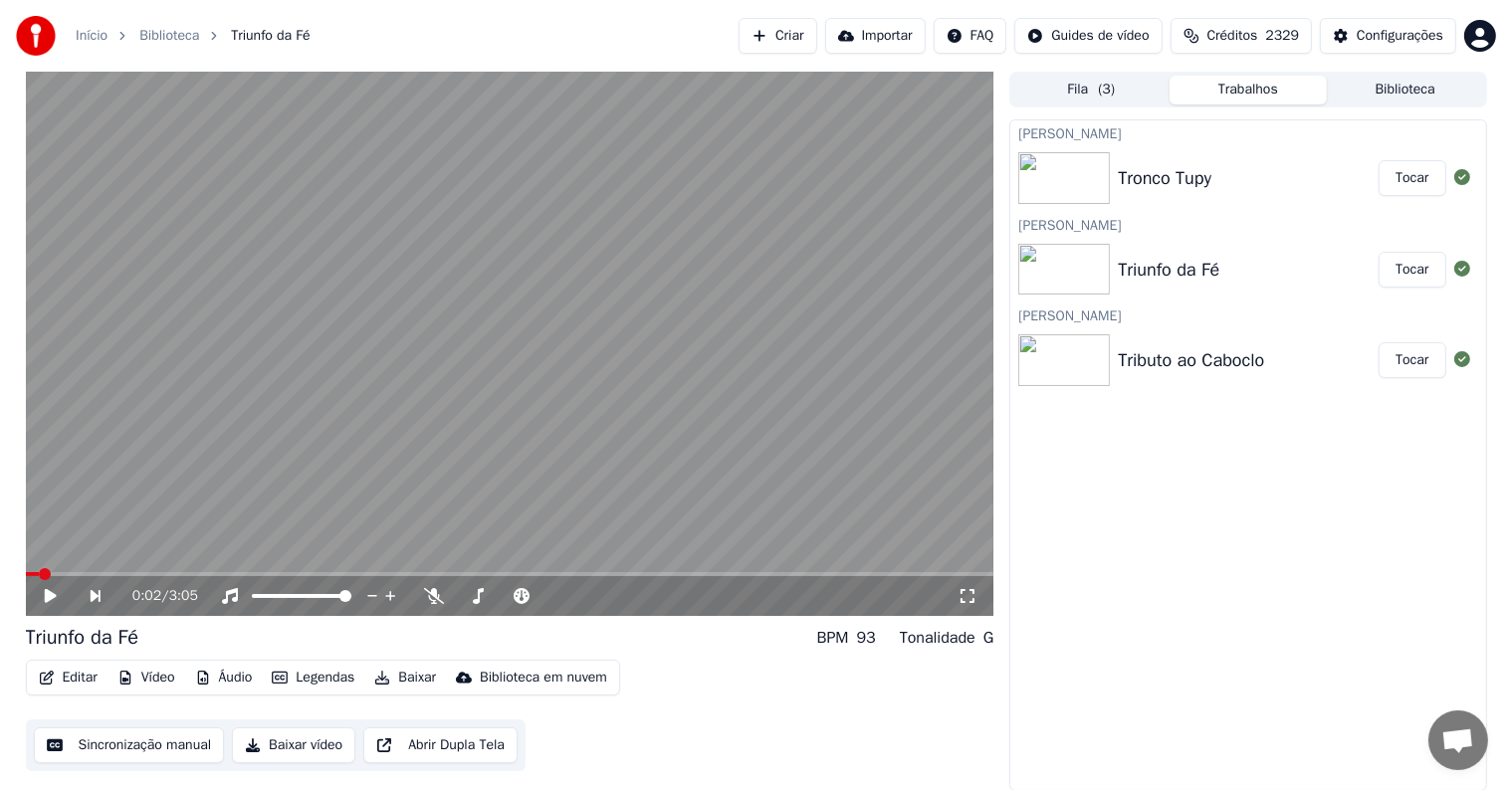 click on "Editar" at bounding box center (68, 678) 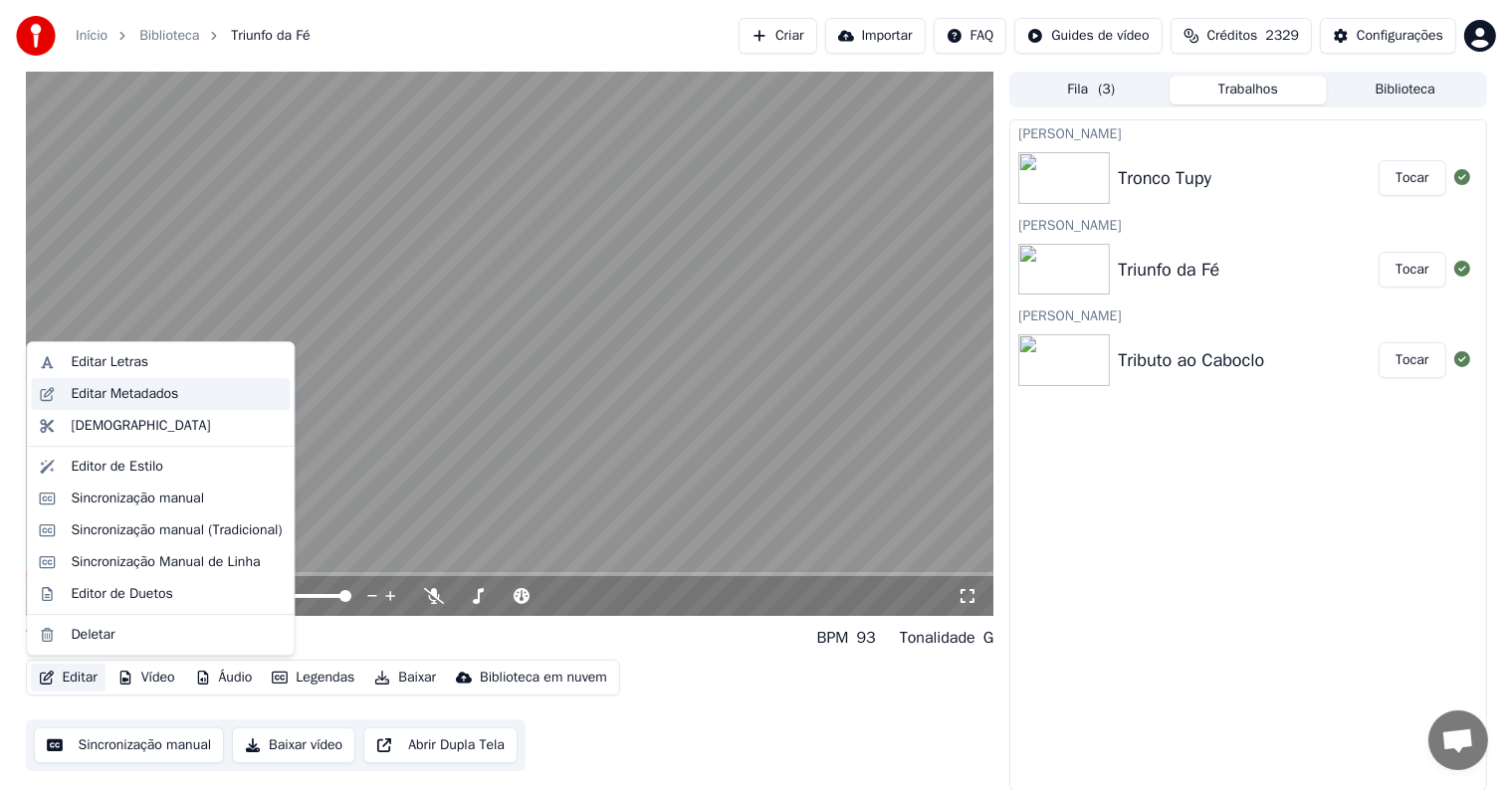 click on "Editar Metadados" at bounding box center (124, 394) 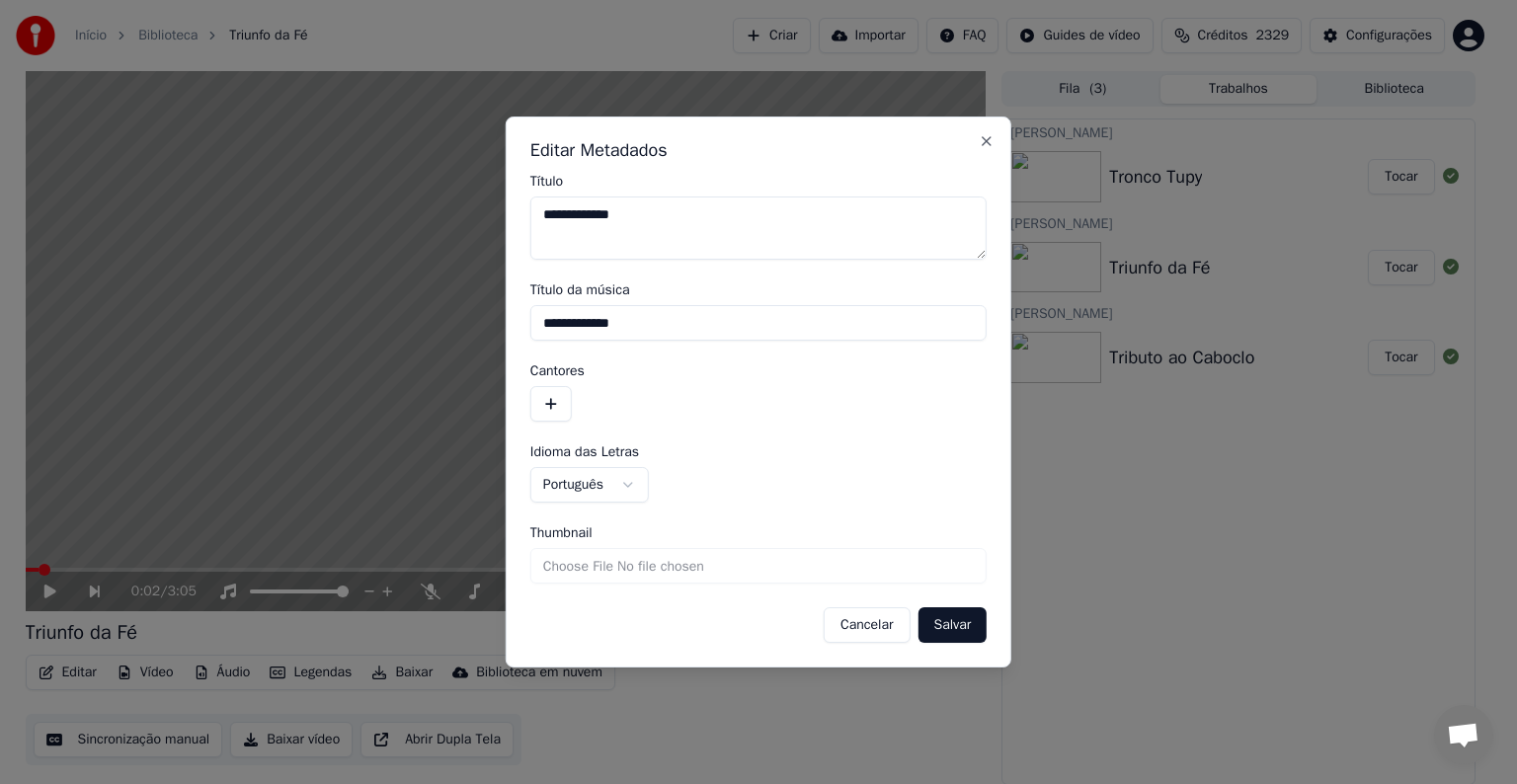 drag, startPoint x: 634, startPoint y: 322, endPoint x: 493, endPoint y: 317, distance: 141.08862 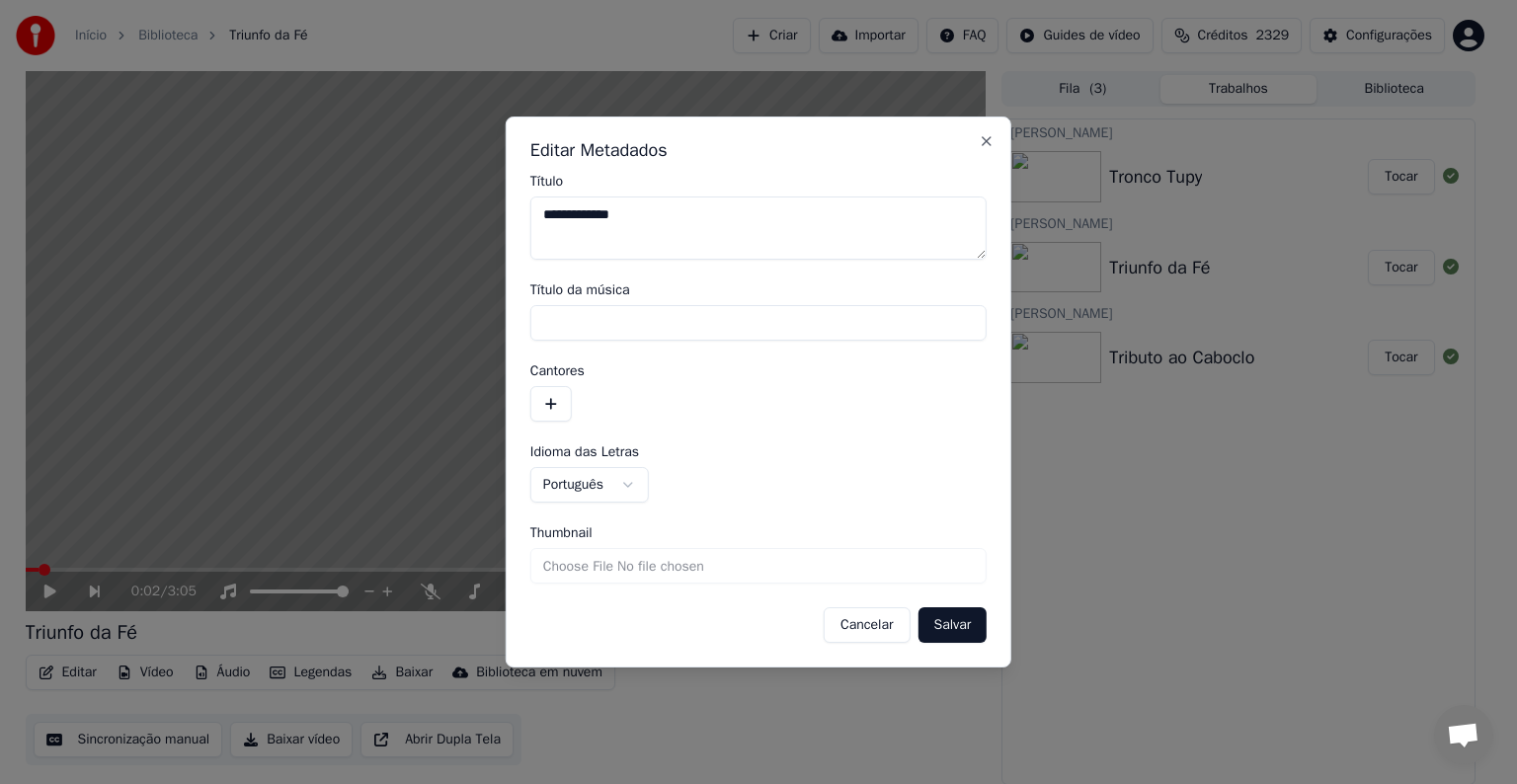 type 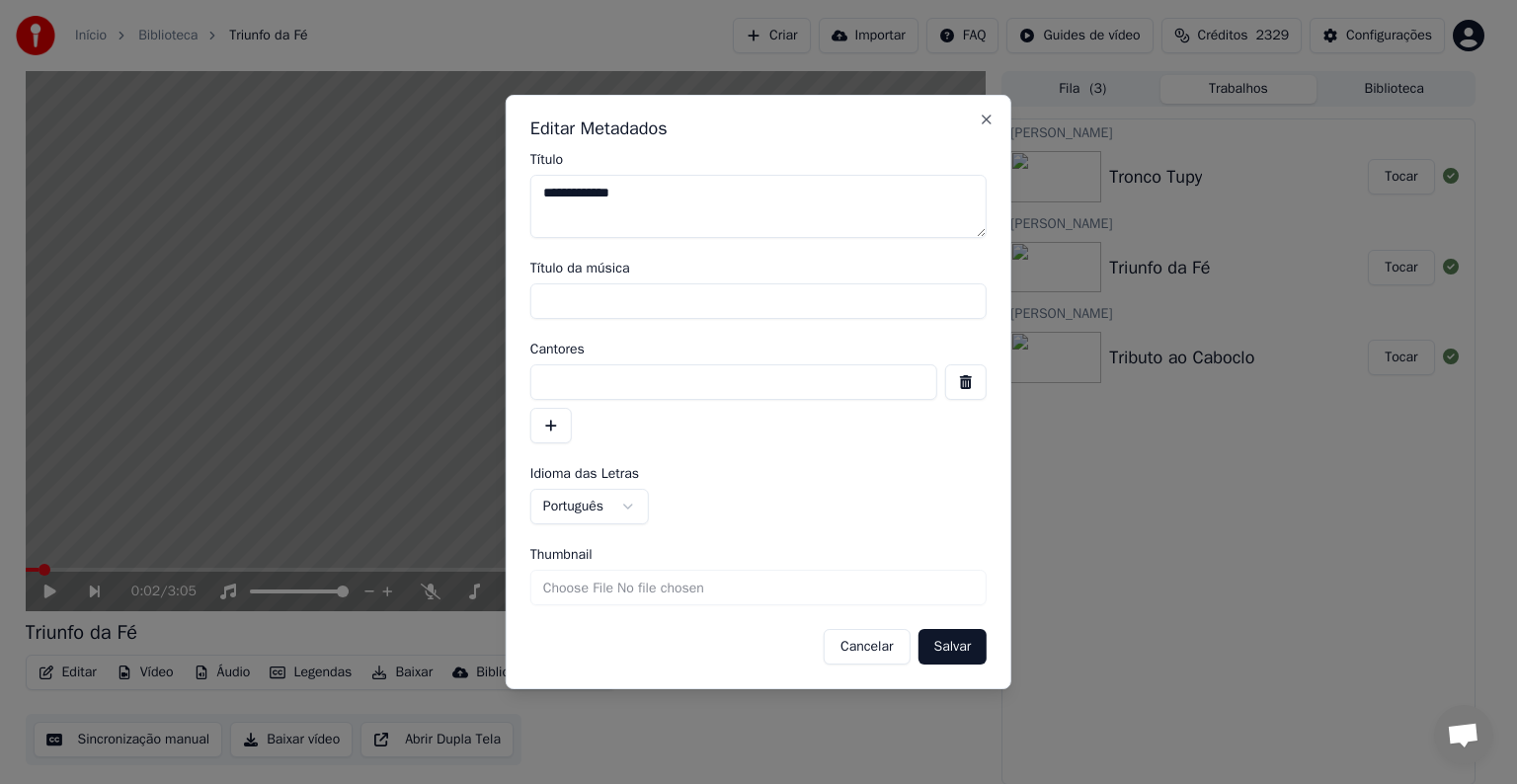 click at bounding box center [734, 382] 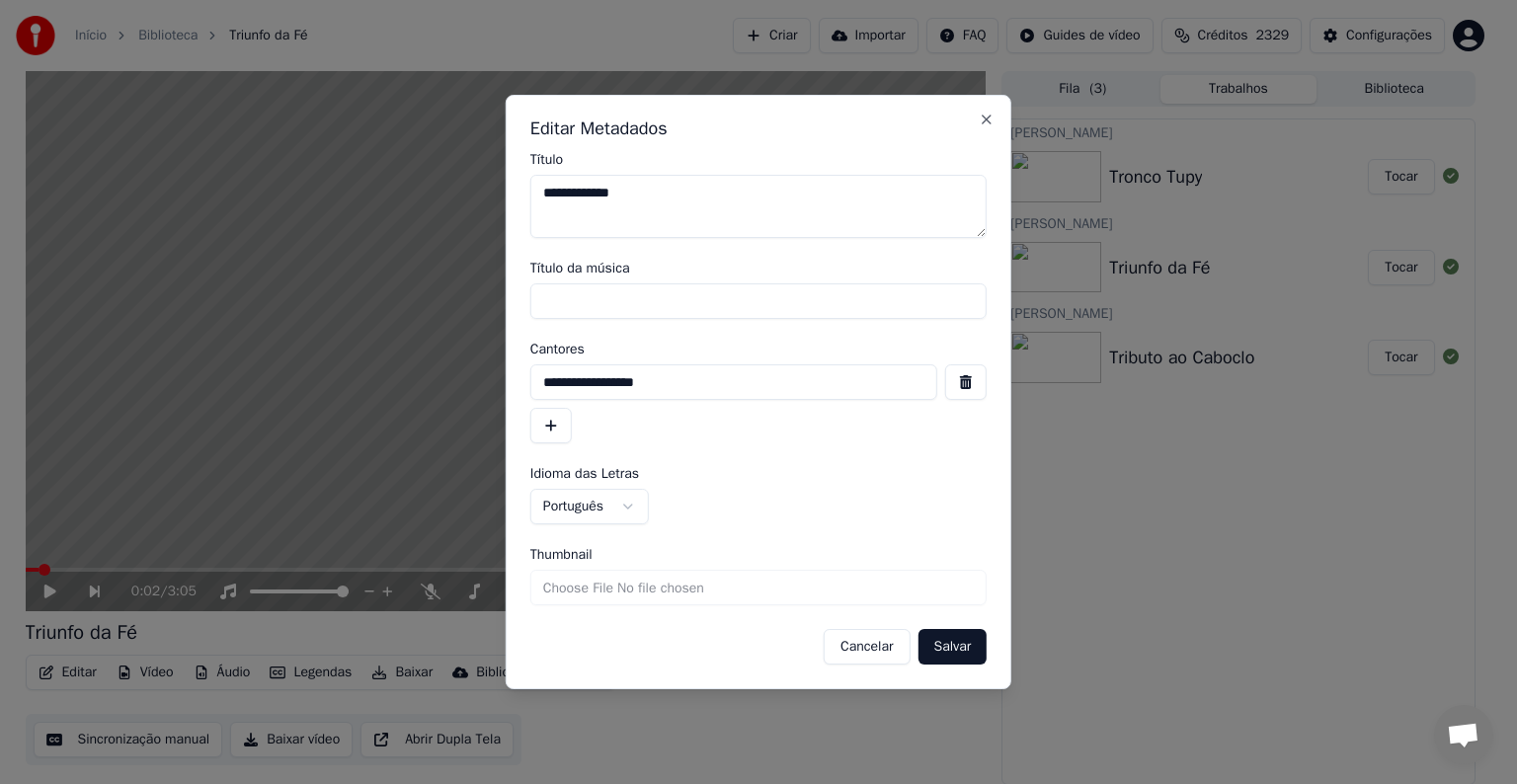 type on "**********" 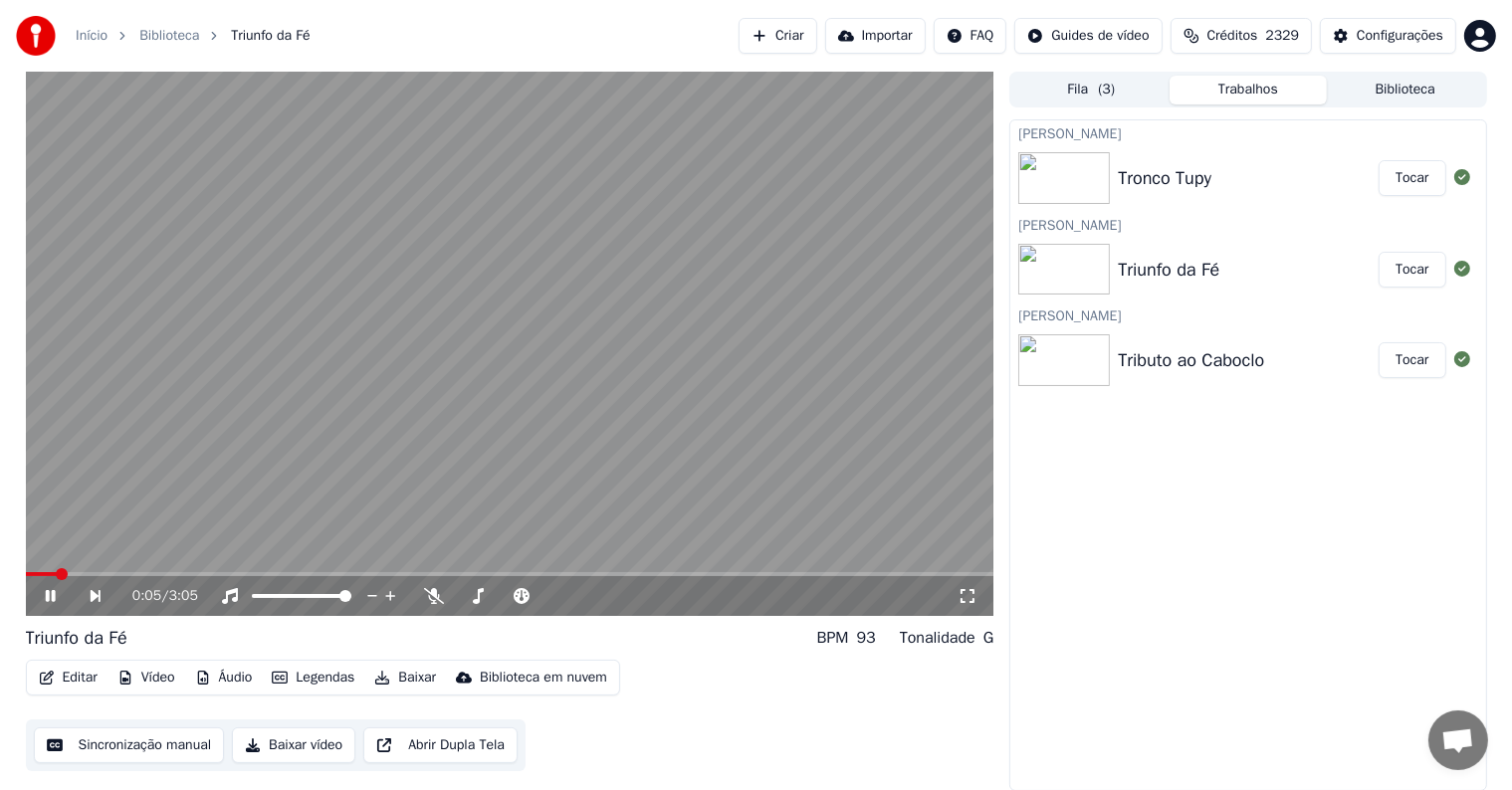 click at bounding box center [510, 343] 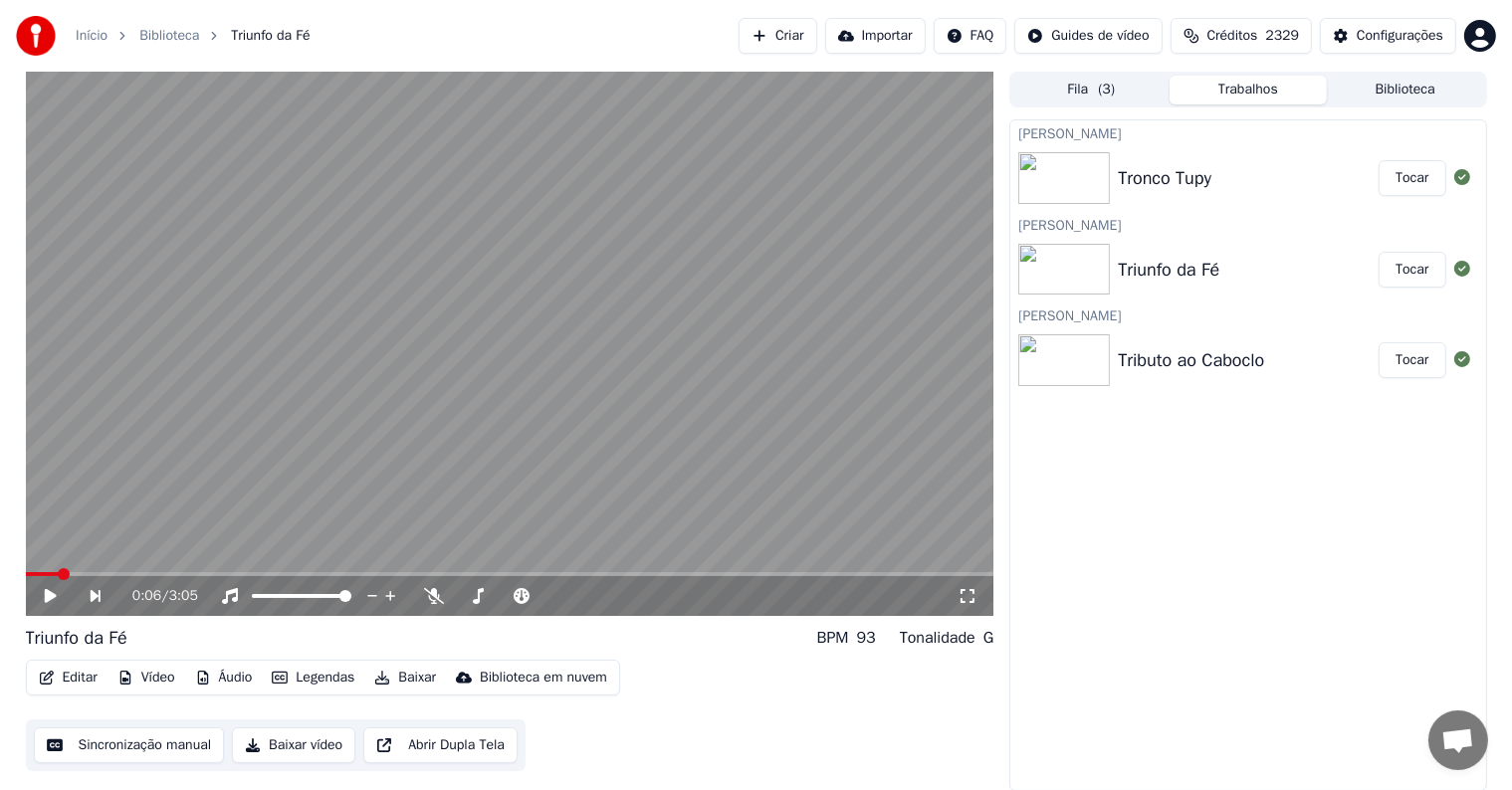 click on "Sincronização manual" at bounding box center (129, 745) 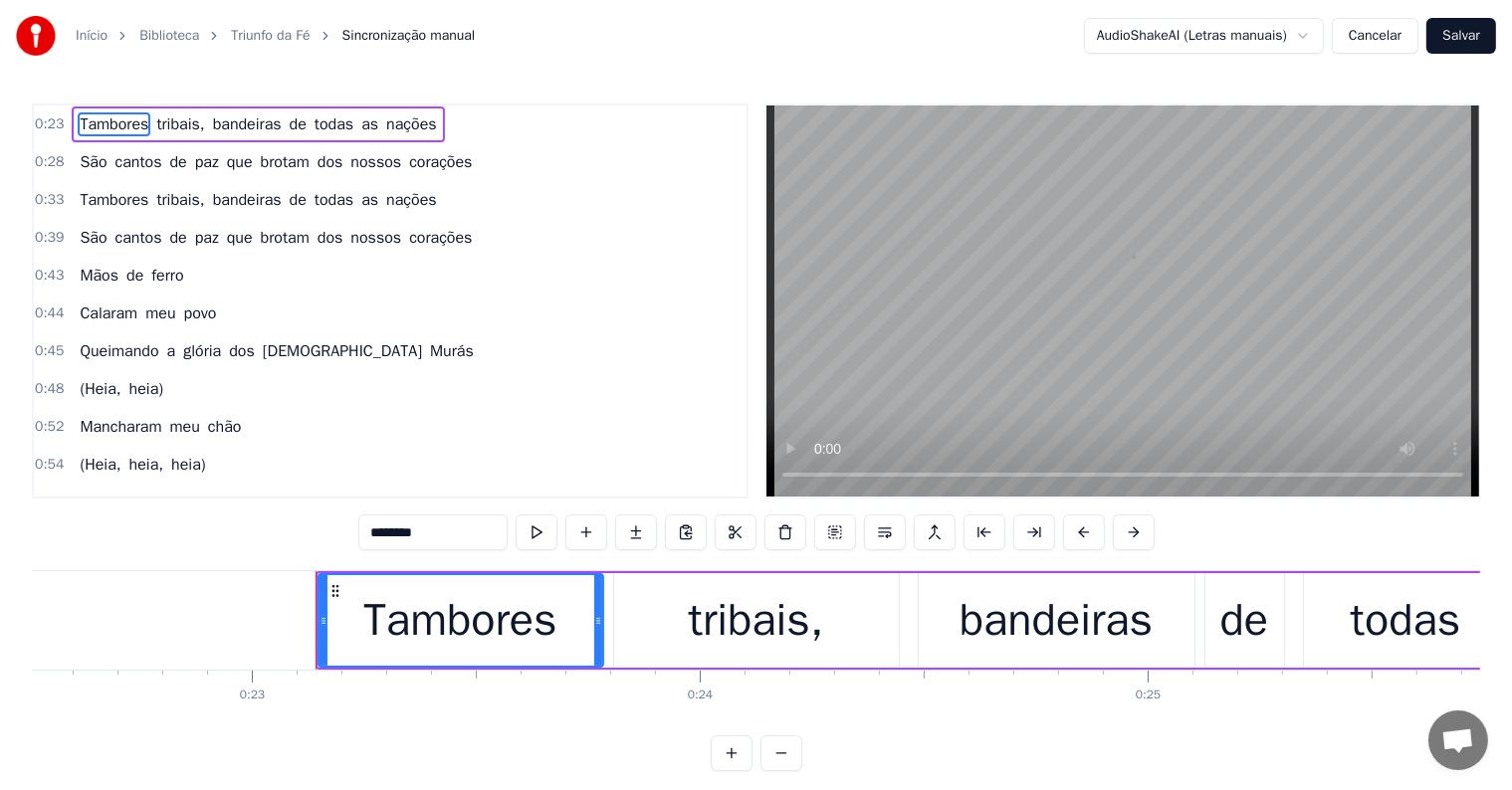 scroll, scrollTop: 0, scrollLeft: 10264, axis: horizontal 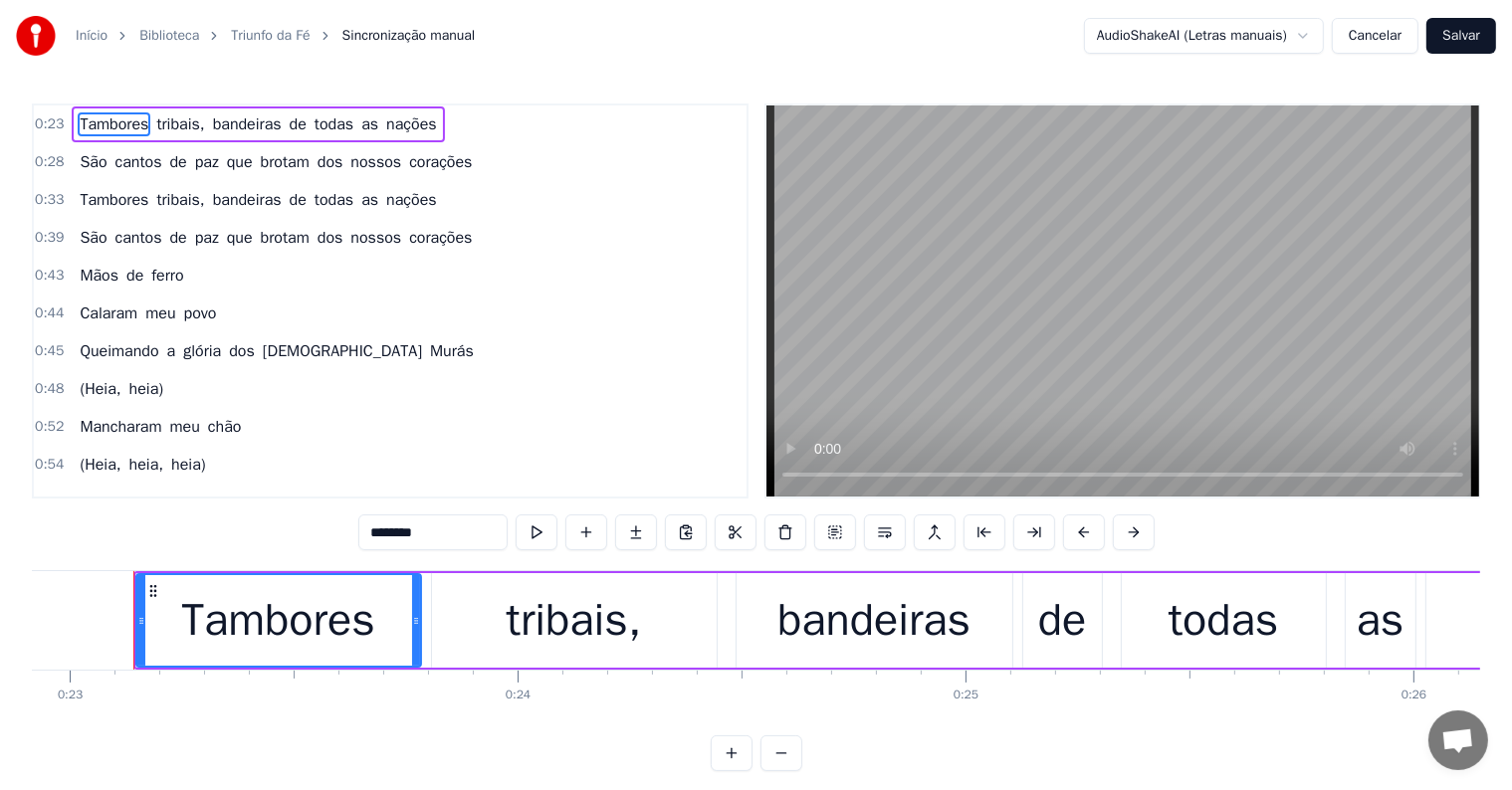 type 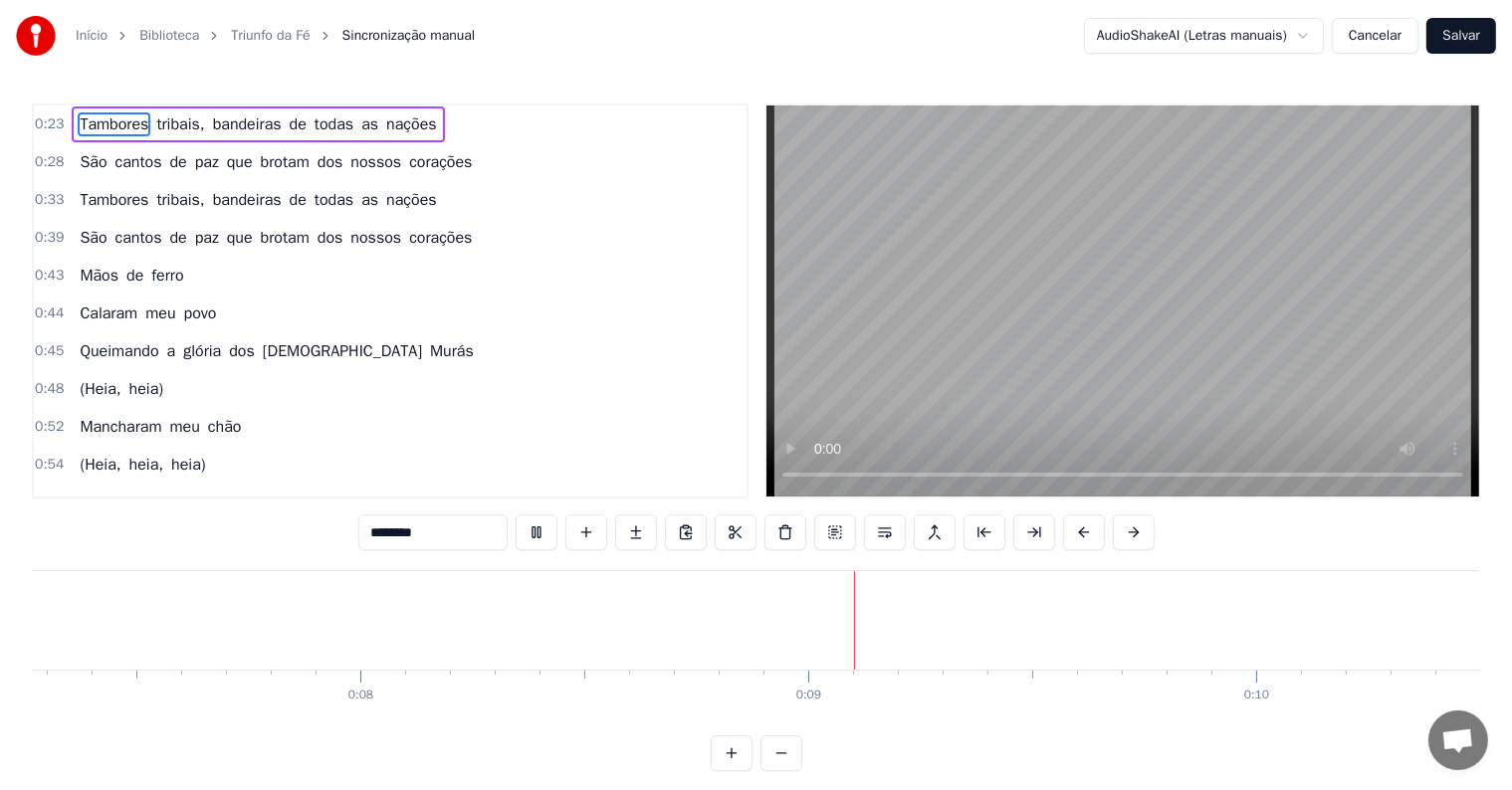 scroll, scrollTop: 0, scrollLeft: 3653, axis: horizontal 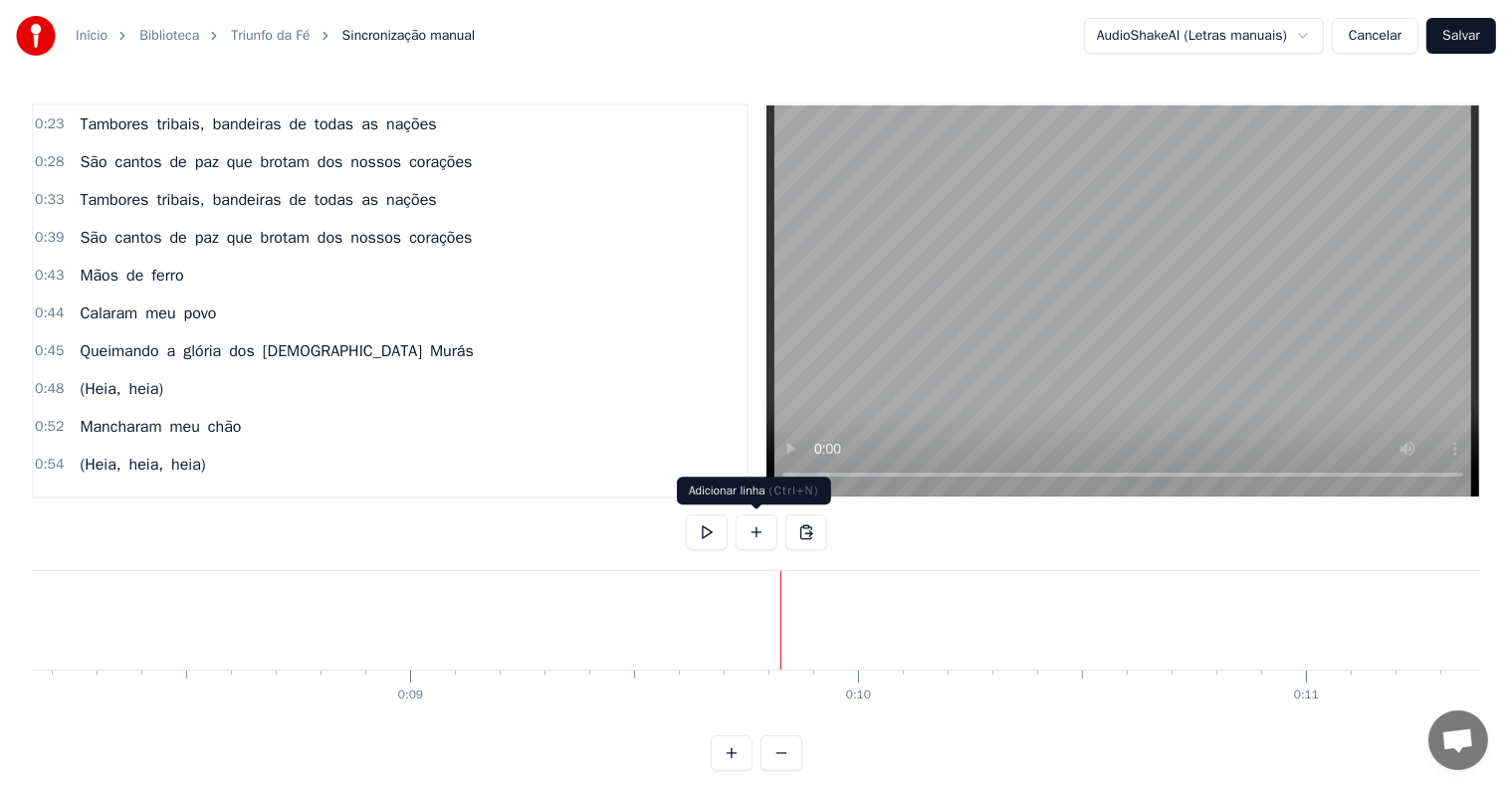 click at bounding box center [756, 532] 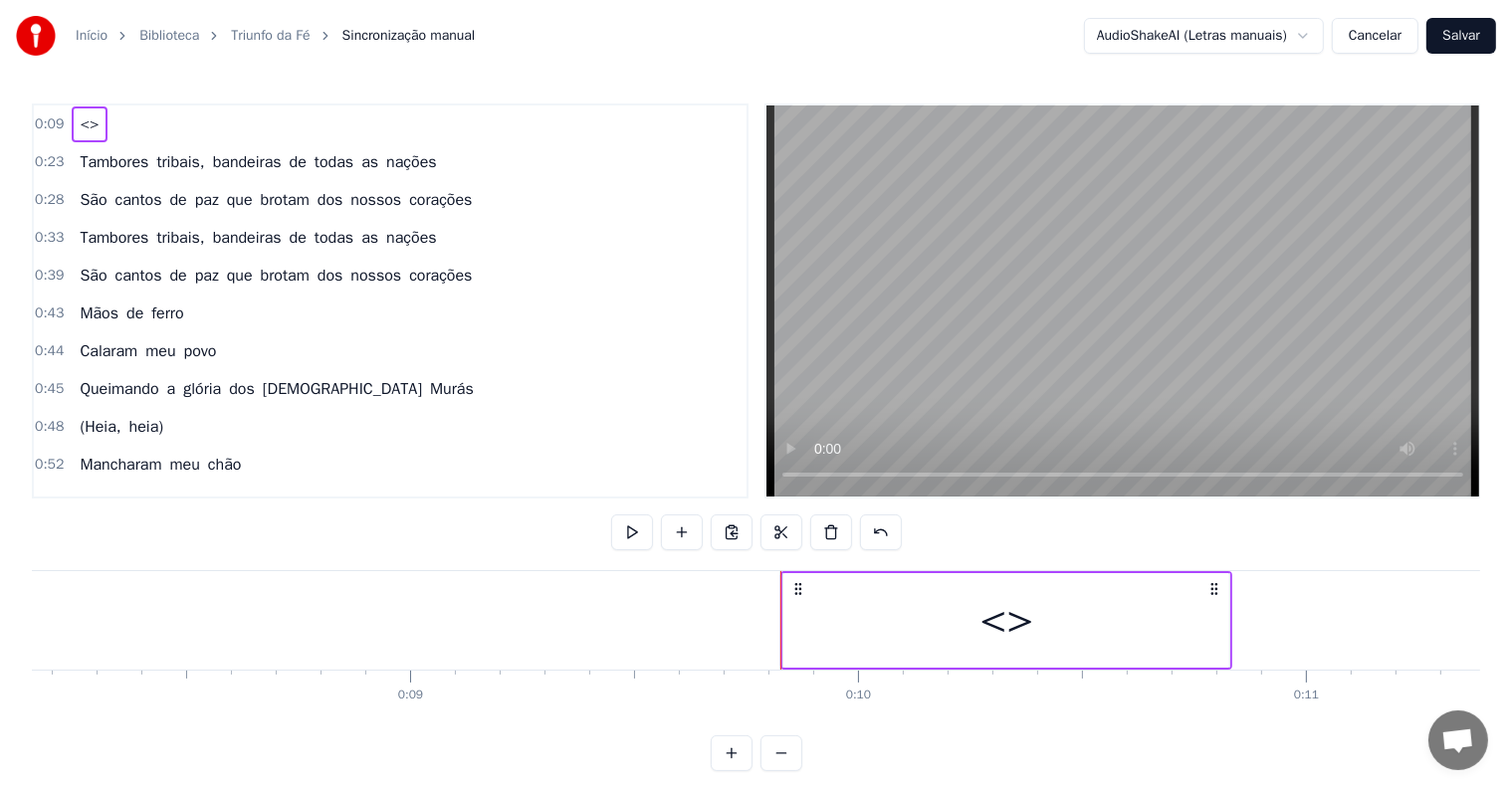 click on "<>" at bounding box center (1006, 620) 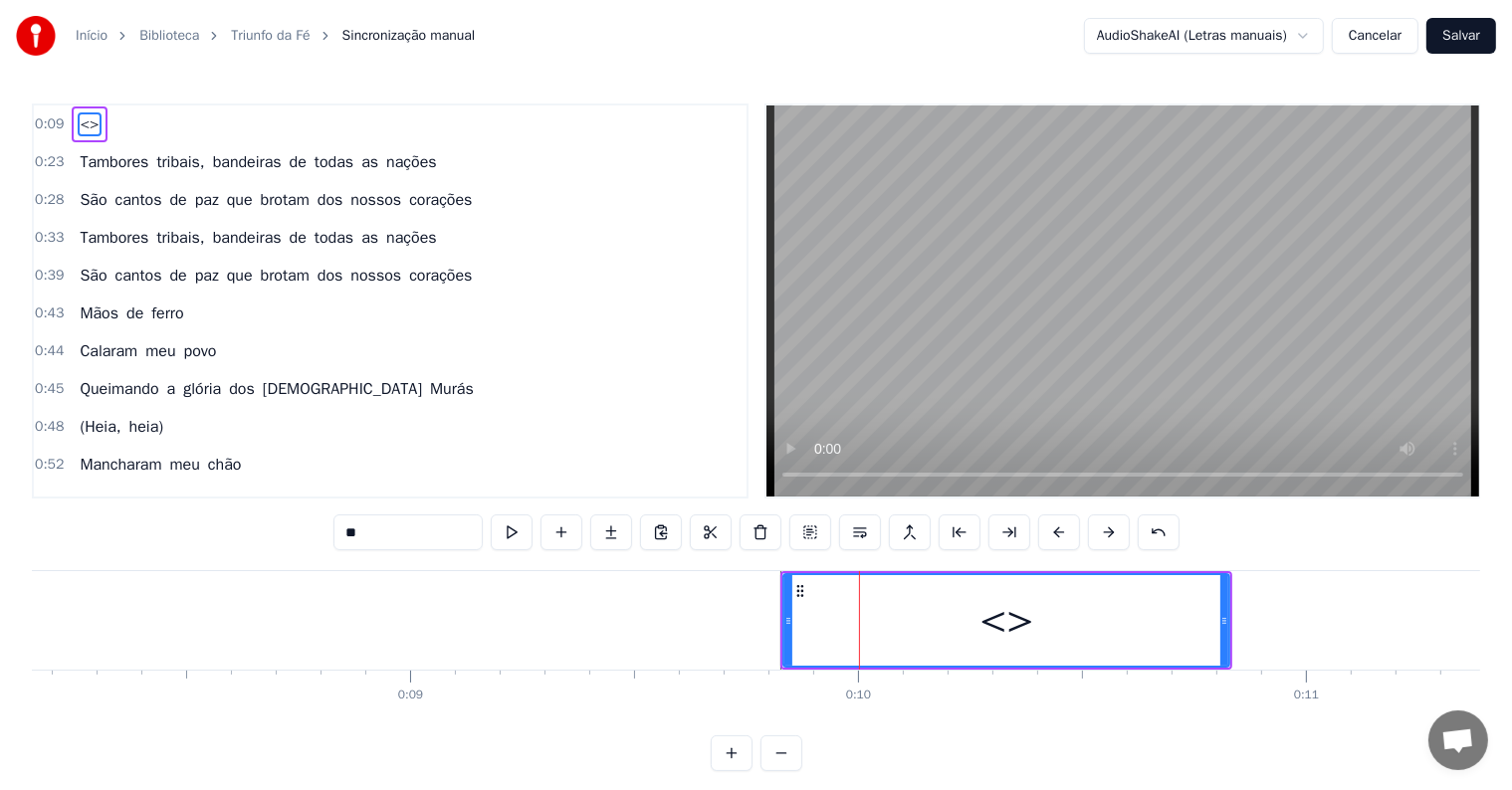drag, startPoint x: 393, startPoint y: 524, endPoint x: 274, endPoint y: 527, distance: 119.03781 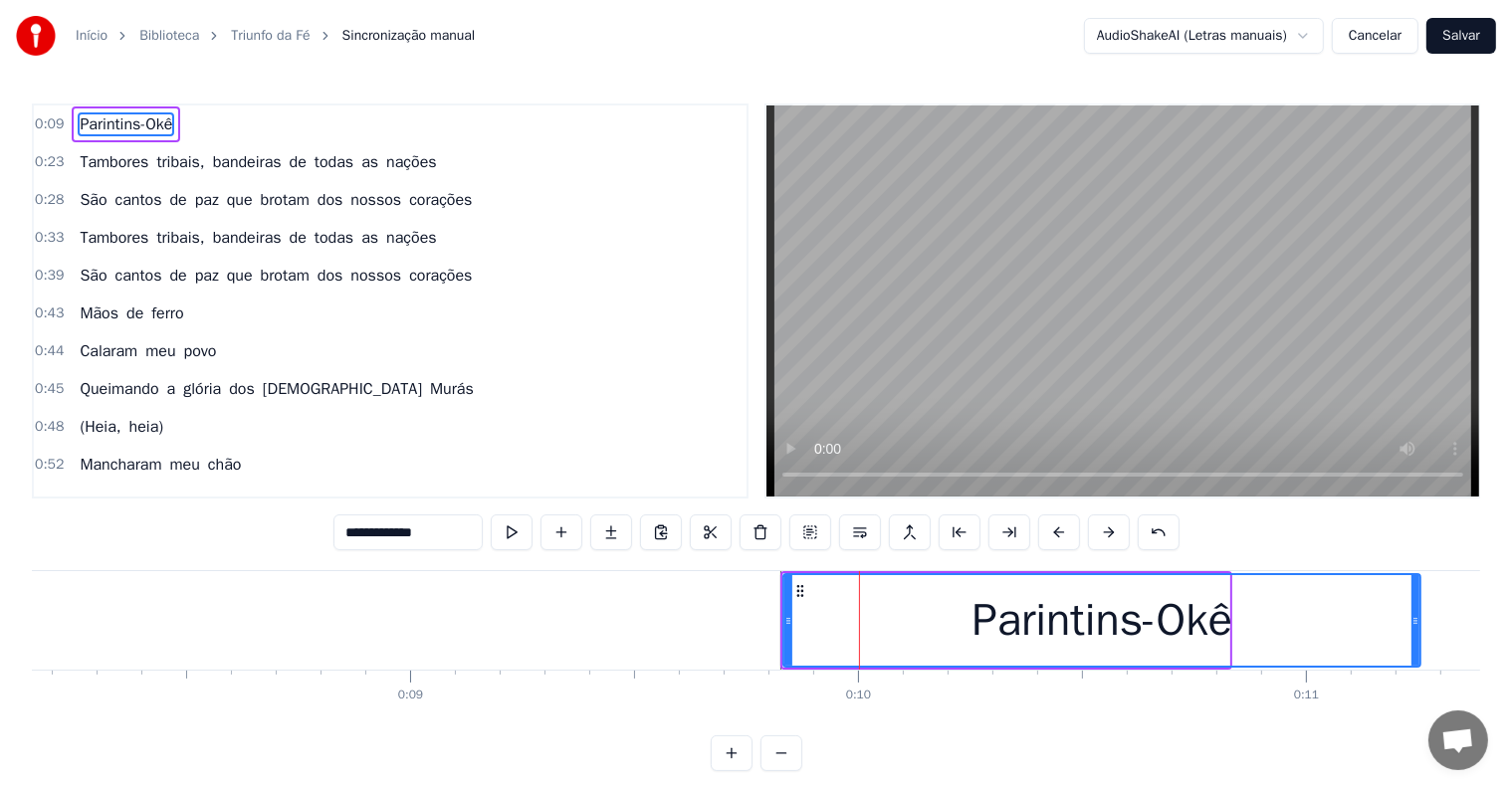 drag, startPoint x: 1222, startPoint y: 621, endPoint x: 1418, endPoint y: 646, distance: 197.58796 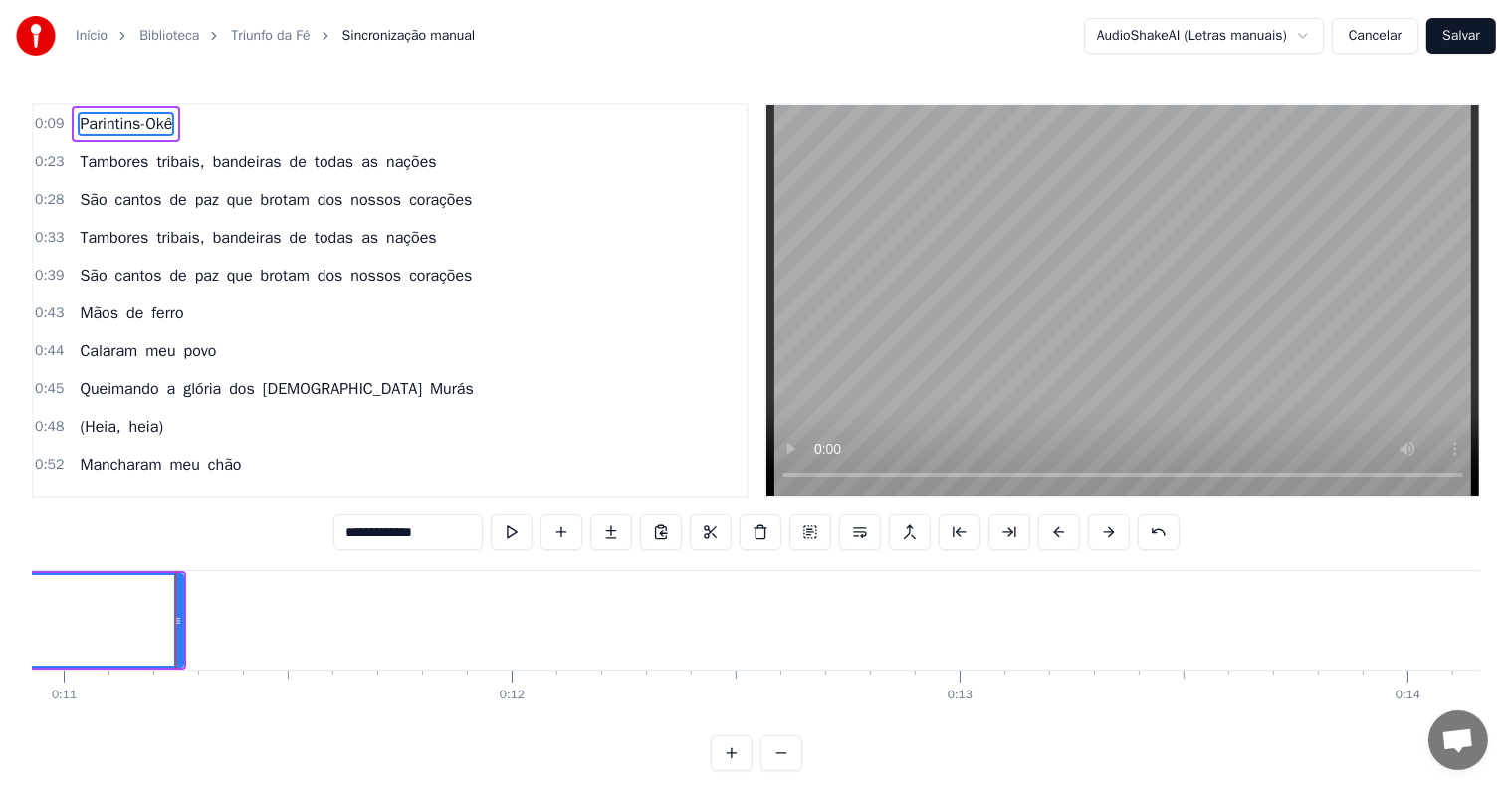 scroll, scrollTop: 0, scrollLeft: 4938, axis: horizontal 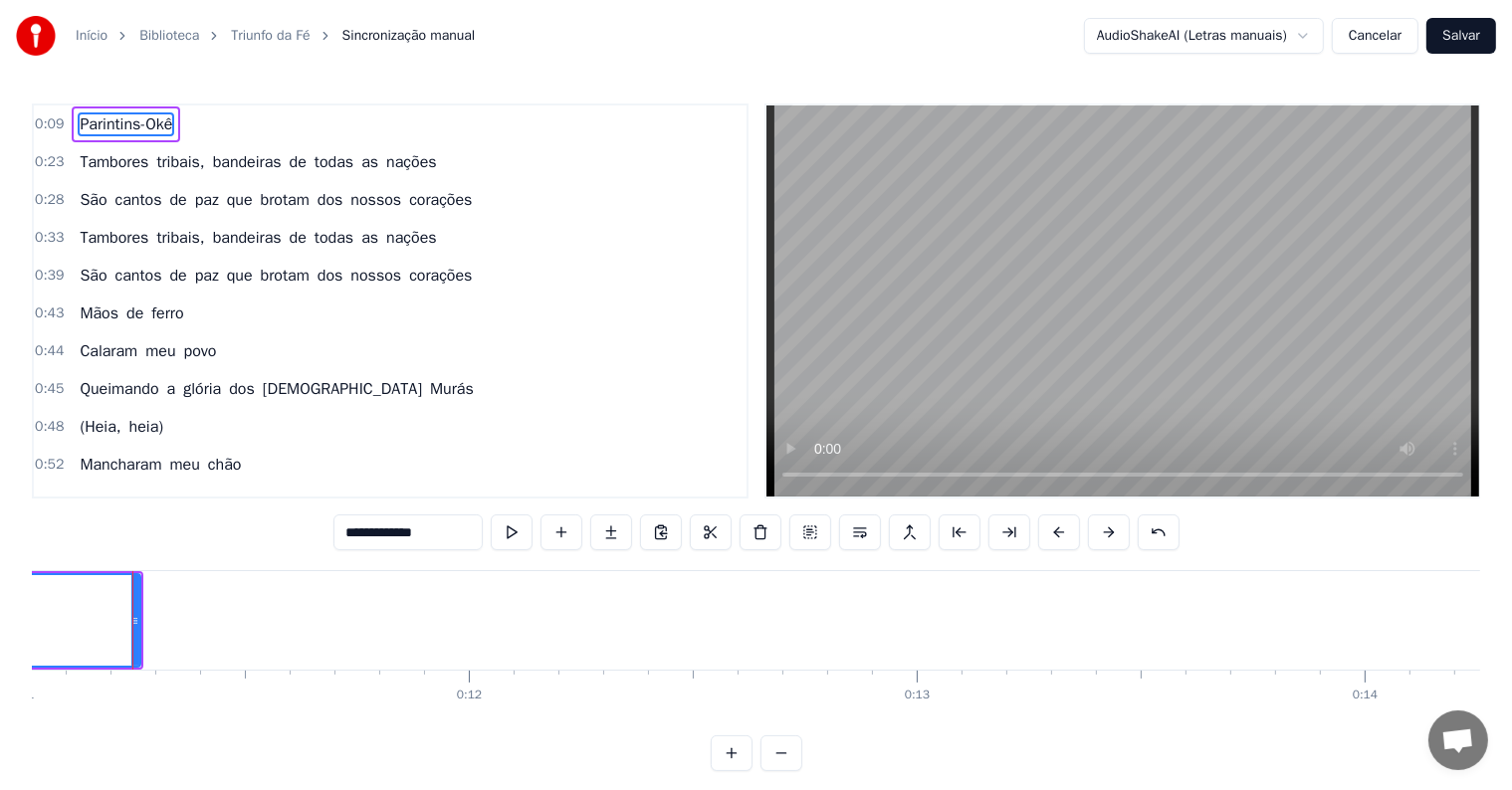 type on "**********" 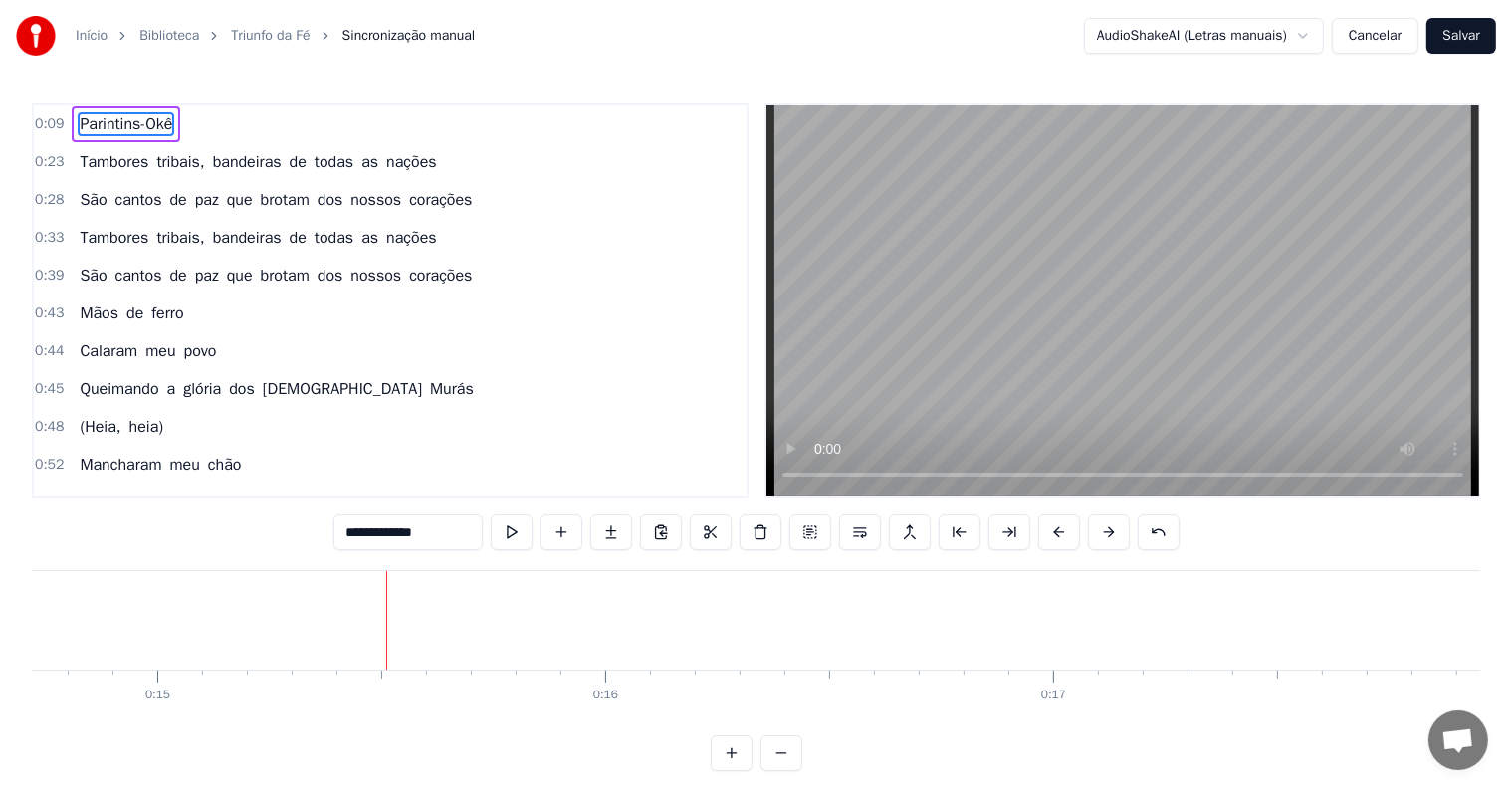 scroll, scrollTop: 0, scrollLeft: 6656, axis: horizontal 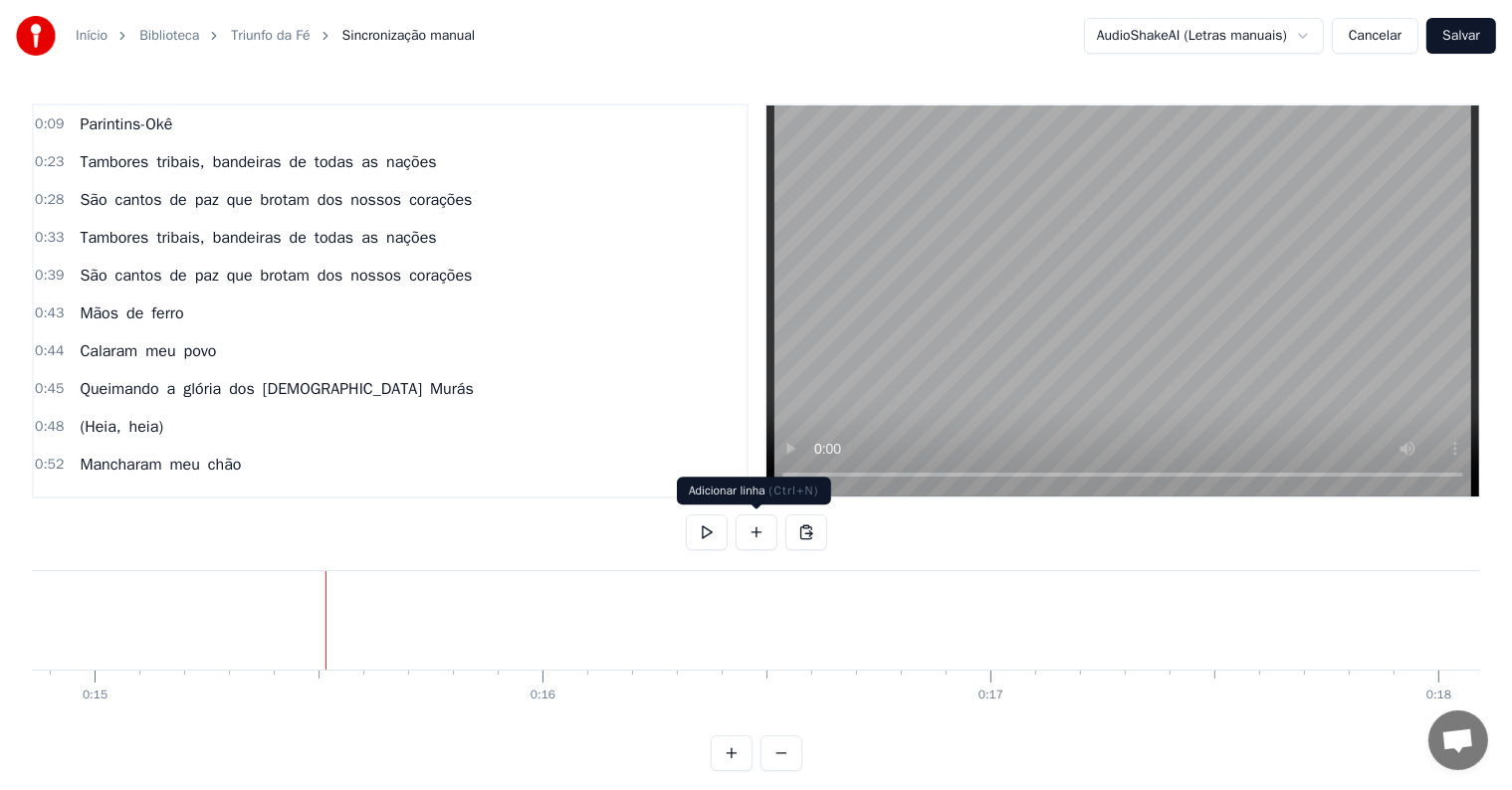 click at bounding box center (756, 532) 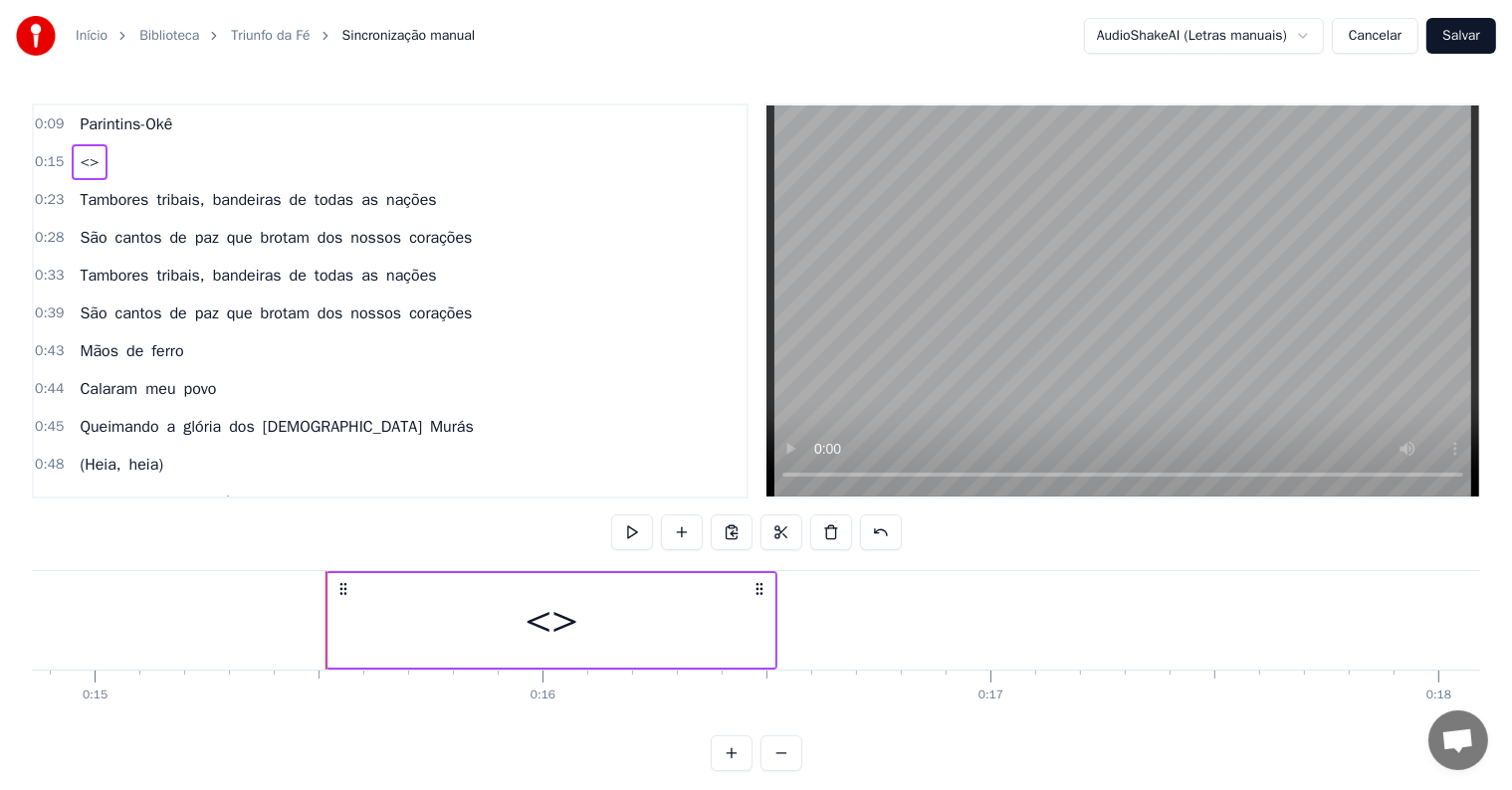 click on "<>" at bounding box center (551, 620) 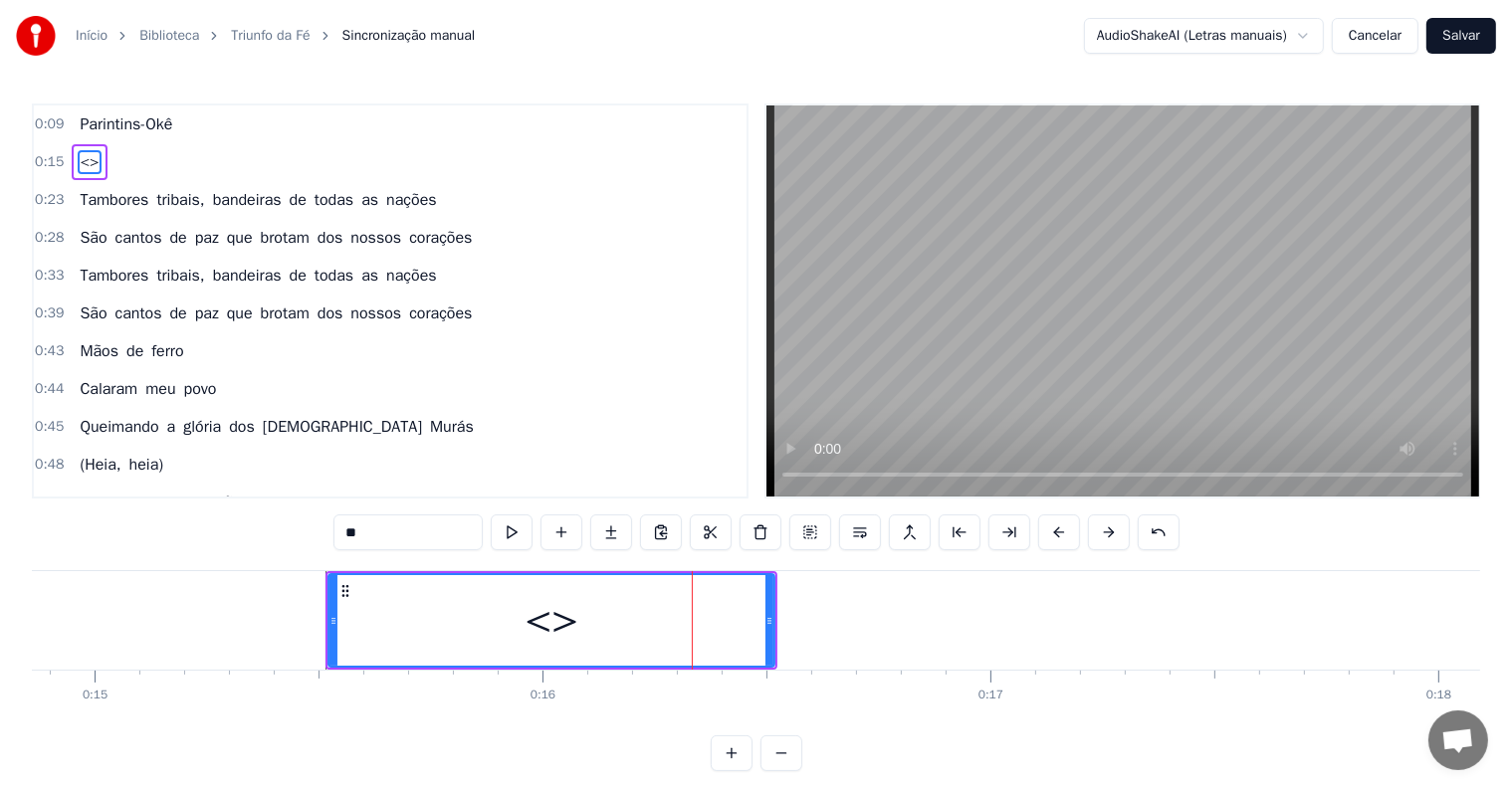 drag, startPoint x: 451, startPoint y: 536, endPoint x: 311, endPoint y: 525, distance: 140.43148 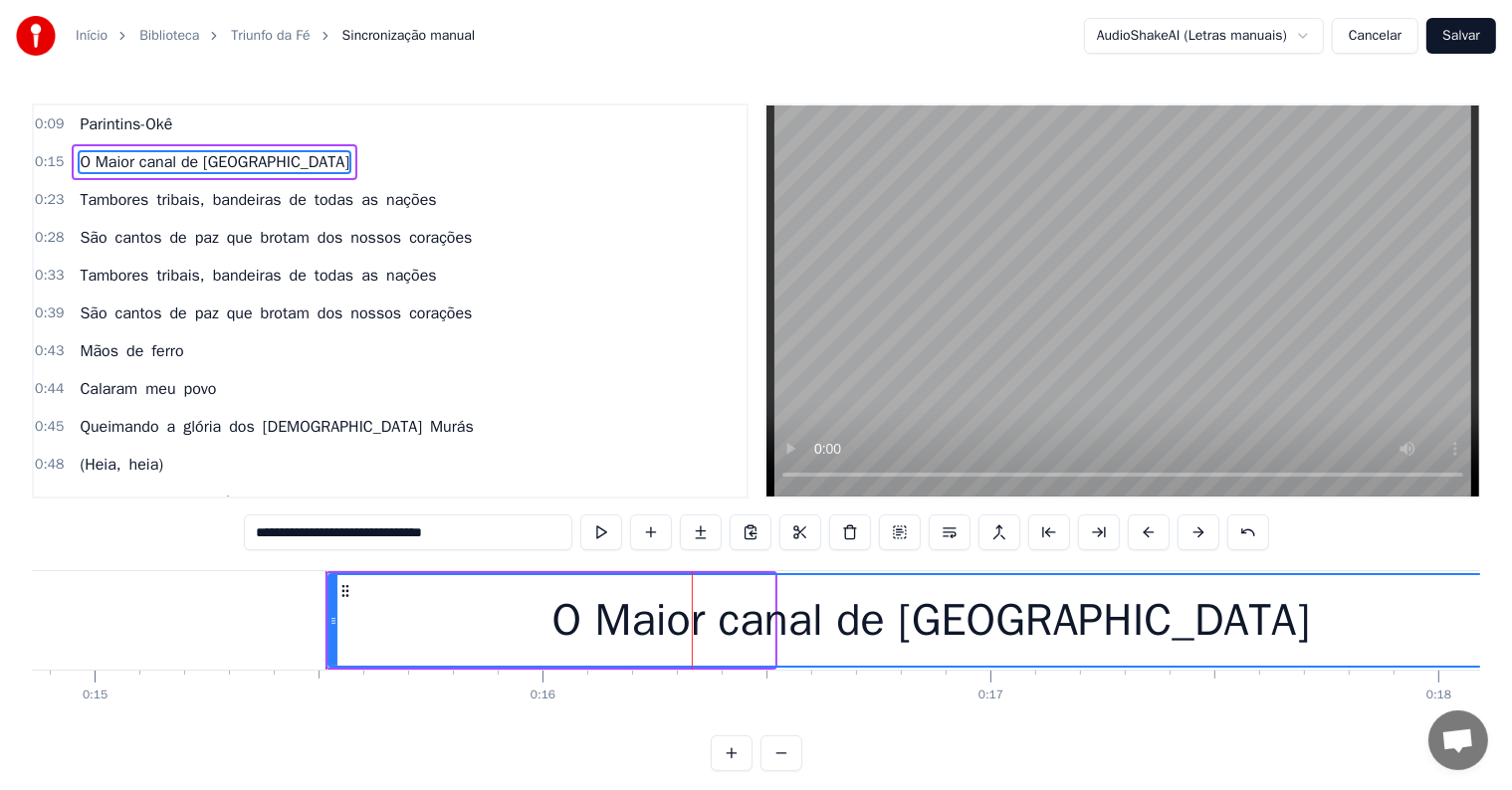 drag, startPoint x: 769, startPoint y: 620, endPoint x: 1528, endPoint y: 649, distance: 759.55382 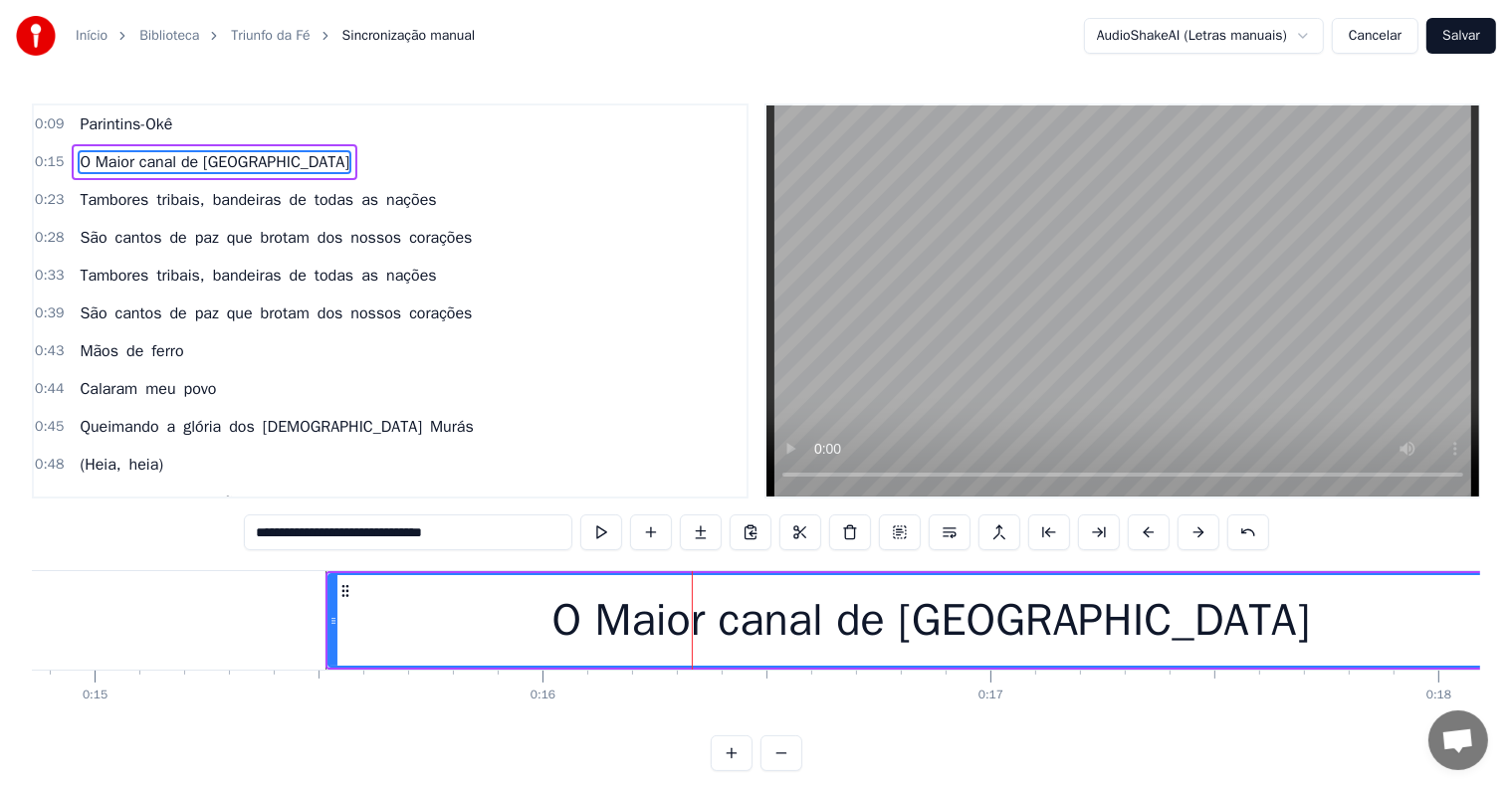 type on "**********" 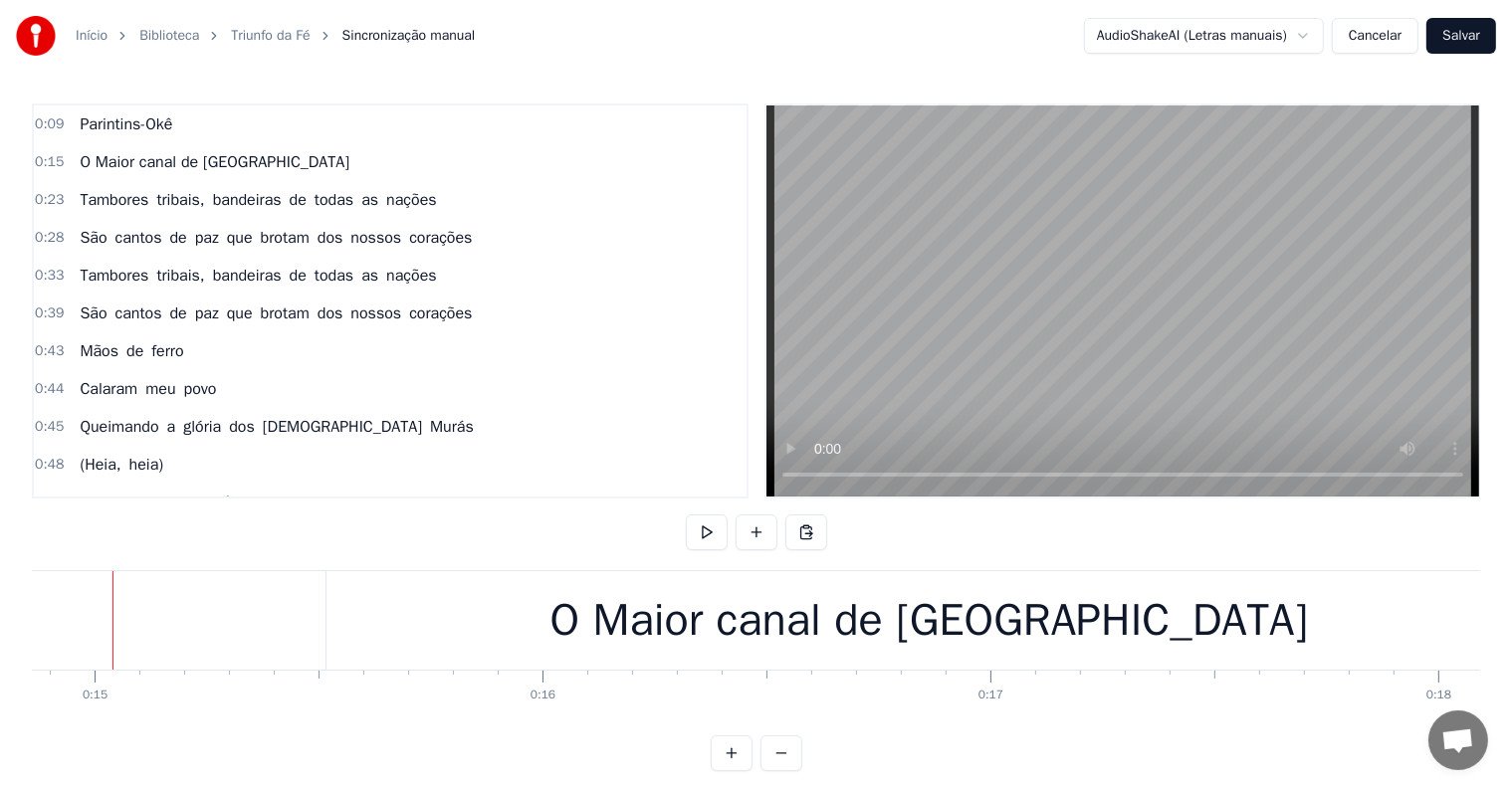 scroll, scrollTop: 0, scrollLeft: 6637, axis: horizontal 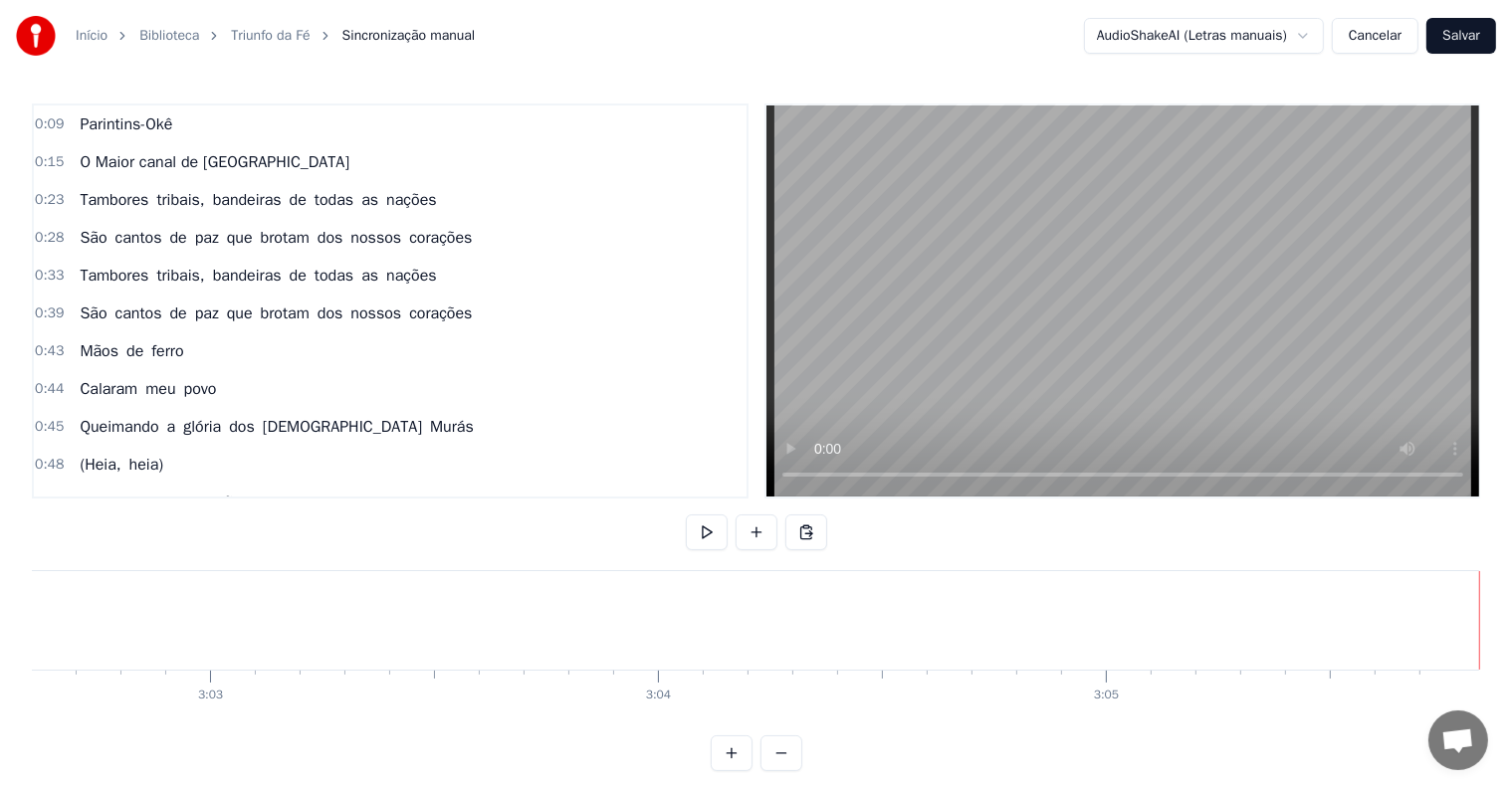 click on "Salvar" at bounding box center [1461, 36] 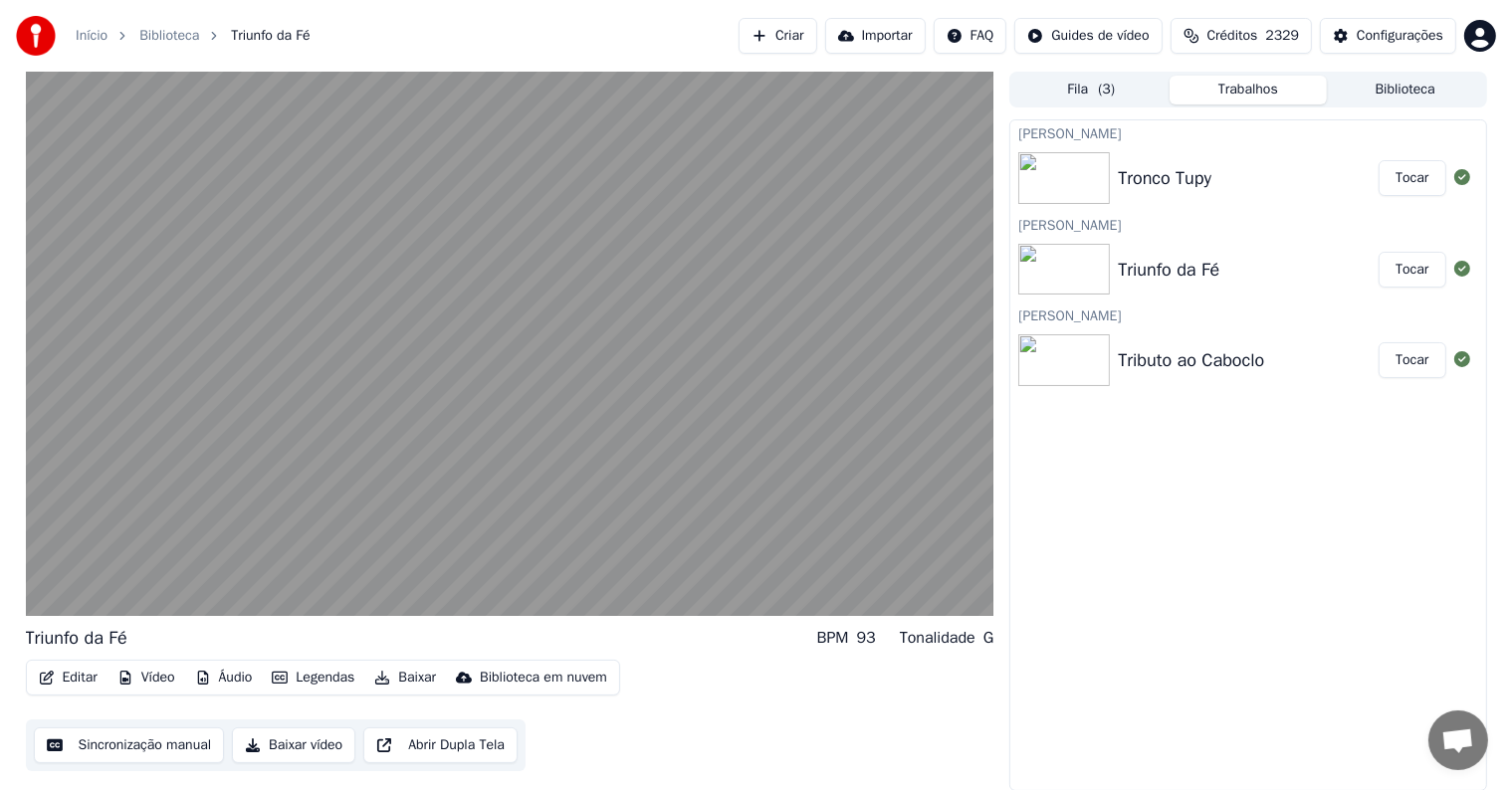 click on "Tocar" at bounding box center [1411, 178] 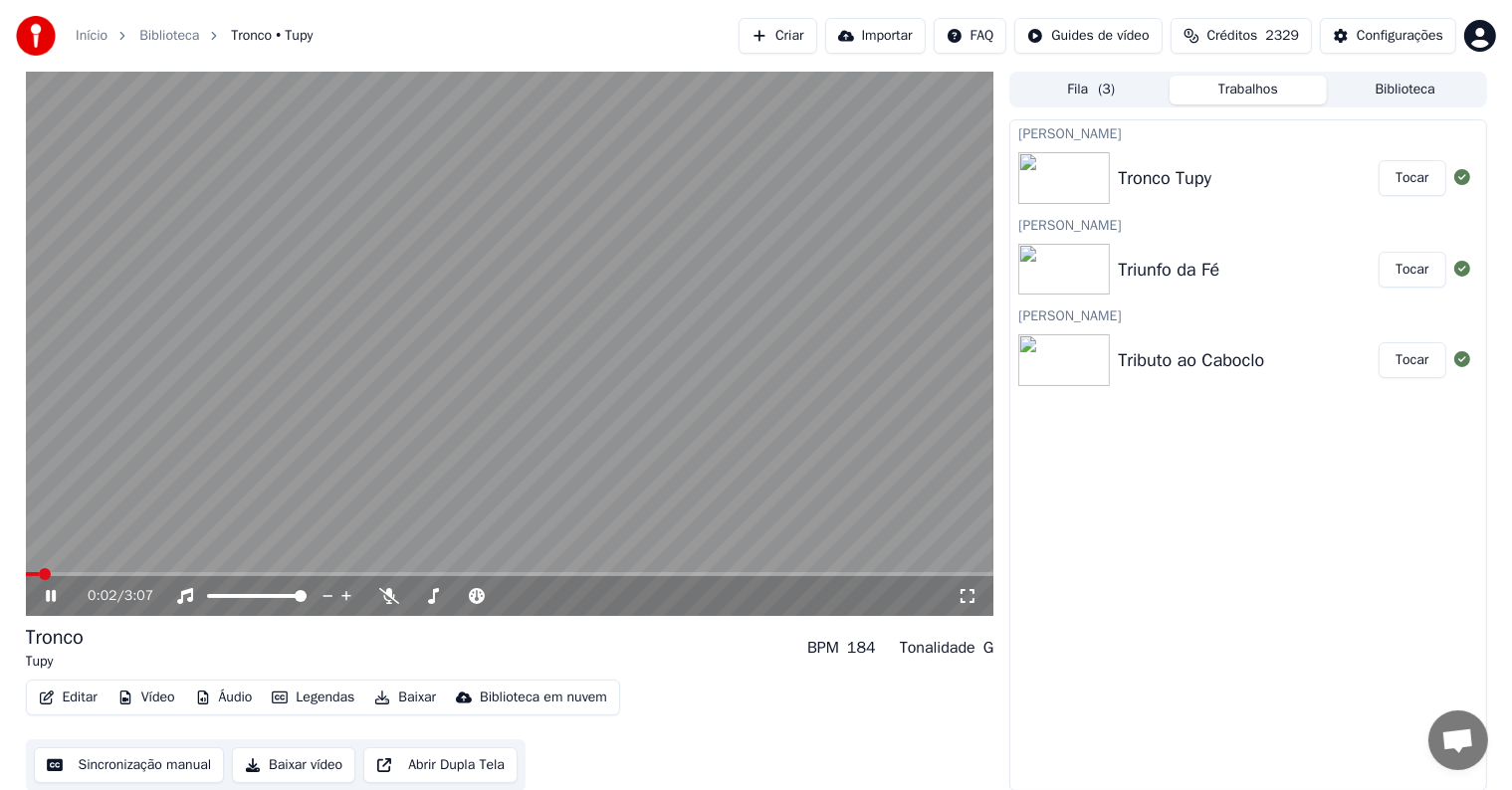 click at bounding box center (510, 343) 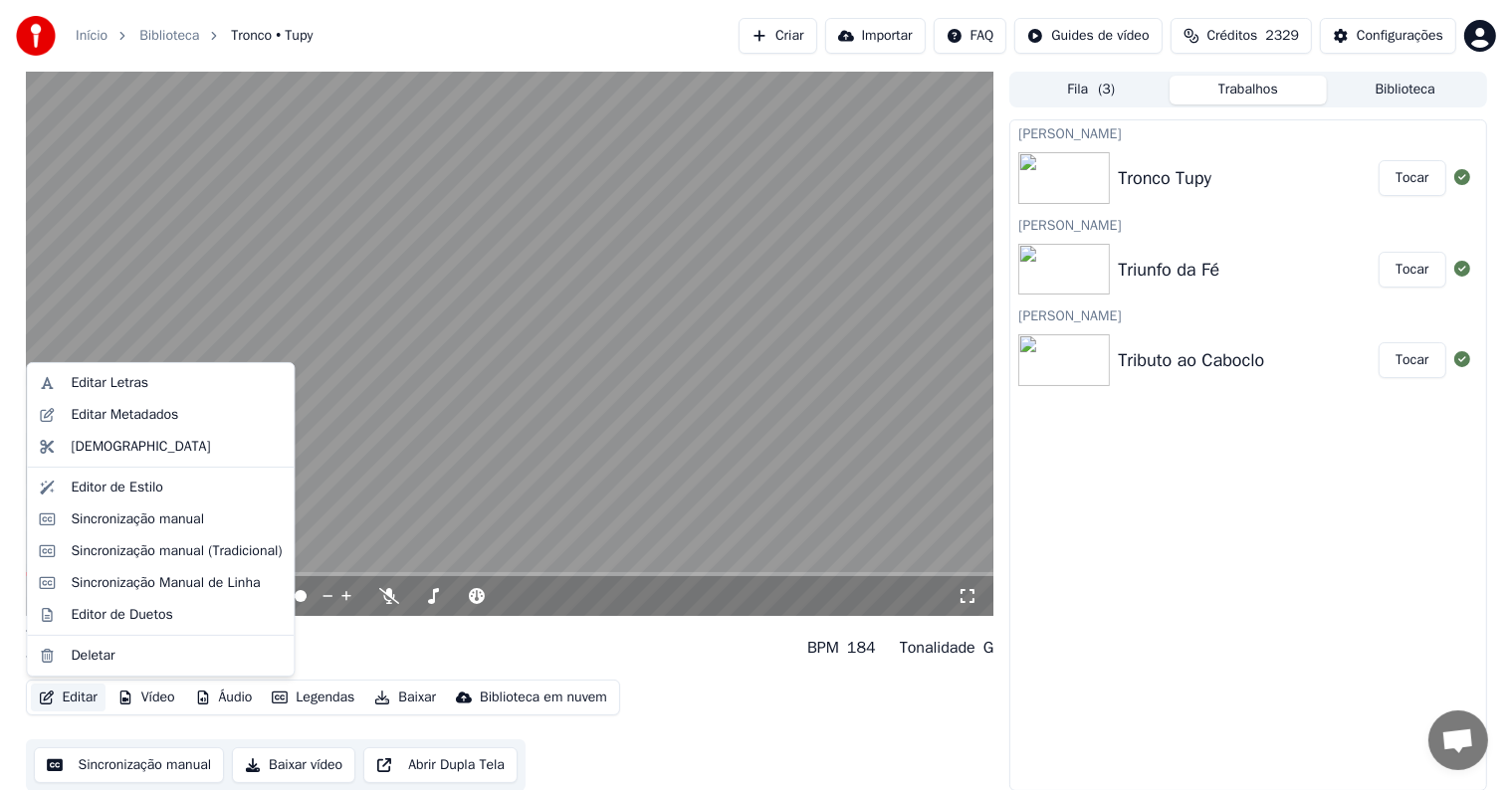click on "Editar" at bounding box center [68, 697] 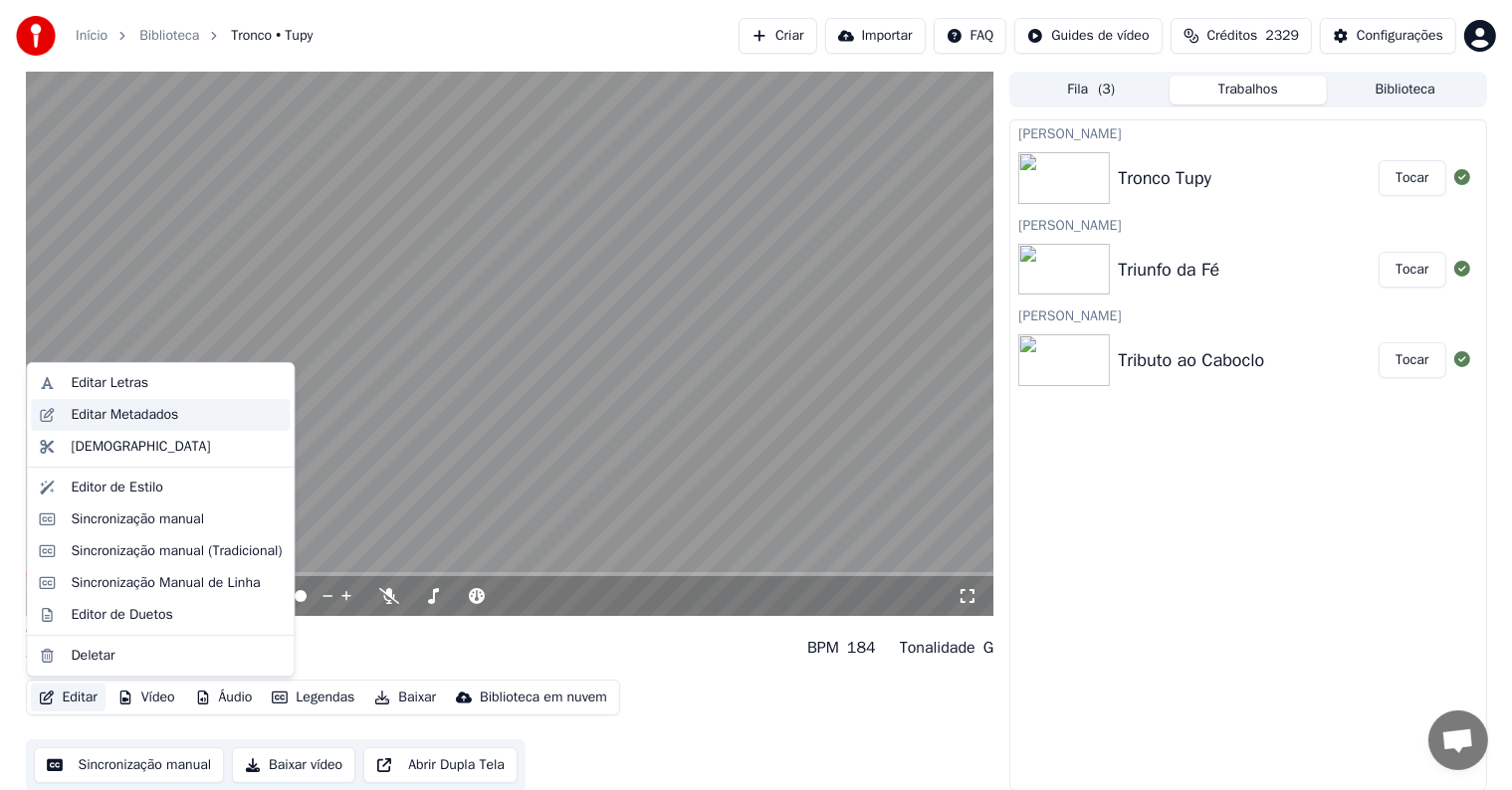 click on "Editar Metadados" at bounding box center (160, 415) 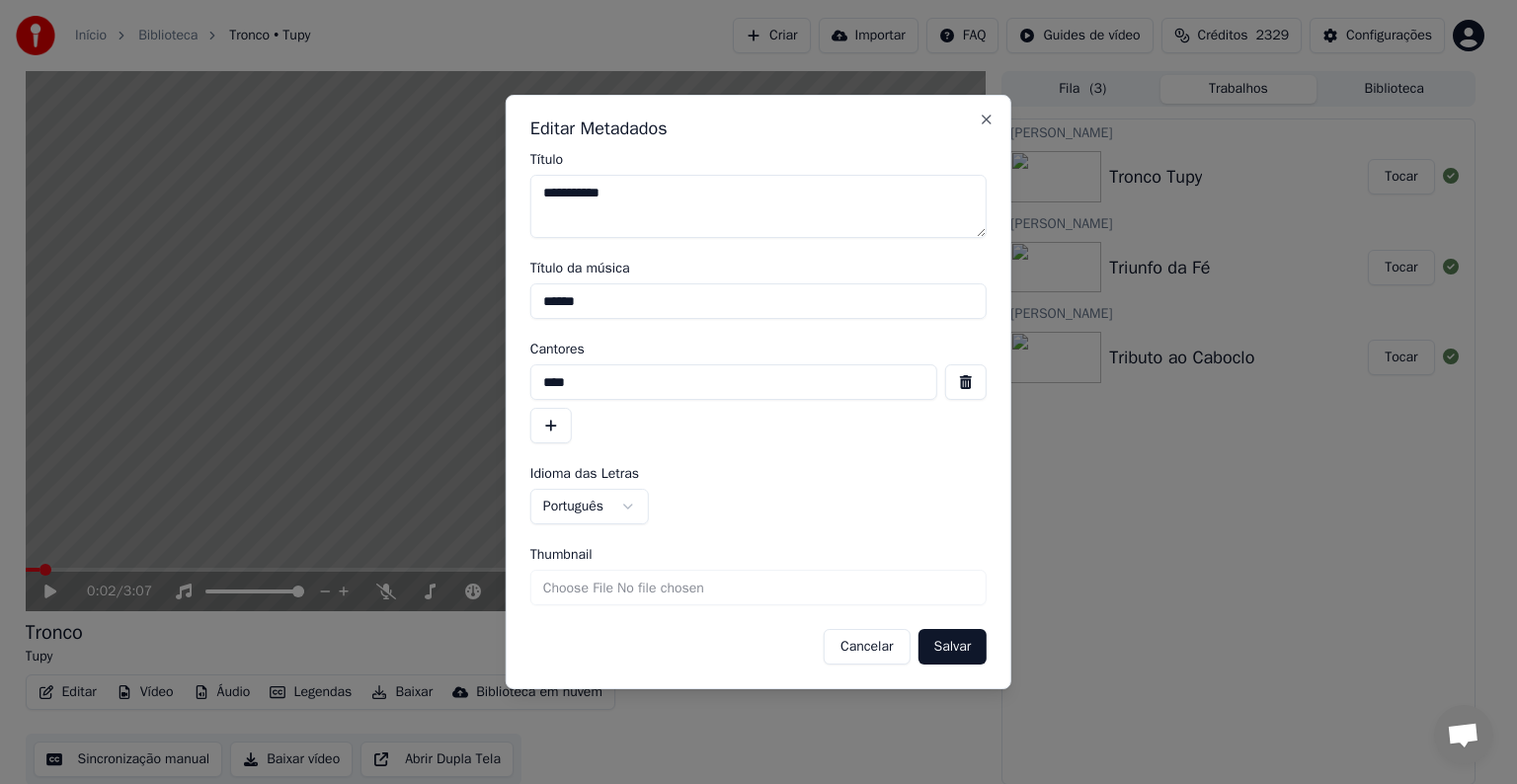 drag, startPoint x: 645, startPoint y: 296, endPoint x: 500, endPoint y: 295, distance: 145.0034 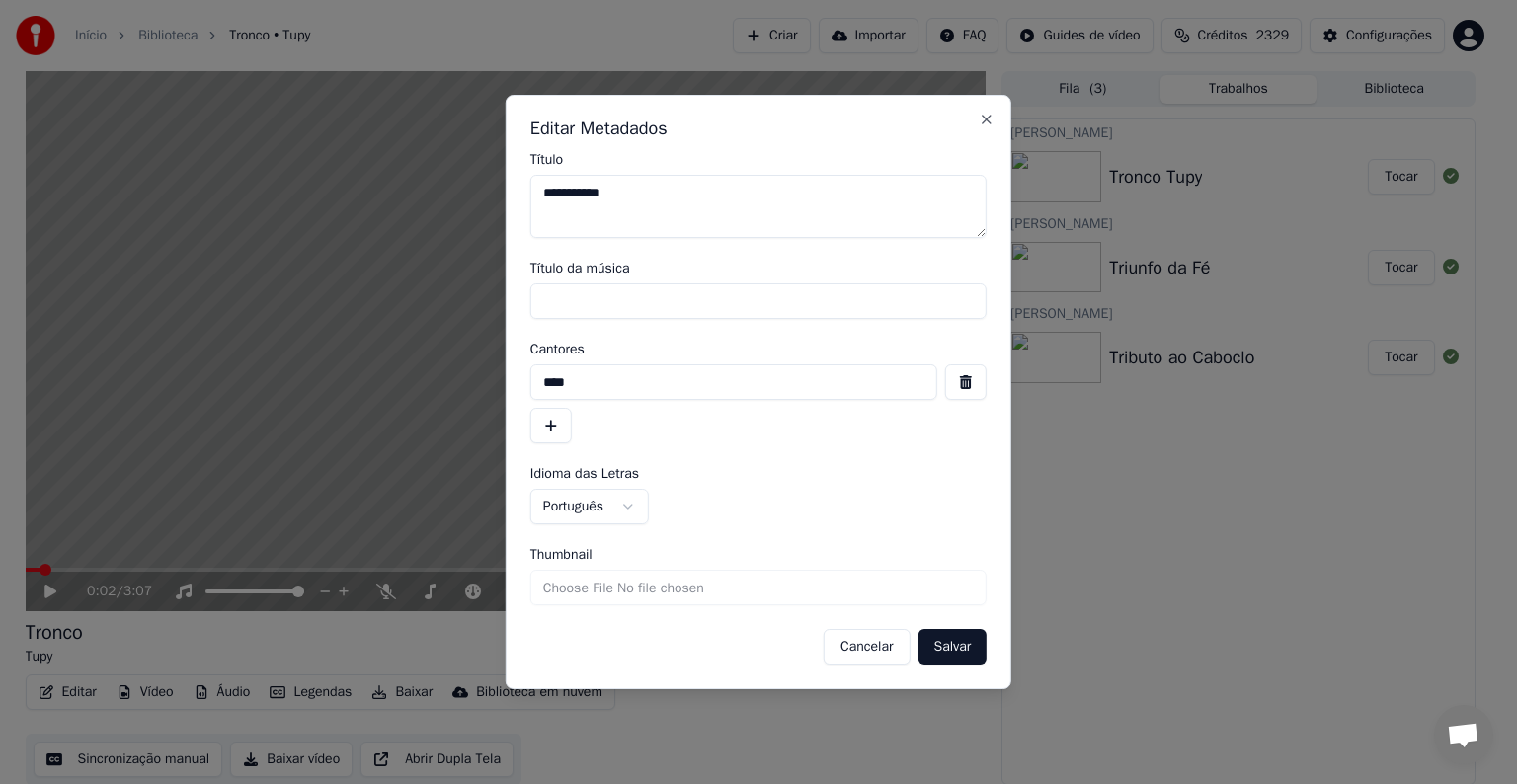 type 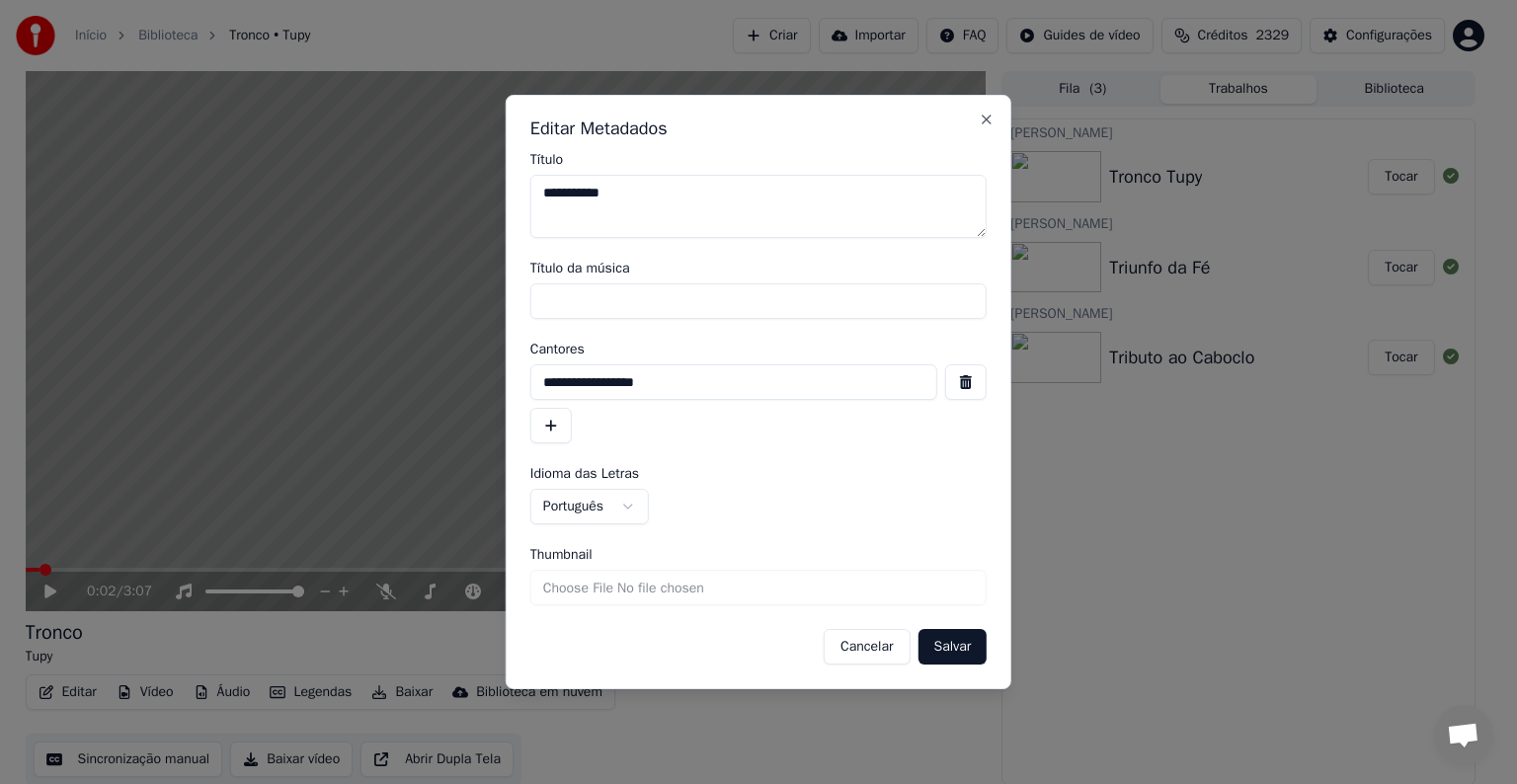 type on "**********" 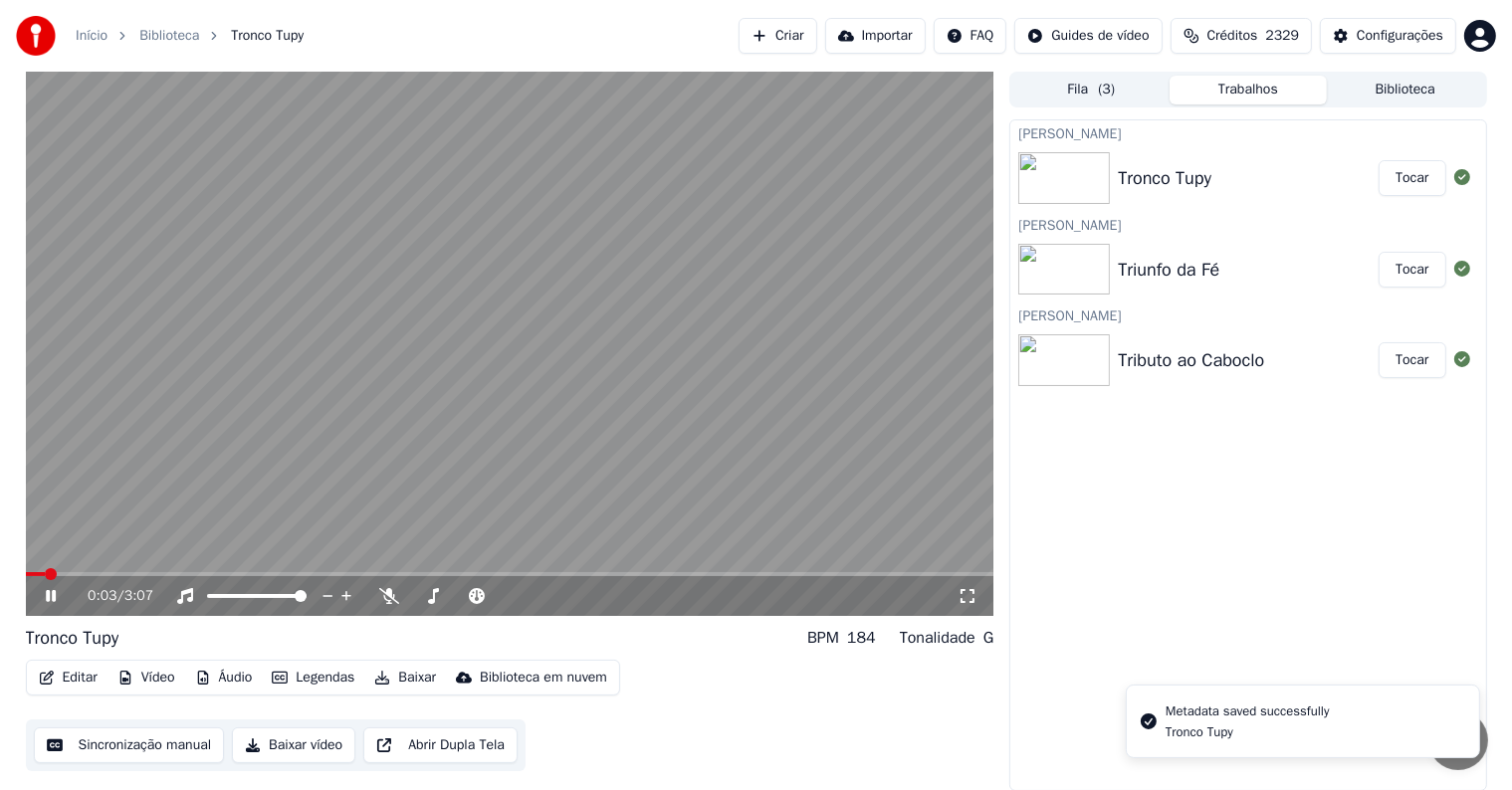 click at bounding box center [510, 343] 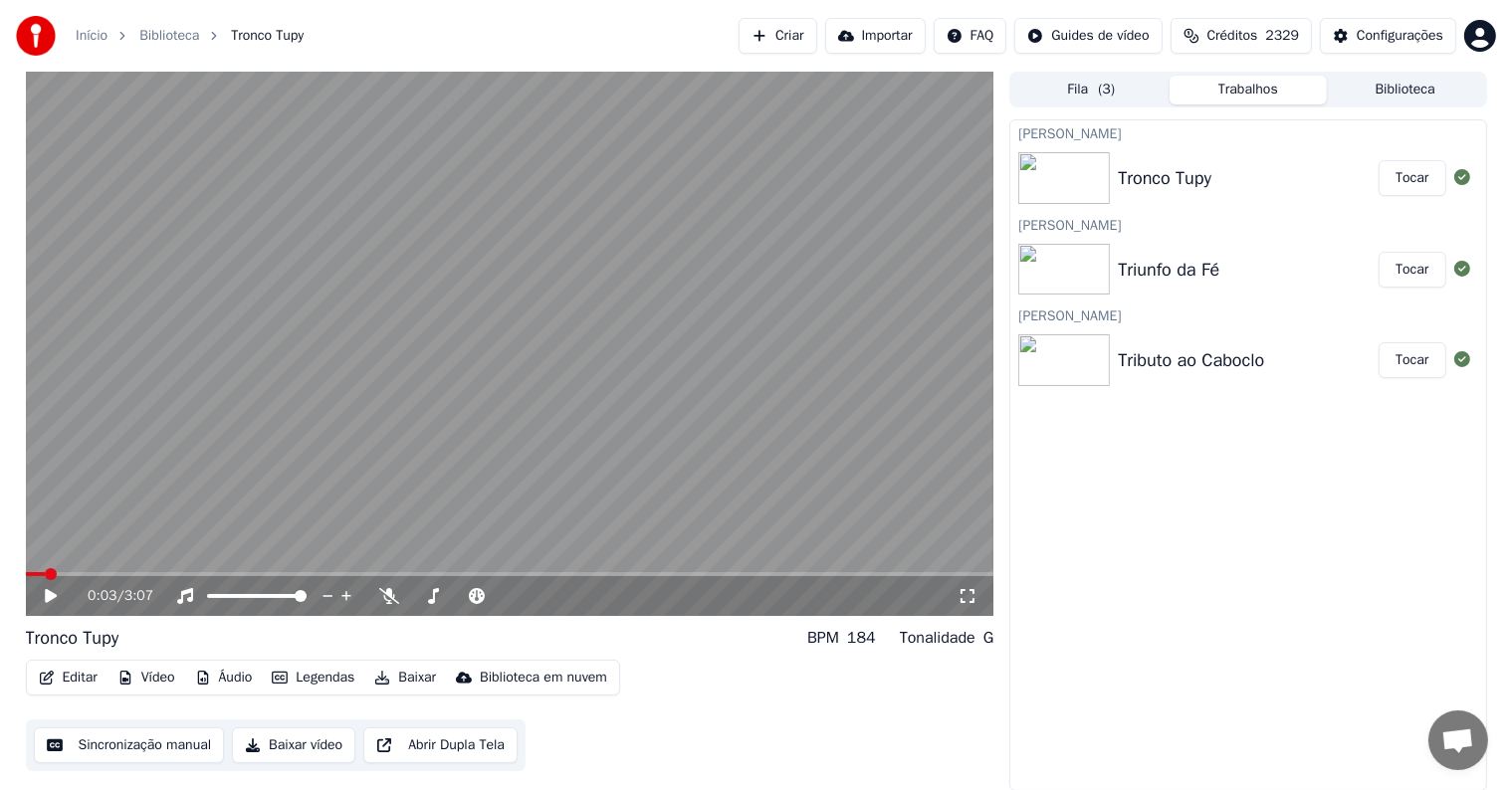 click on "Sincronização manual" at bounding box center [129, 745] 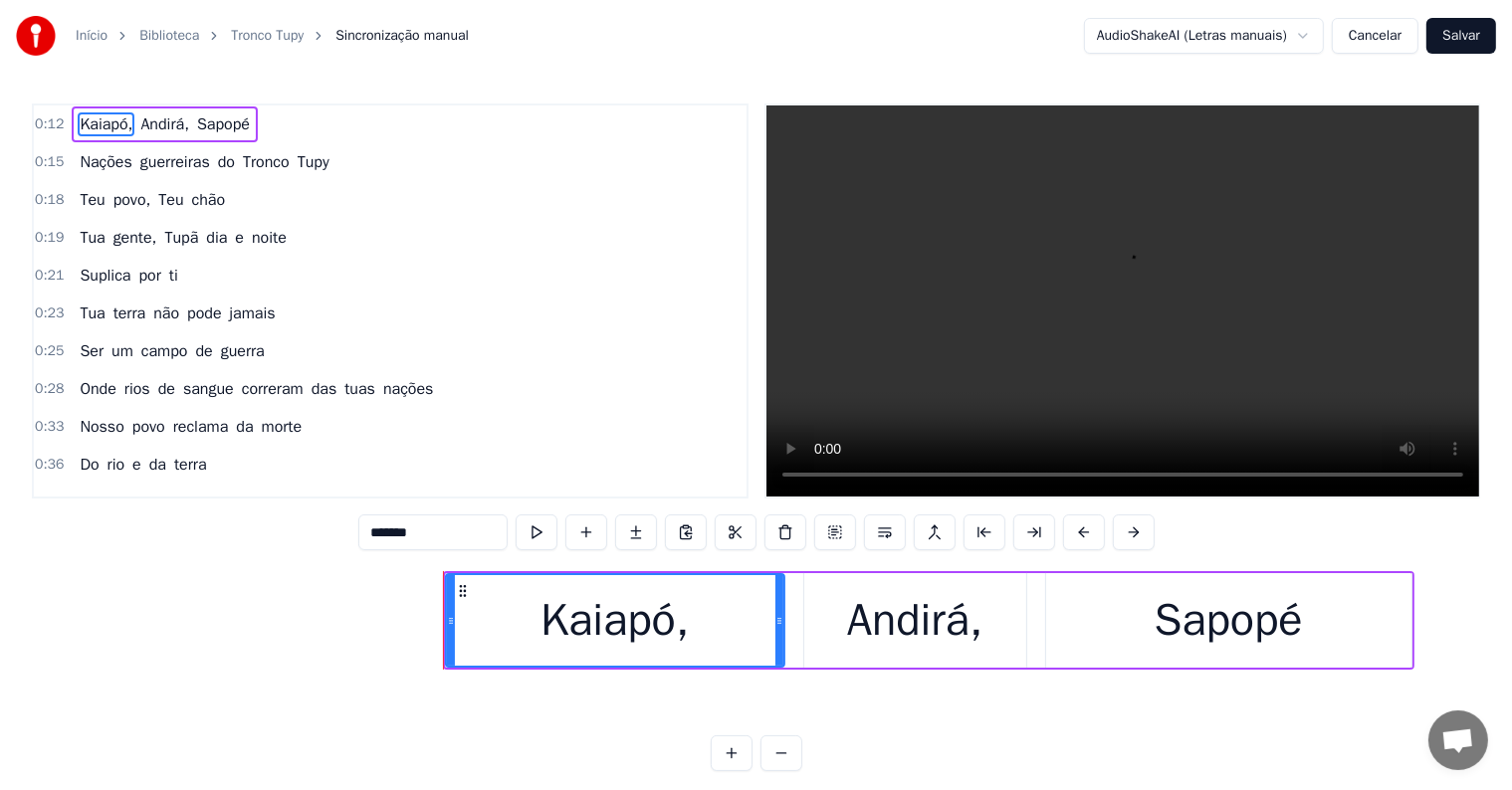 scroll, scrollTop: 0, scrollLeft: 5543, axis: horizontal 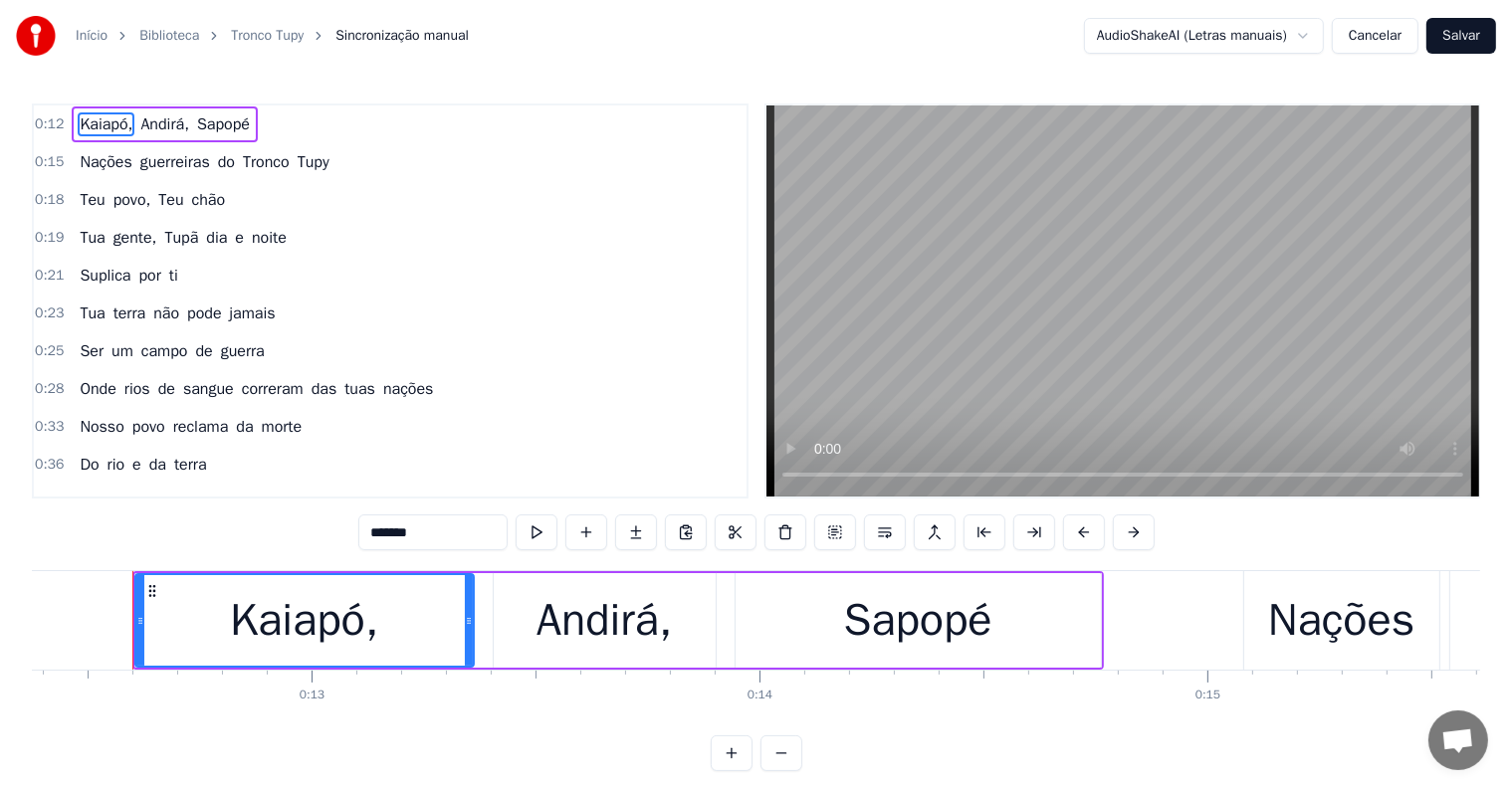 type 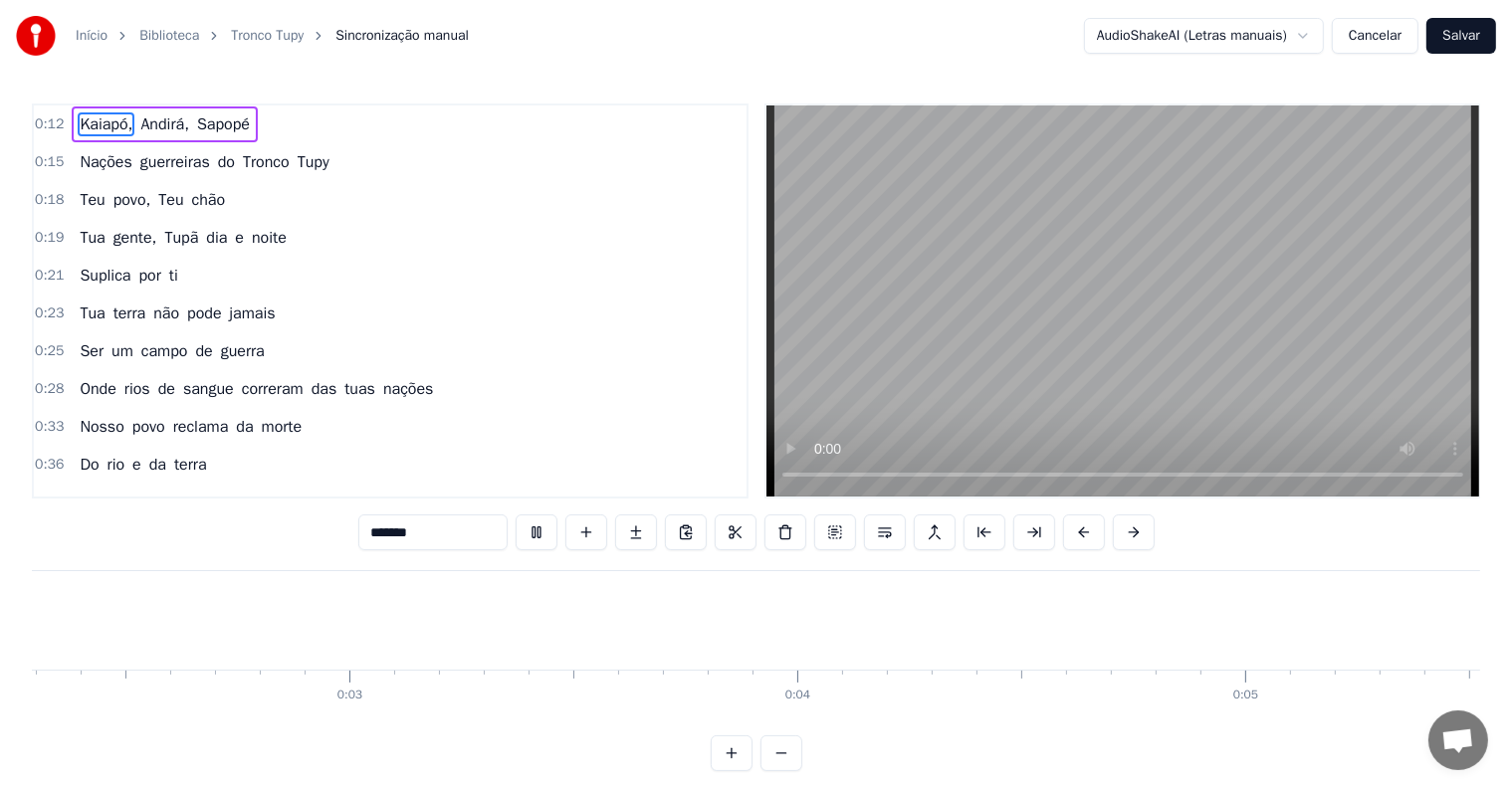 scroll, scrollTop: 0, scrollLeft: 888, axis: horizontal 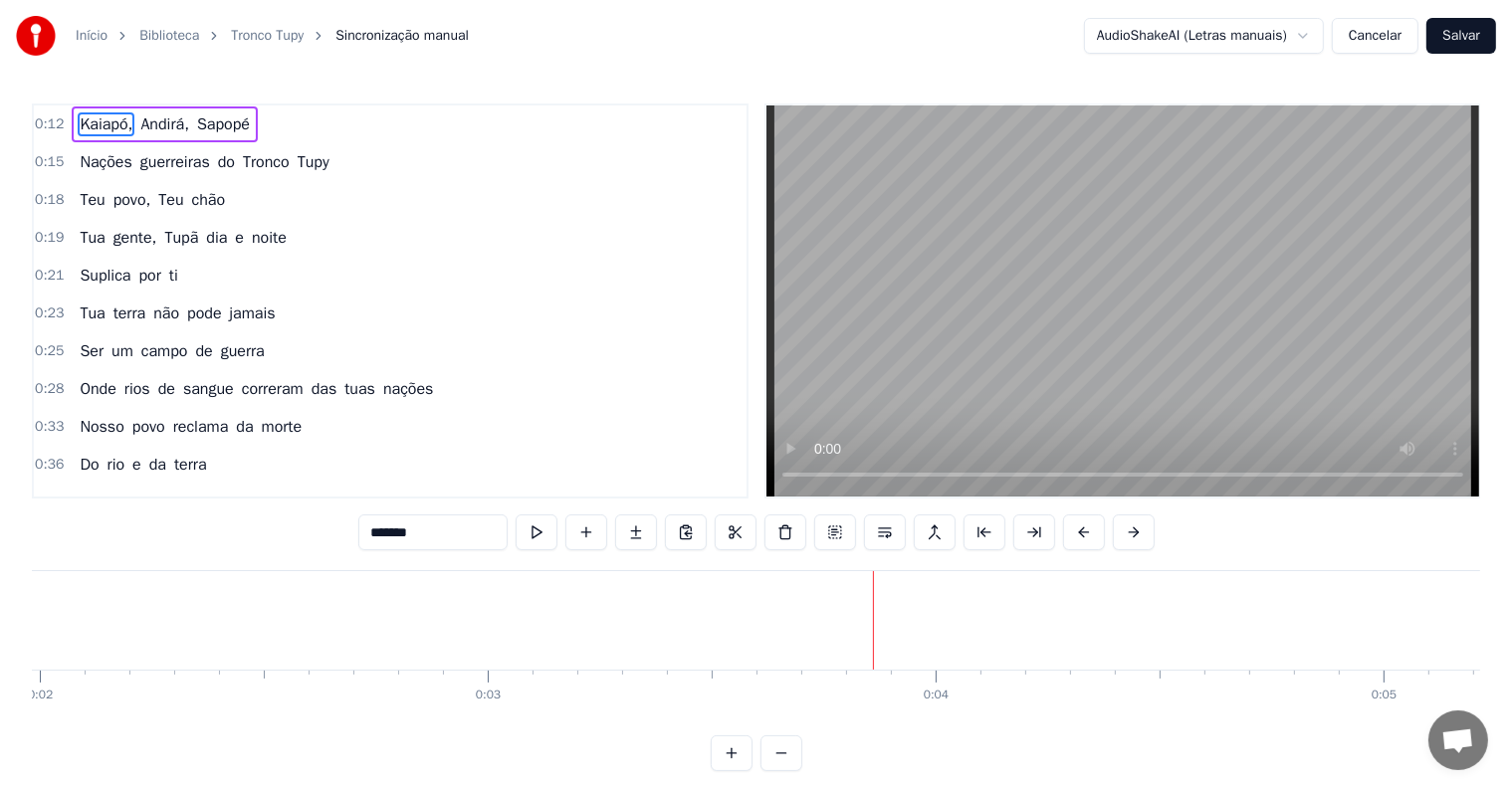 click at bounding box center [873, 620] 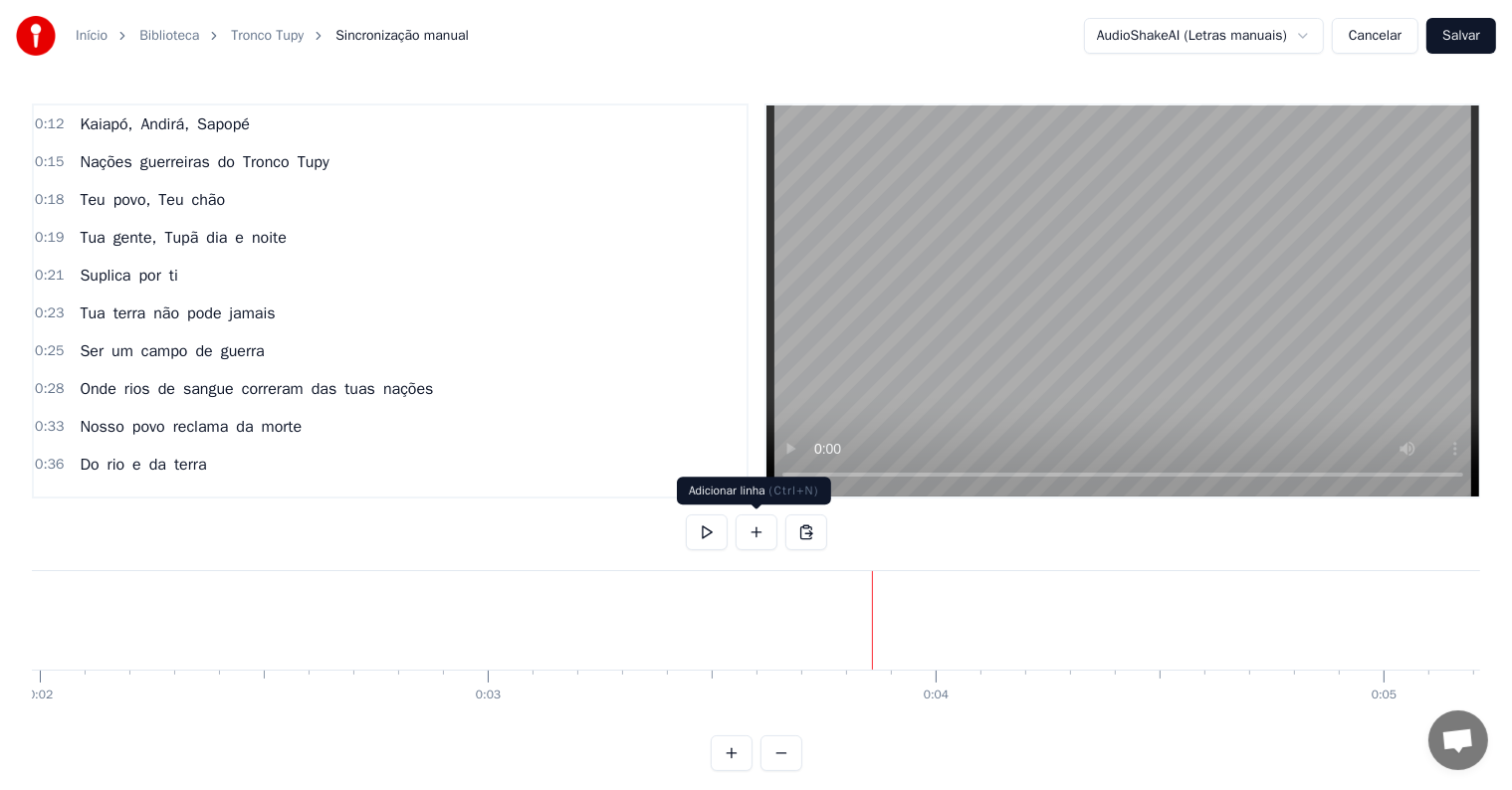 click at bounding box center (756, 532) 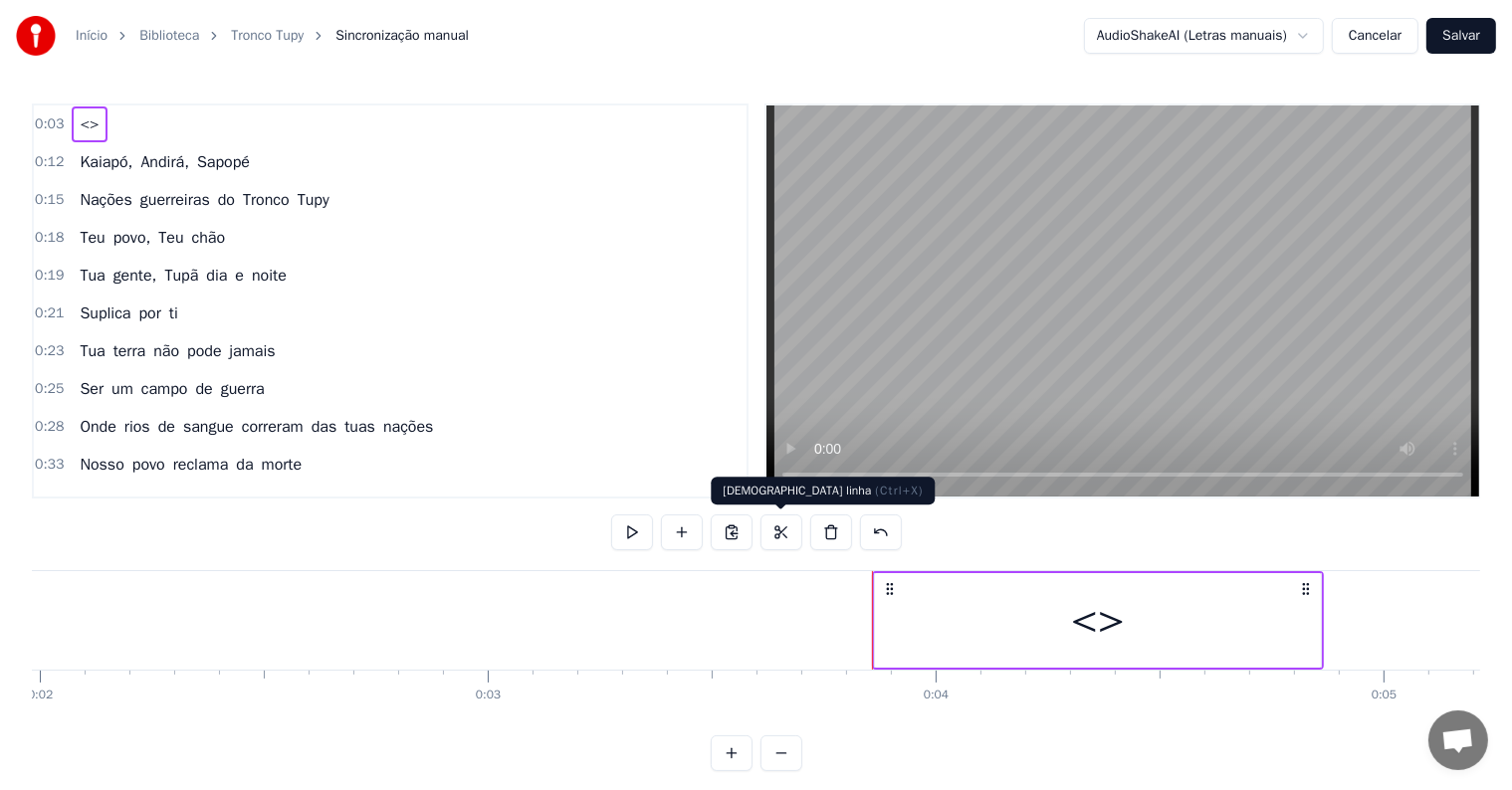 click on "<>" at bounding box center [1098, 620] 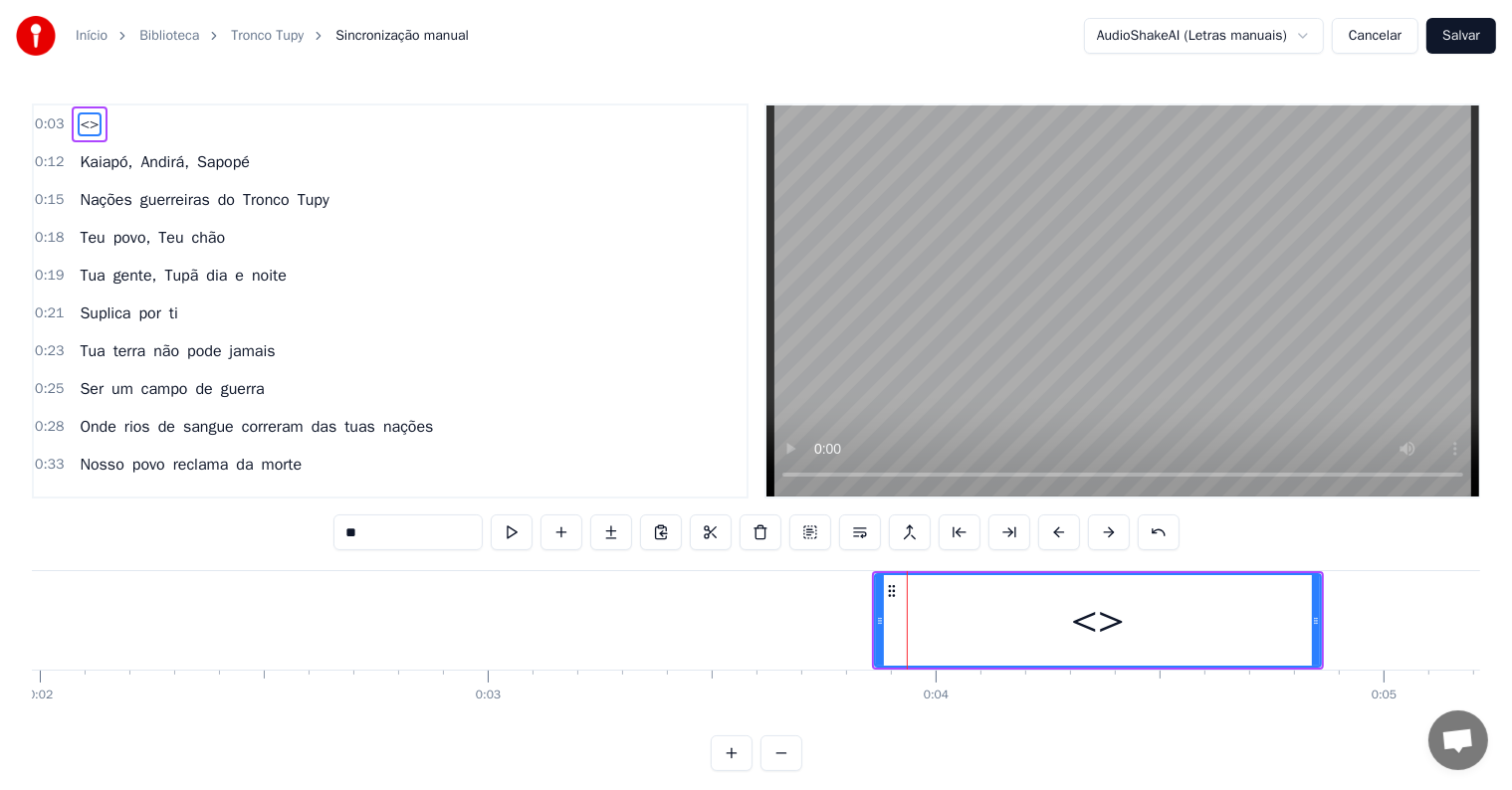 drag, startPoint x: 403, startPoint y: 531, endPoint x: 271, endPoint y: 529, distance: 132.01515 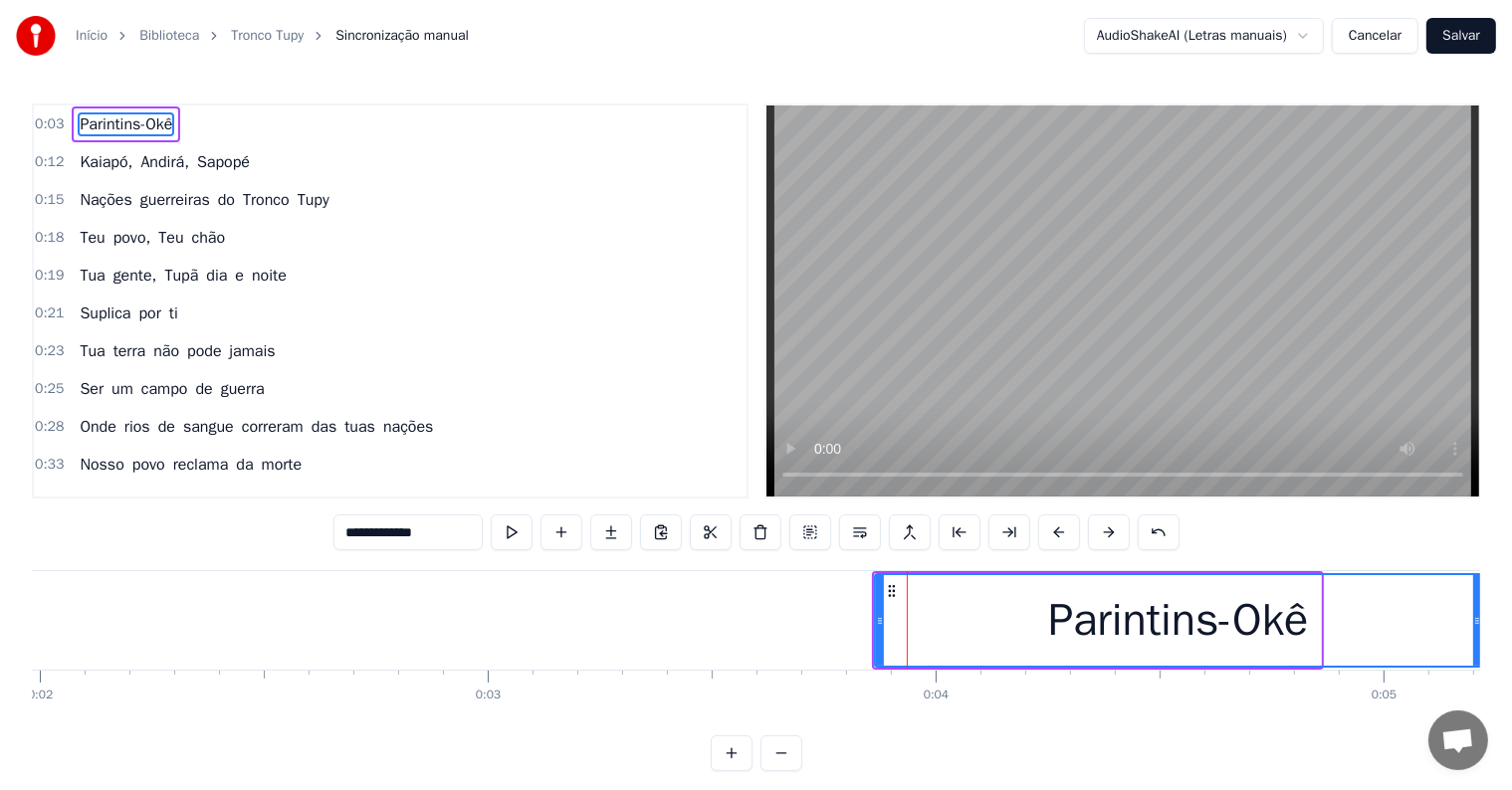 drag, startPoint x: 1313, startPoint y: 618, endPoint x: 1474, endPoint y: 647, distance: 163.59095 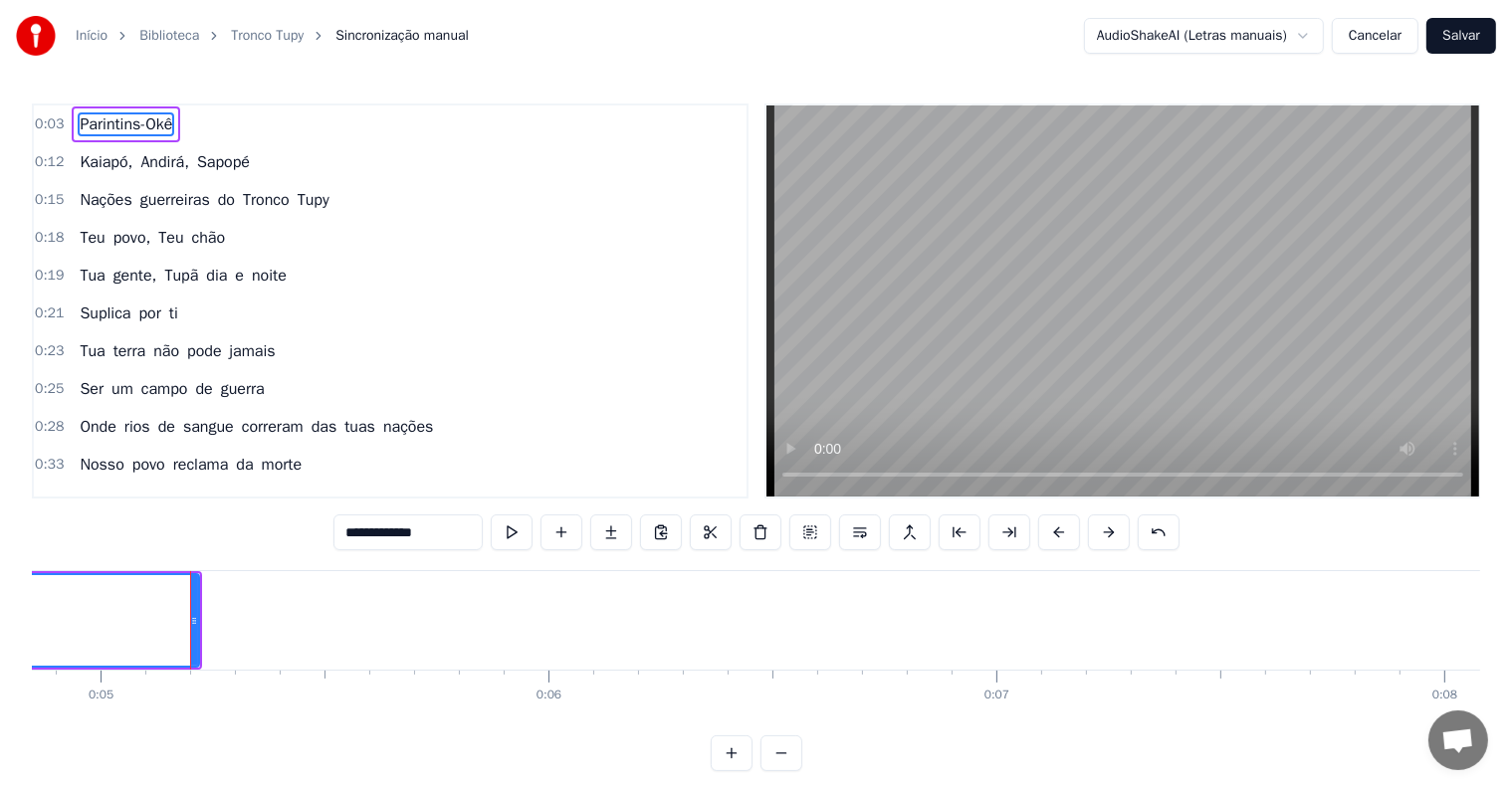 scroll, scrollTop: 0, scrollLeft: 2230, axis: horizontal 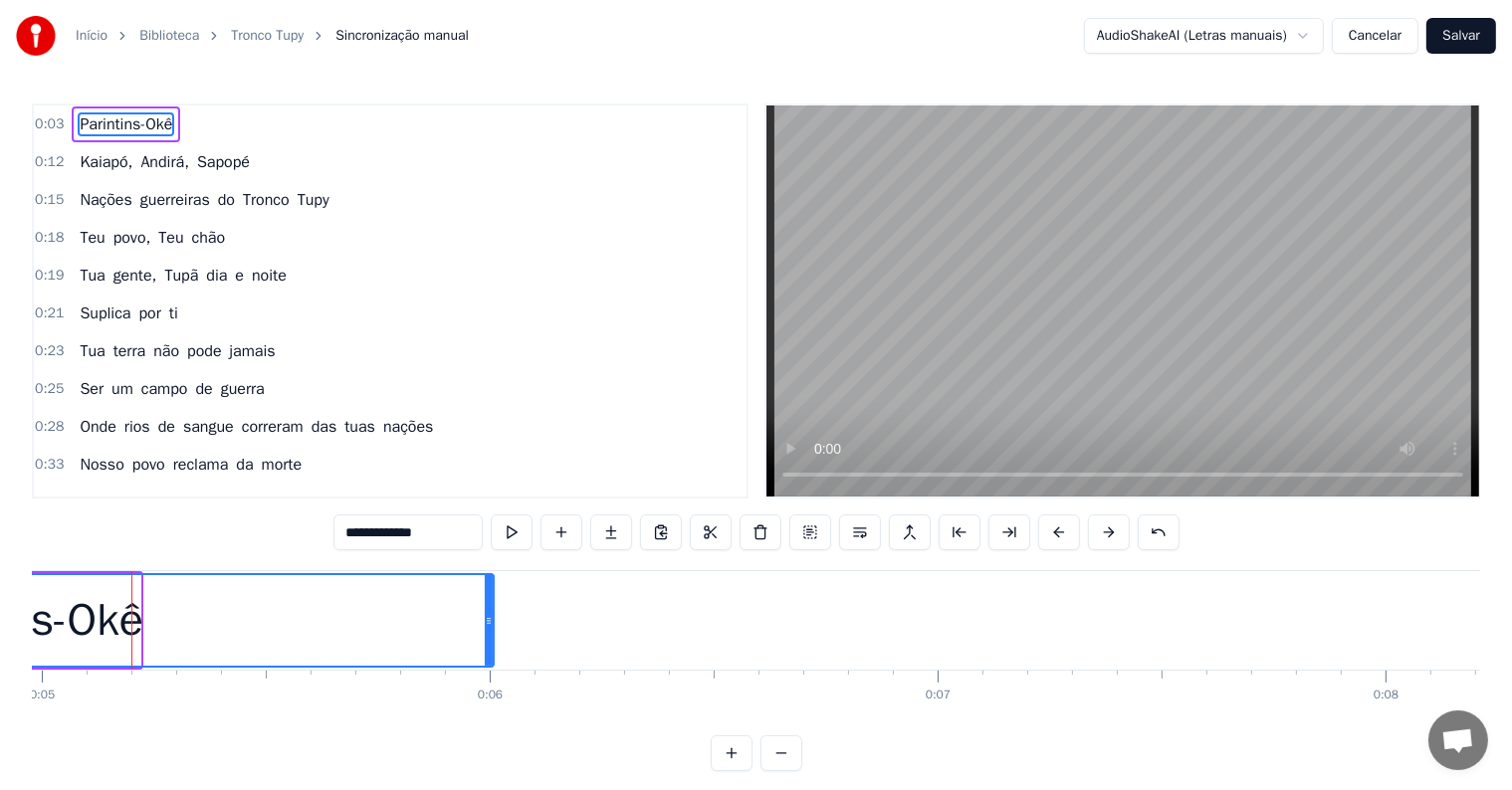 drag, startPoint x: 137, startPoint y: 623, endPoint x: 491, endPoint y: 647, distance: 354.81263 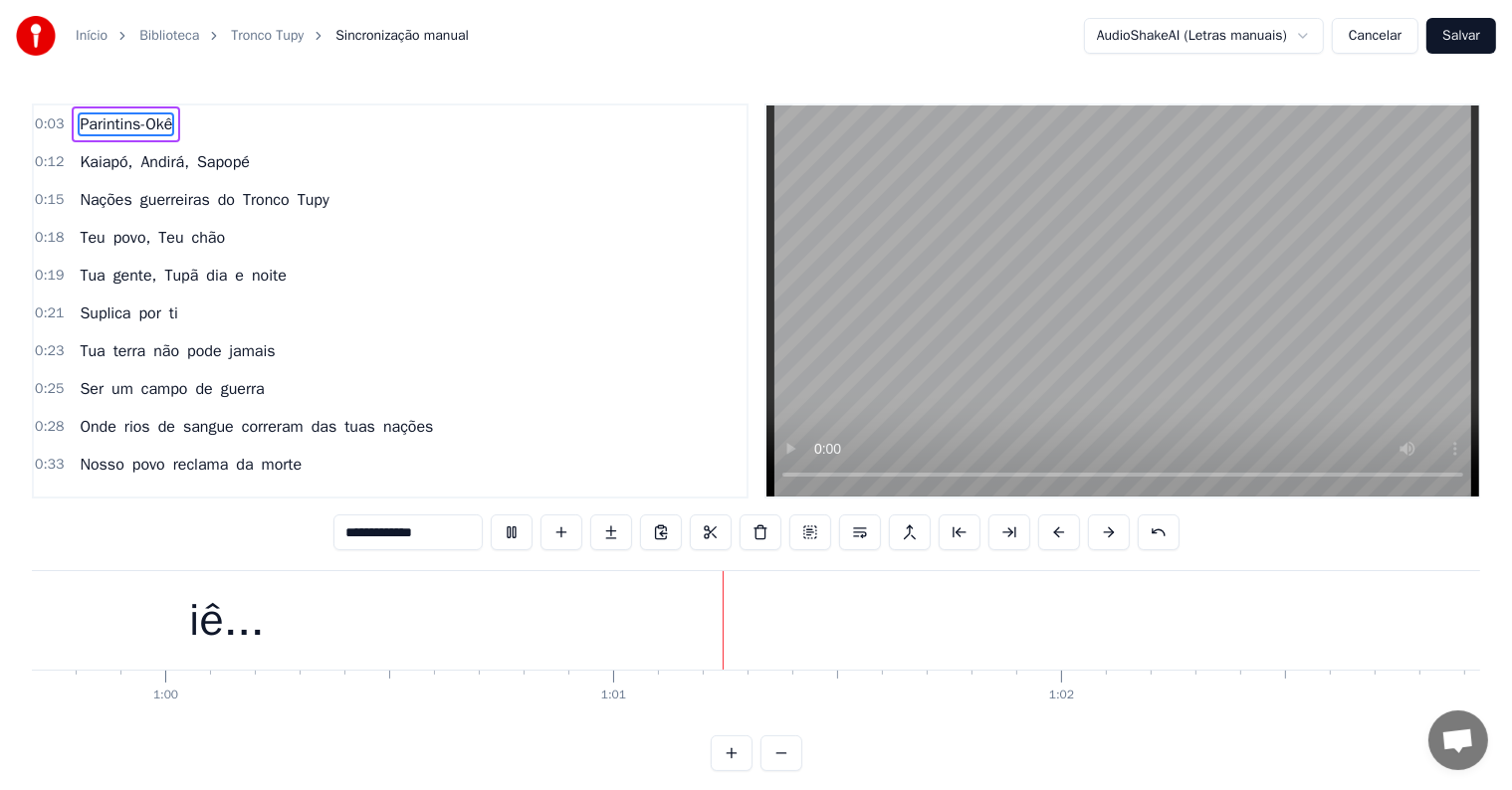 scroll, scrollTop: 0, scrollLeft: 27039, axis: horizontal 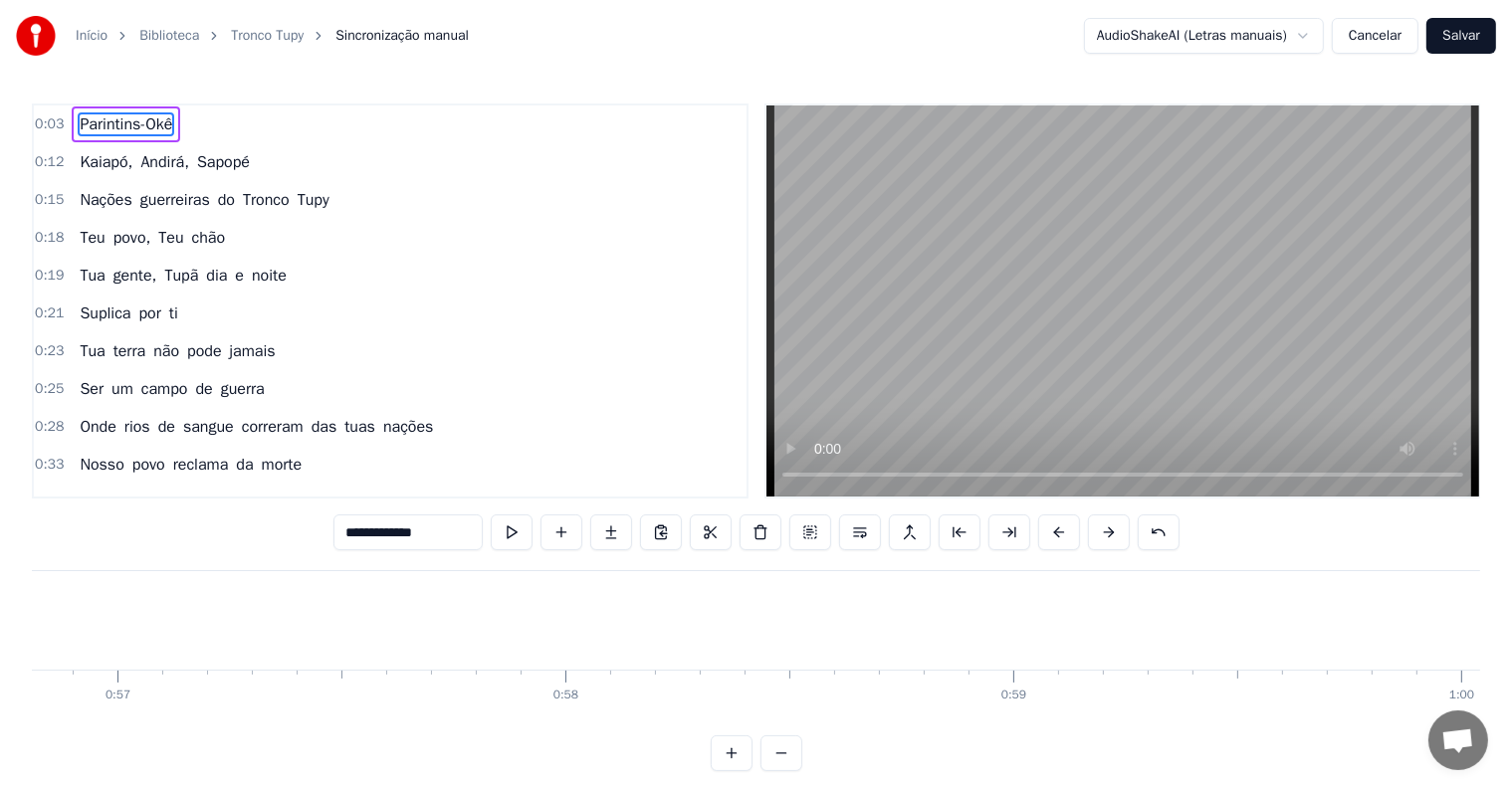 click on "iê..." at bounding box center (1523, 620) 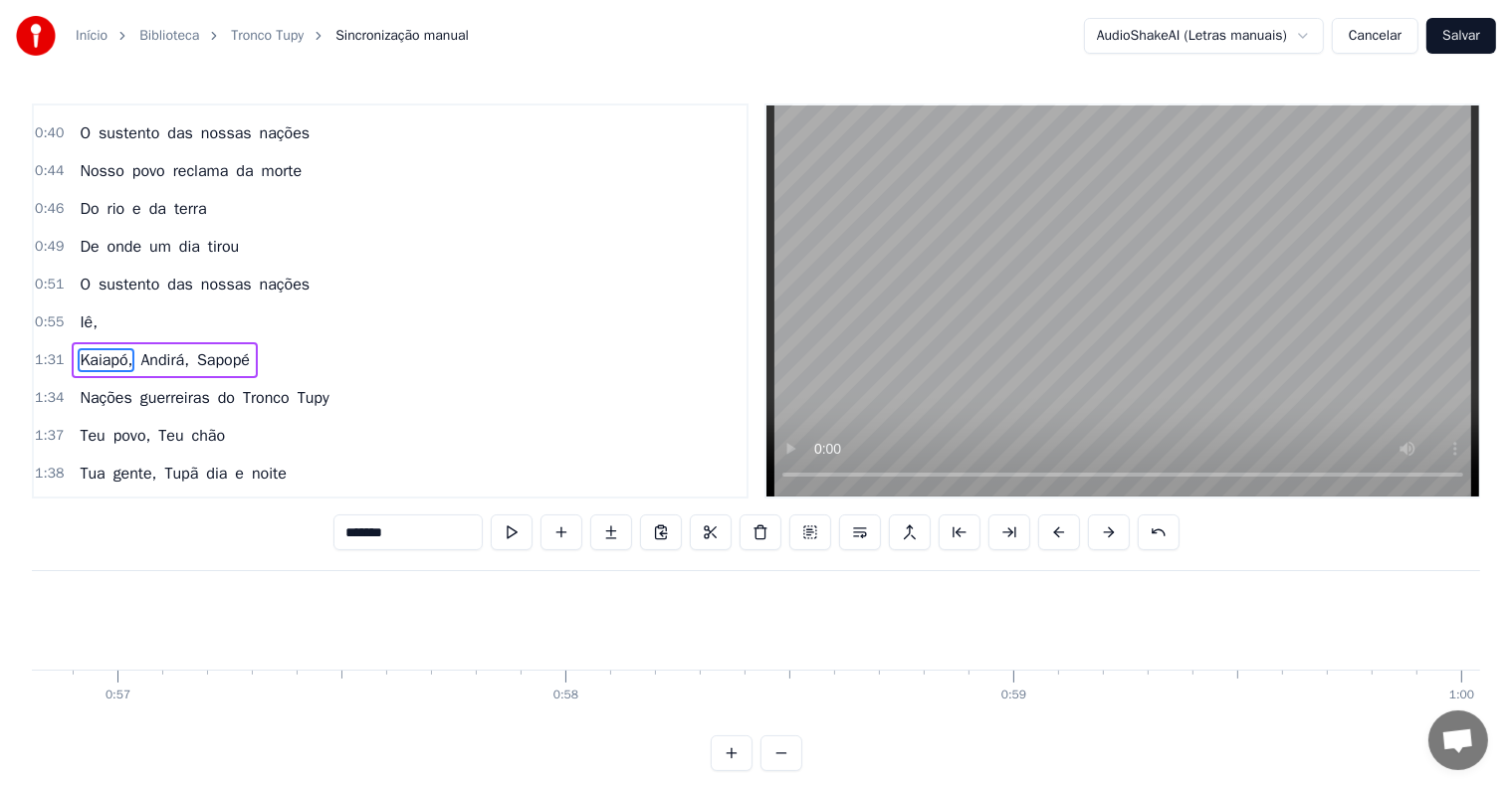 scroll, scrollTop: 480, scrollLeft: 0, axis: vertical 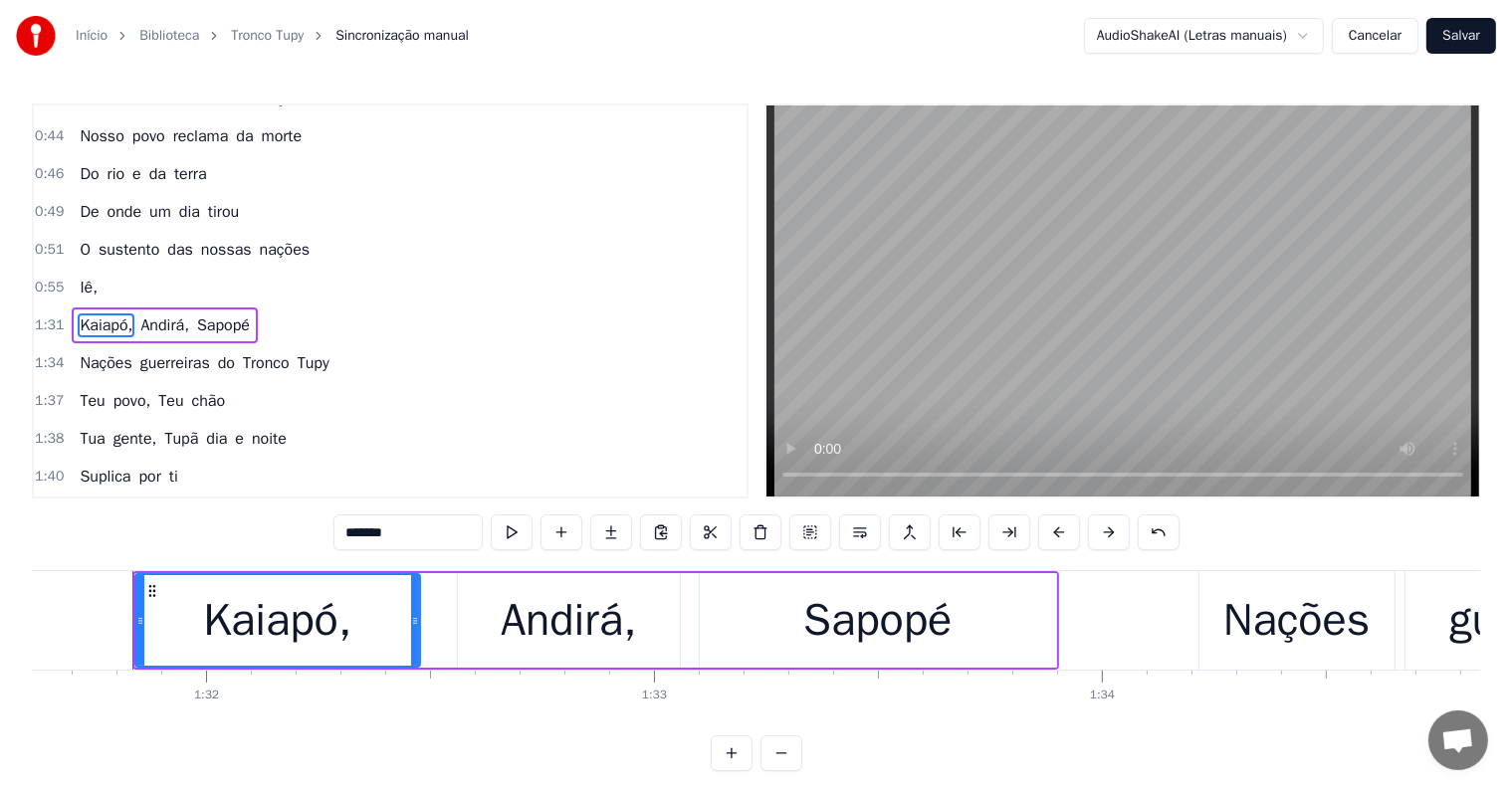 click on "Iê," at bounding box center [89, 288] 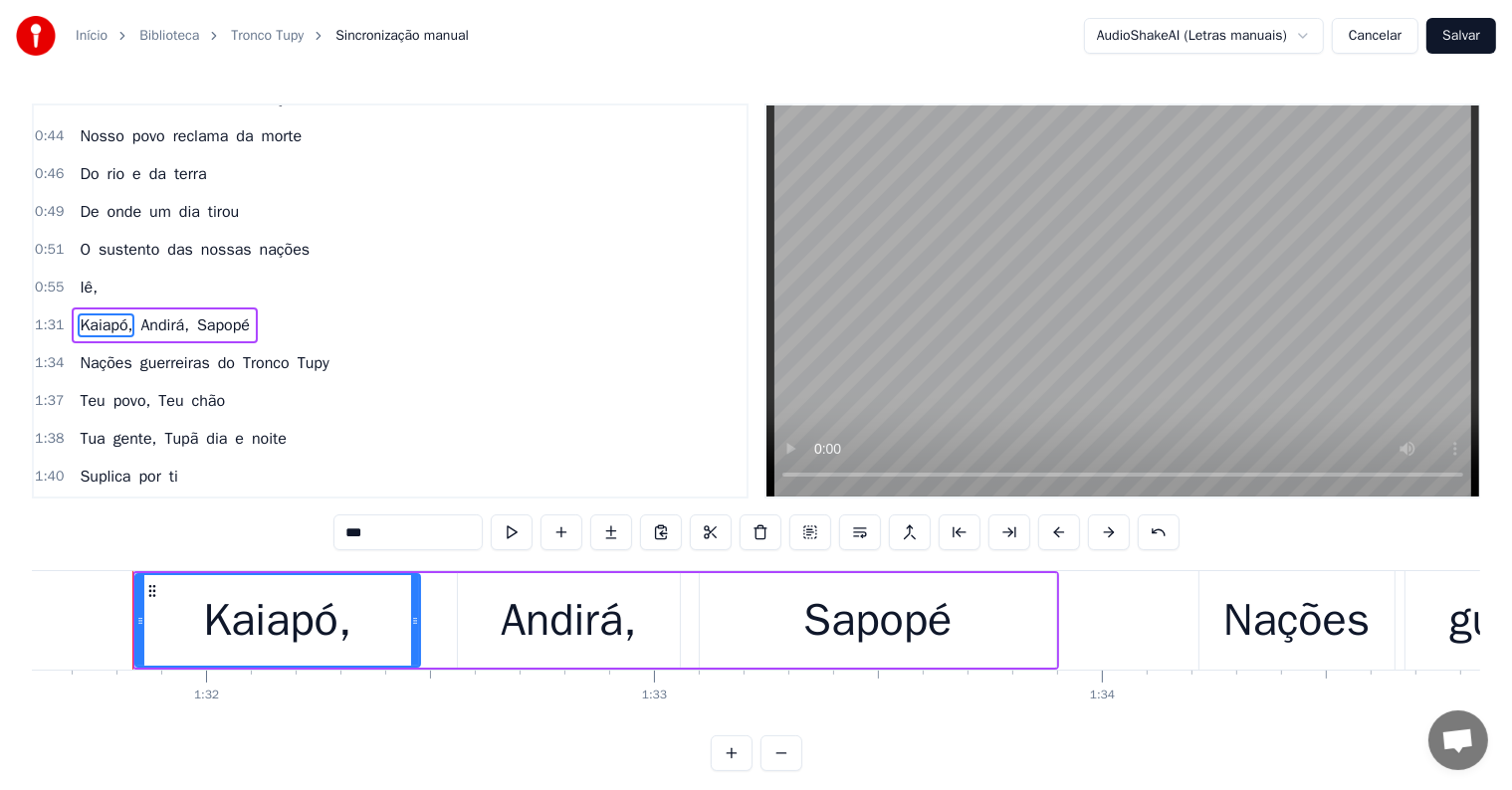 scroll, scrollTop: 445, scrollLeft: 0, axis: vertical 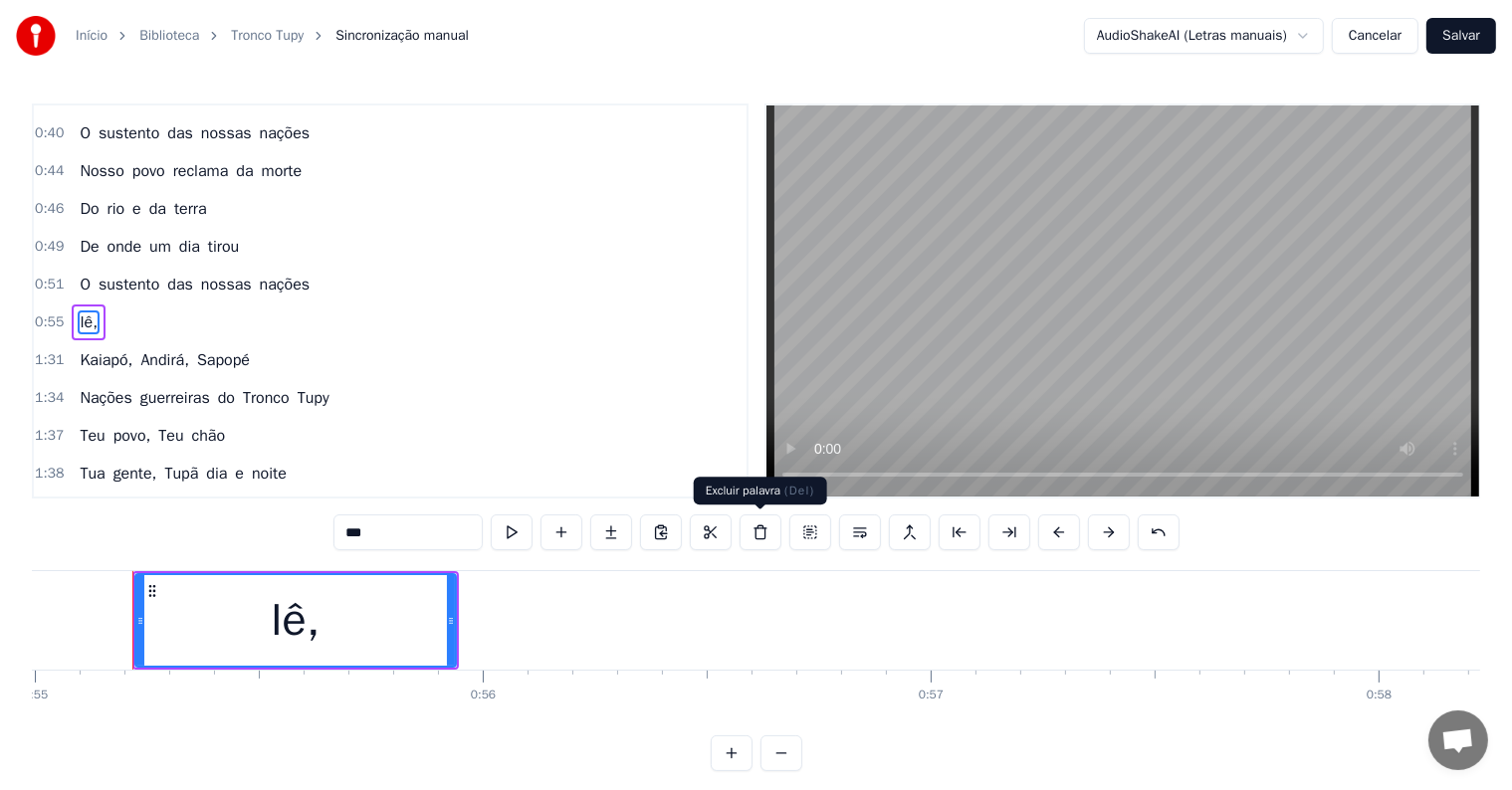 click at bounding box center [760, 532] 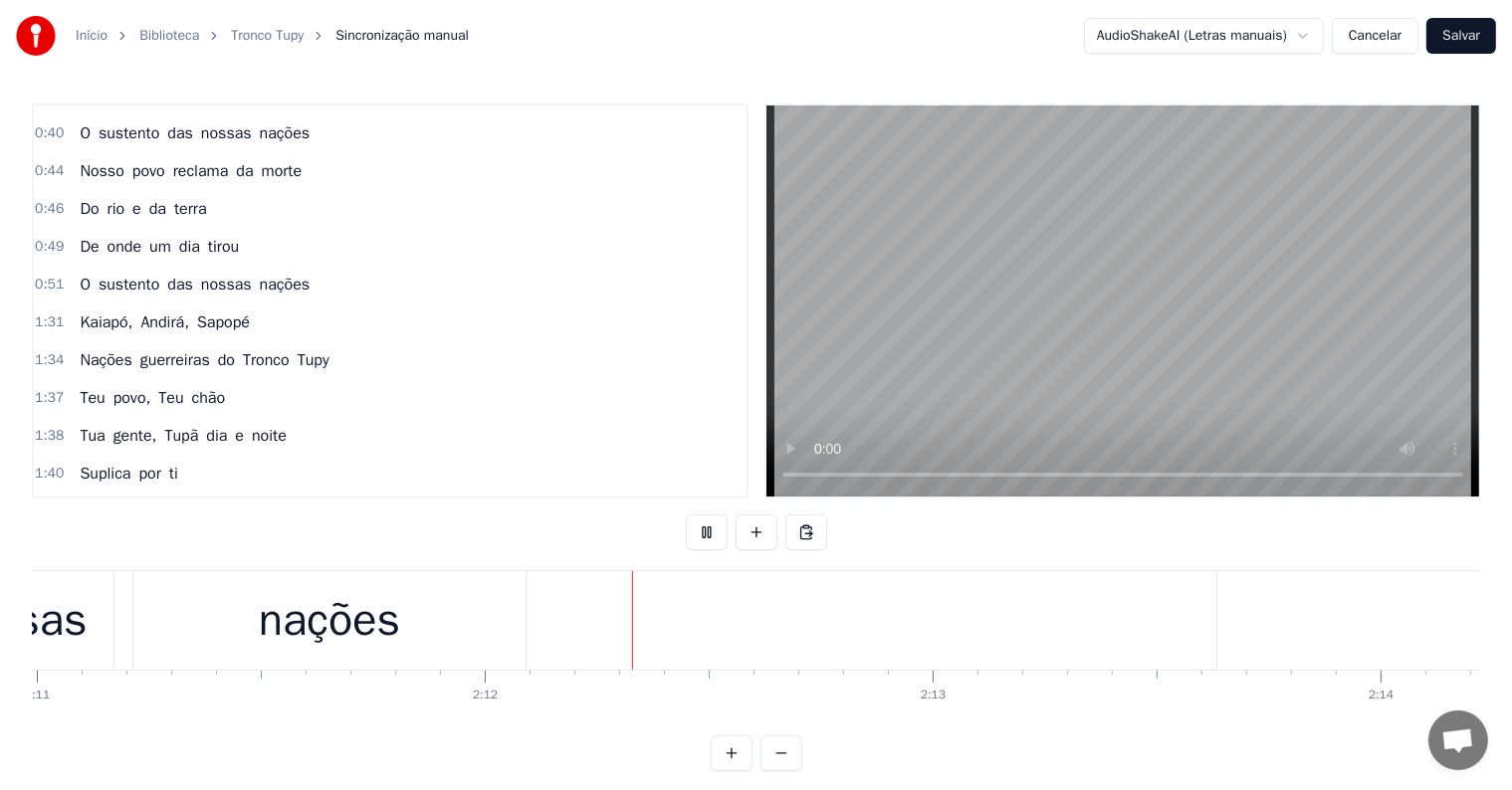 scroll, scrollTop: 0, scrollLeft: 58815, axis: horizontal 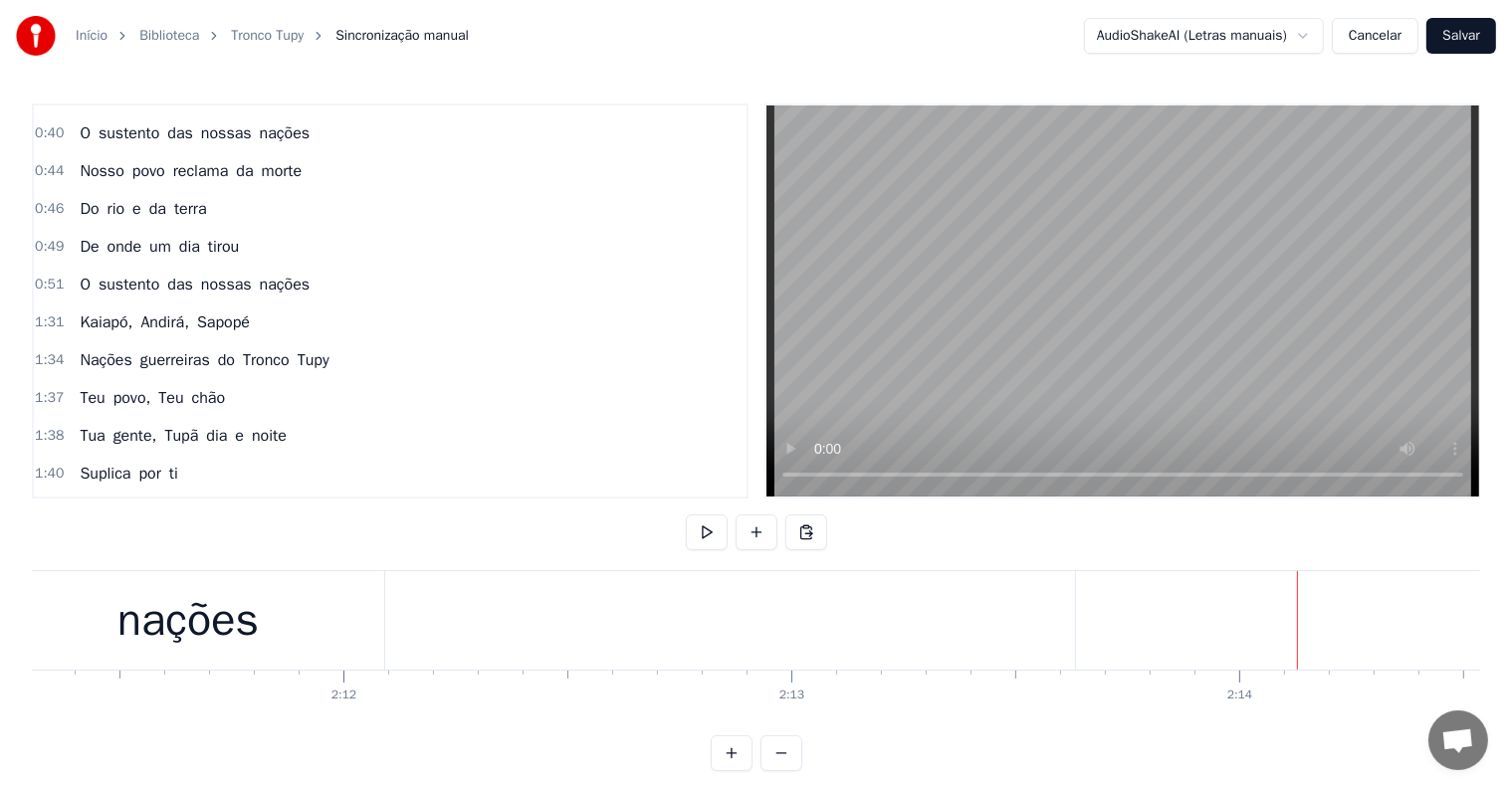 click on "Iê," at bounding box center [2132, 620] 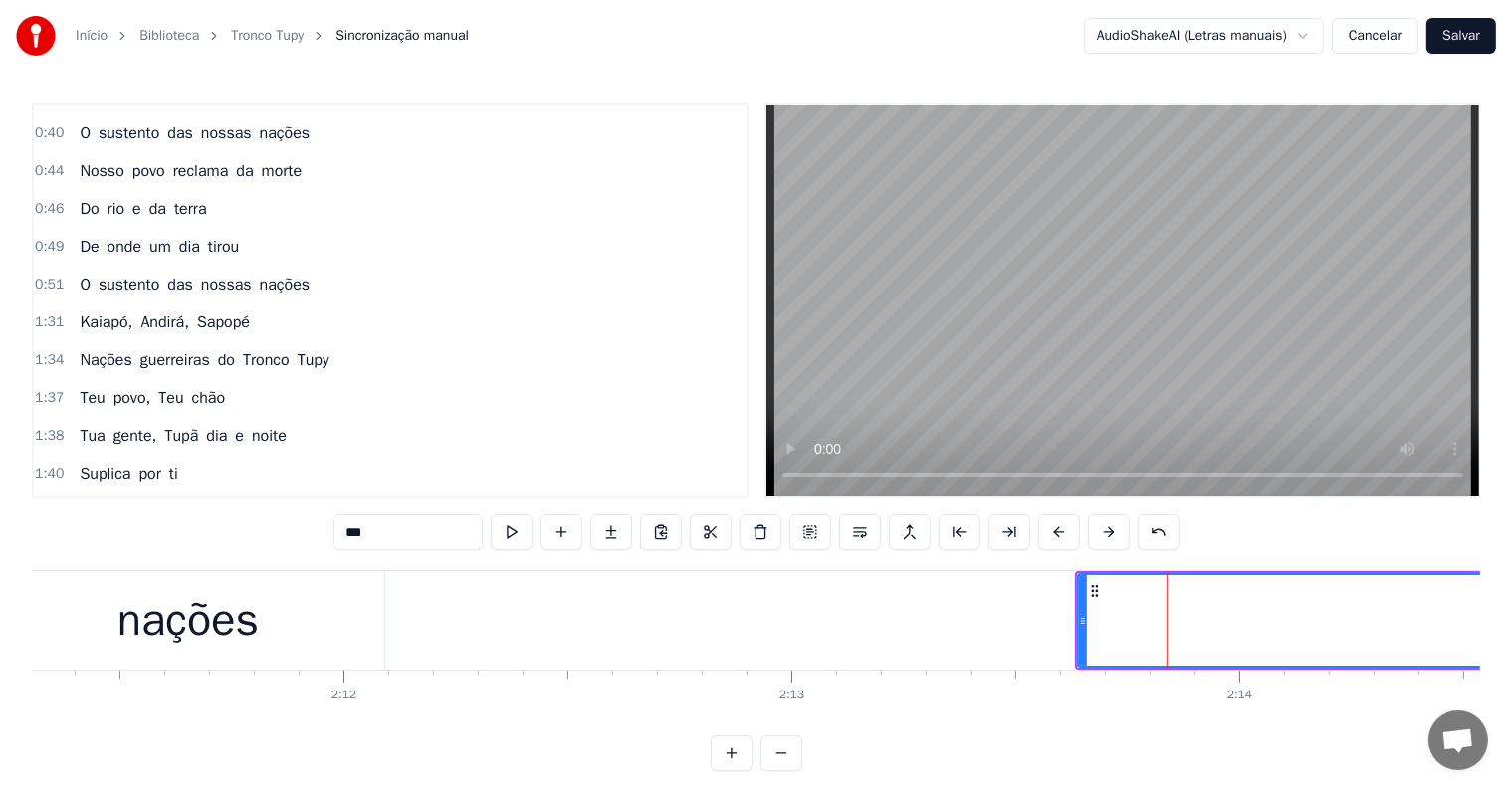 scroll, scrollTop: 30, scrollLeft: 0, axis: vertical 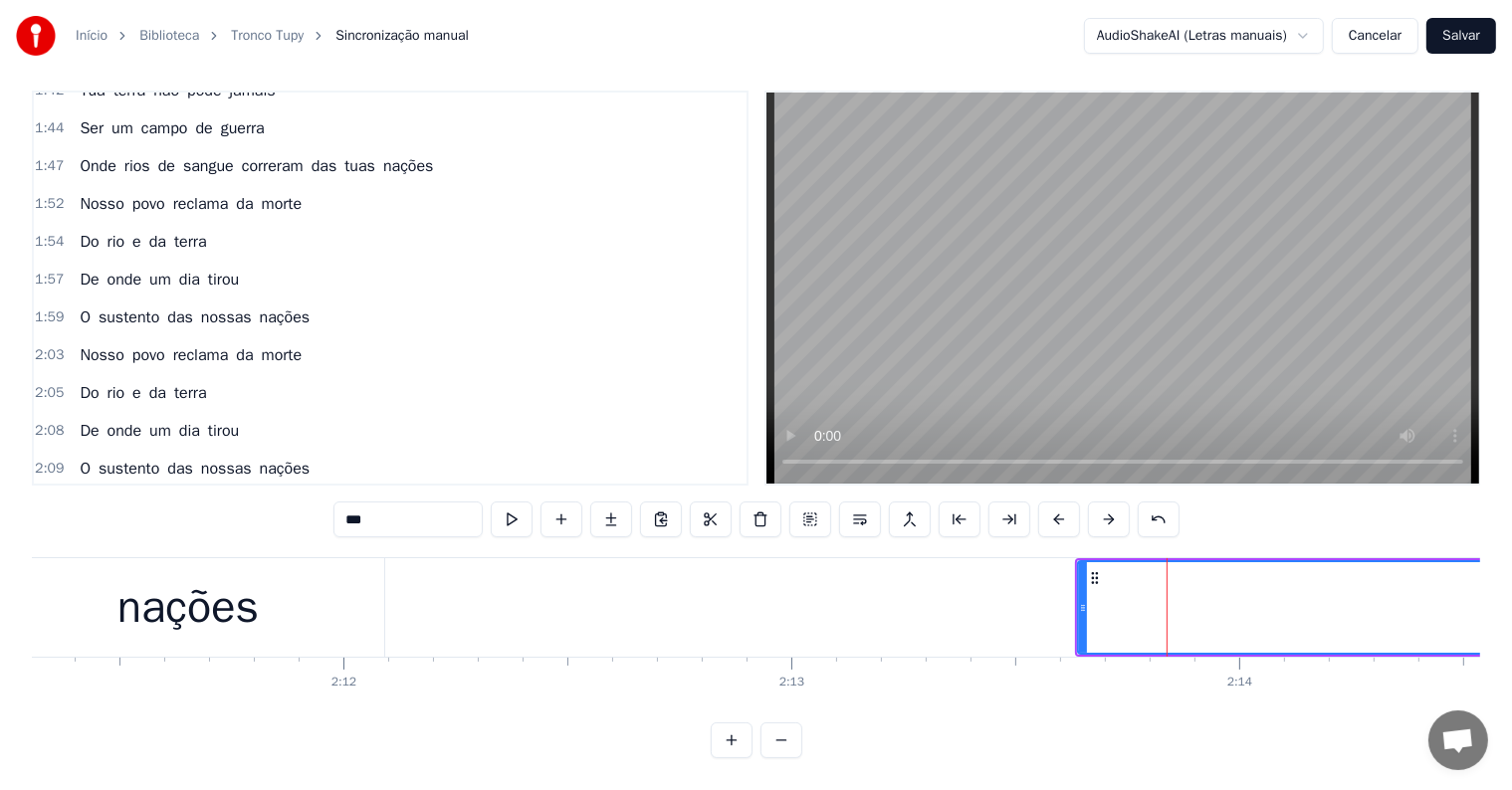 type on "*****" 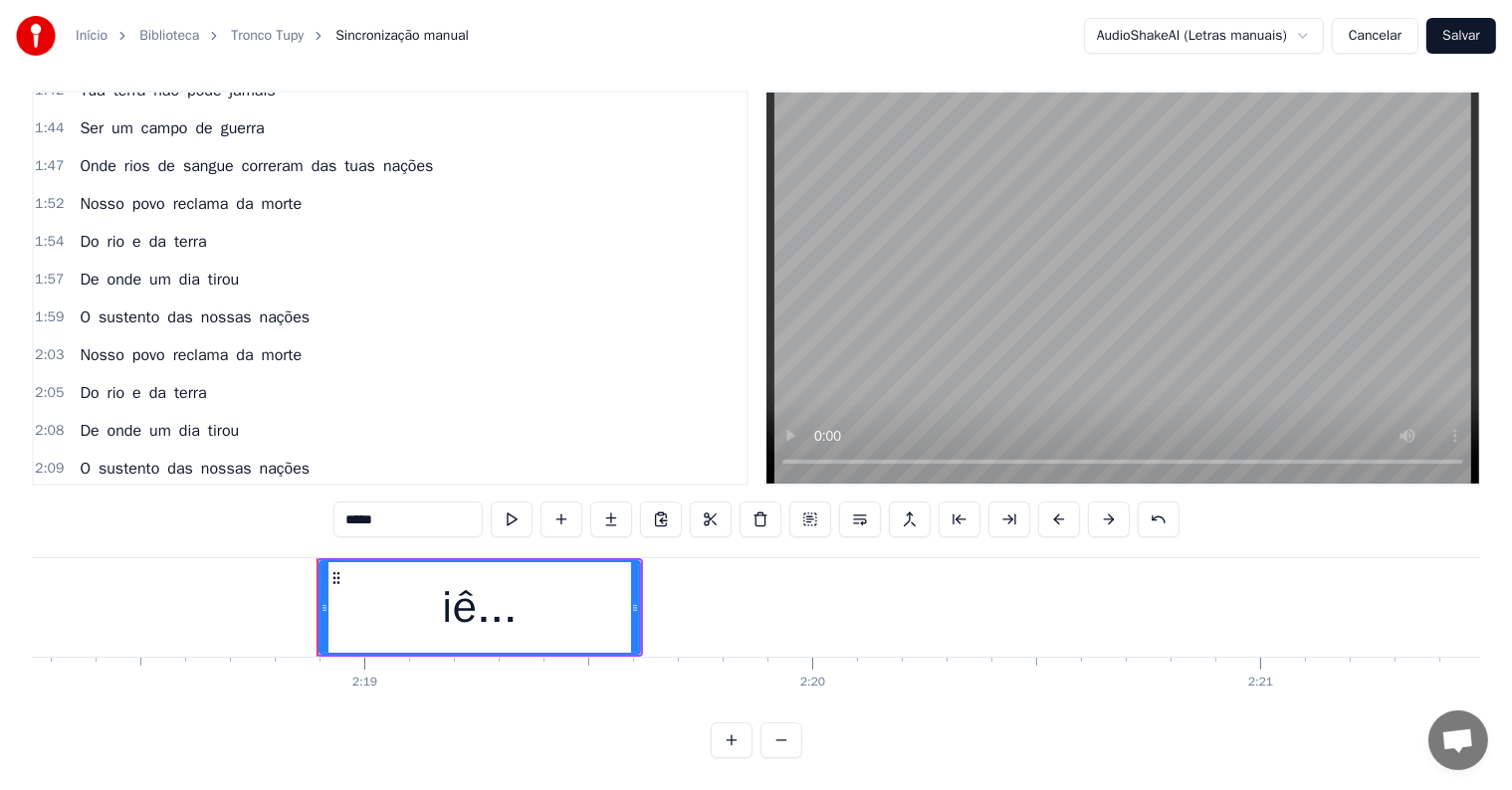 scroll, scrollTop: 0, scrollLeft: 62113, axis: horizontal 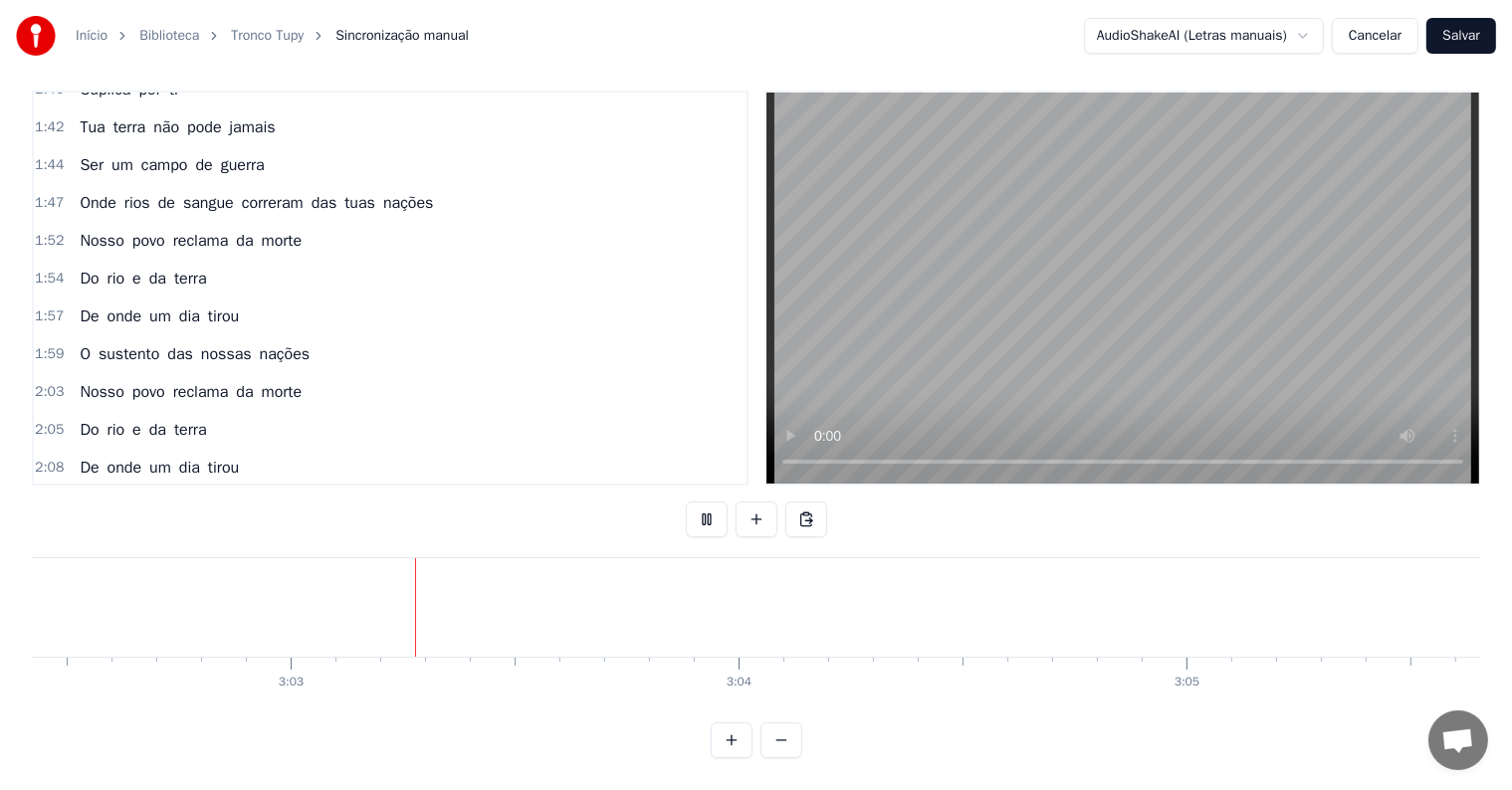 click on "Salvar" at bounding box center [1461, 36] 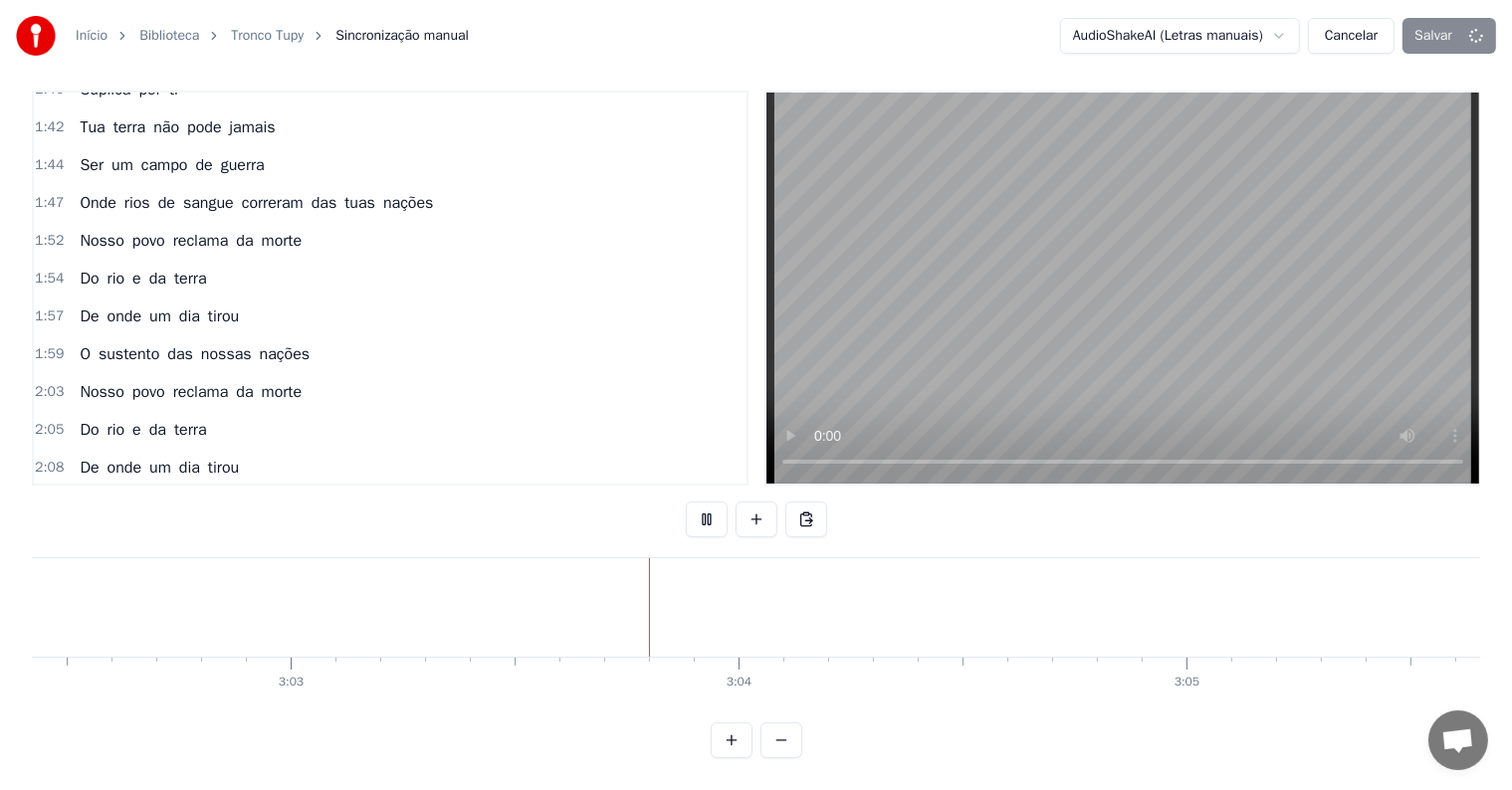 scroll, scrollTop: 0, scrollLeft: 81774, axis: horizontal 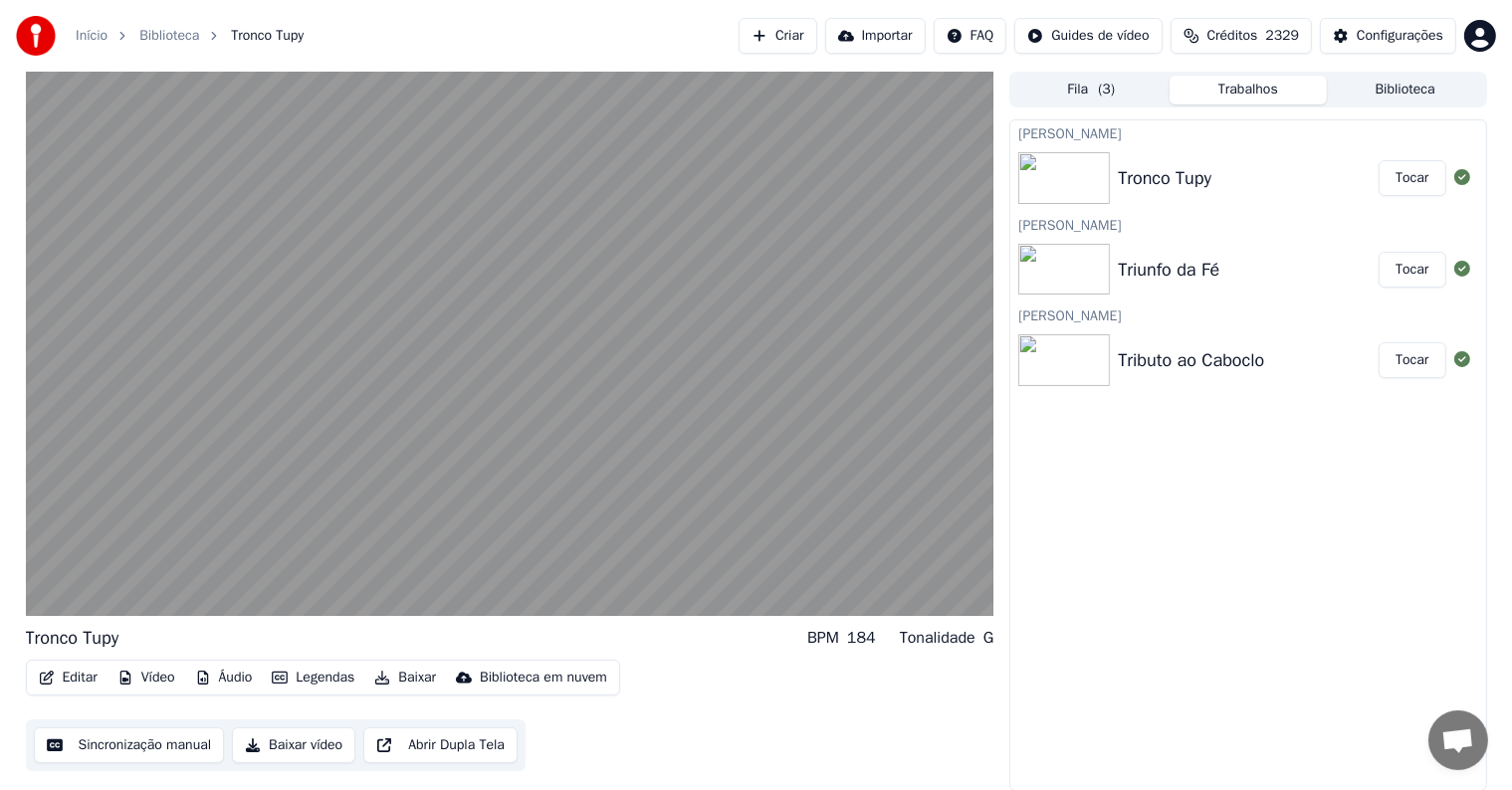 click on "Baixar" at bounding box center (405, 678) 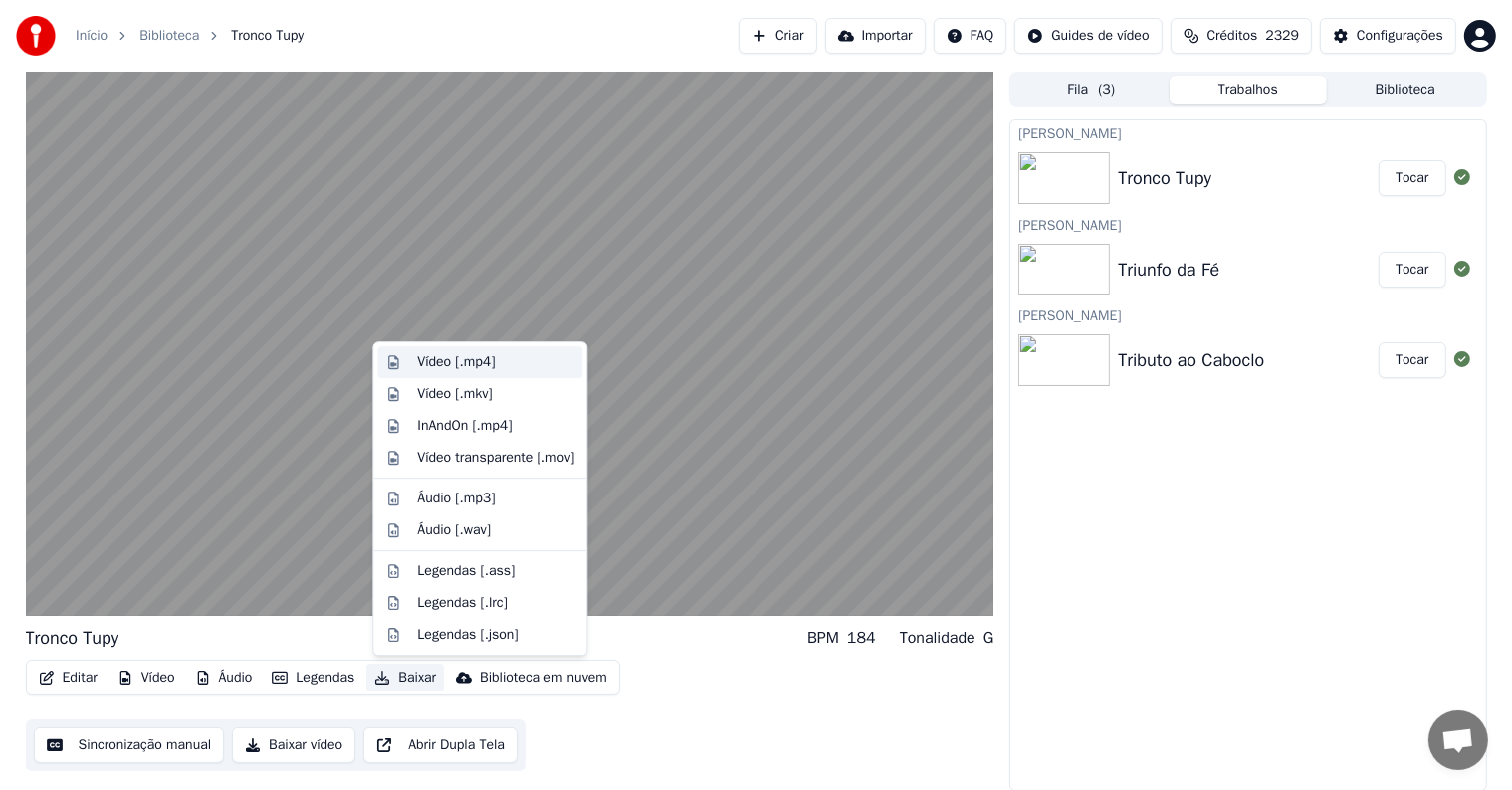 click on "Vídeo [.mp4]" at bounding box center (456, 362) 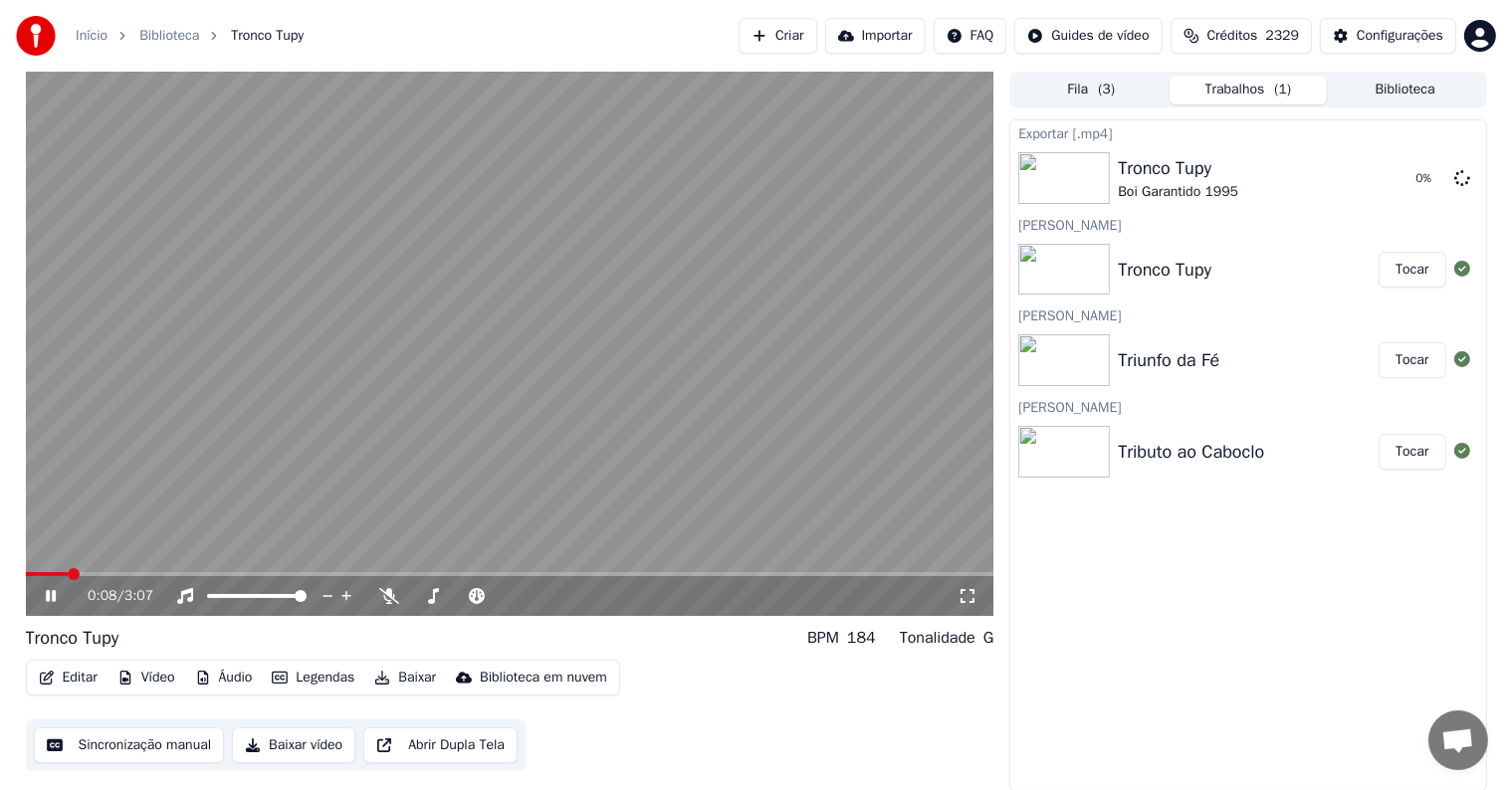 click on "Tocar" at bounding box center (1411, 360) 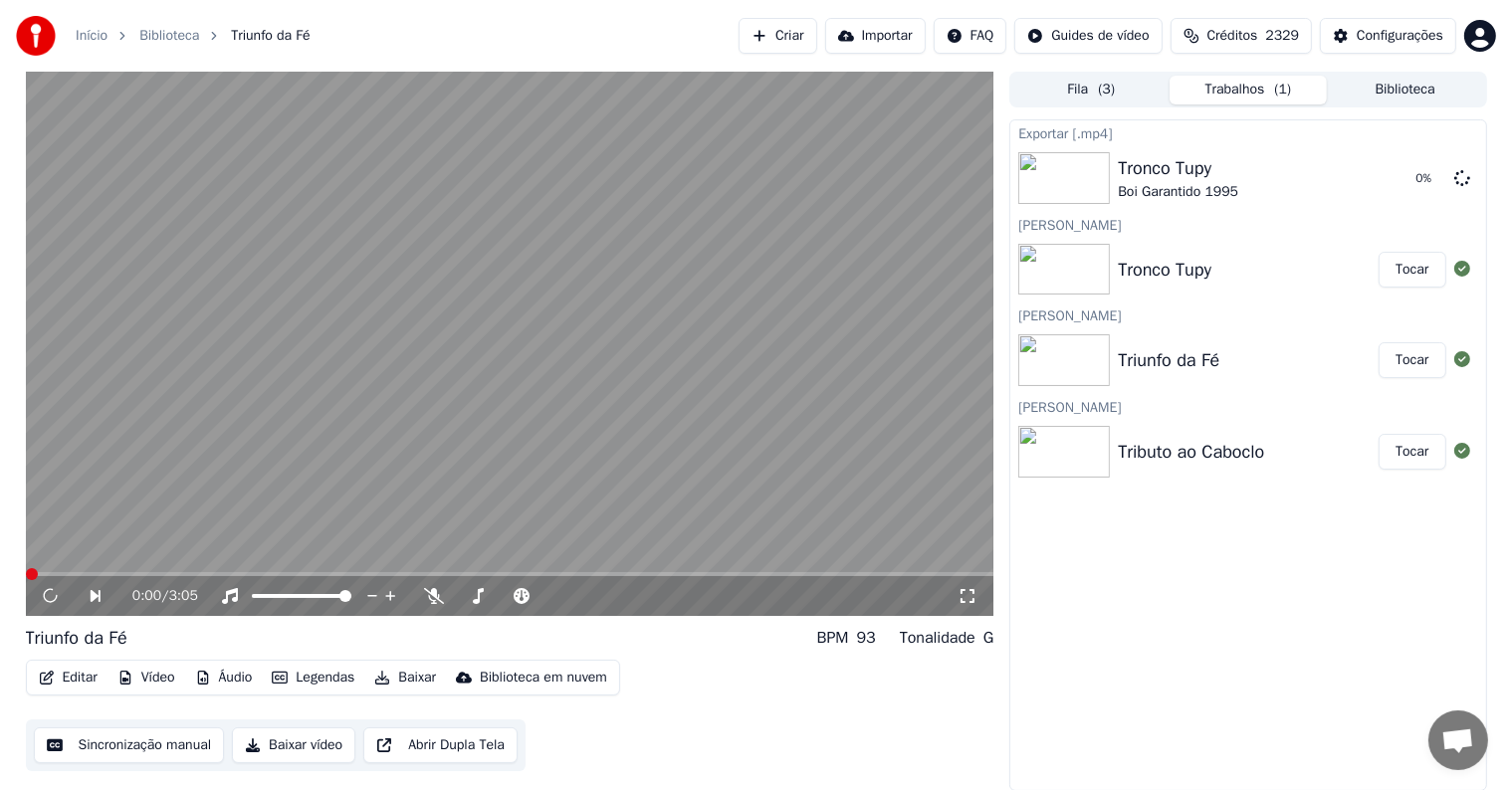 click on "Baixar" at bounding box center [405, 678] 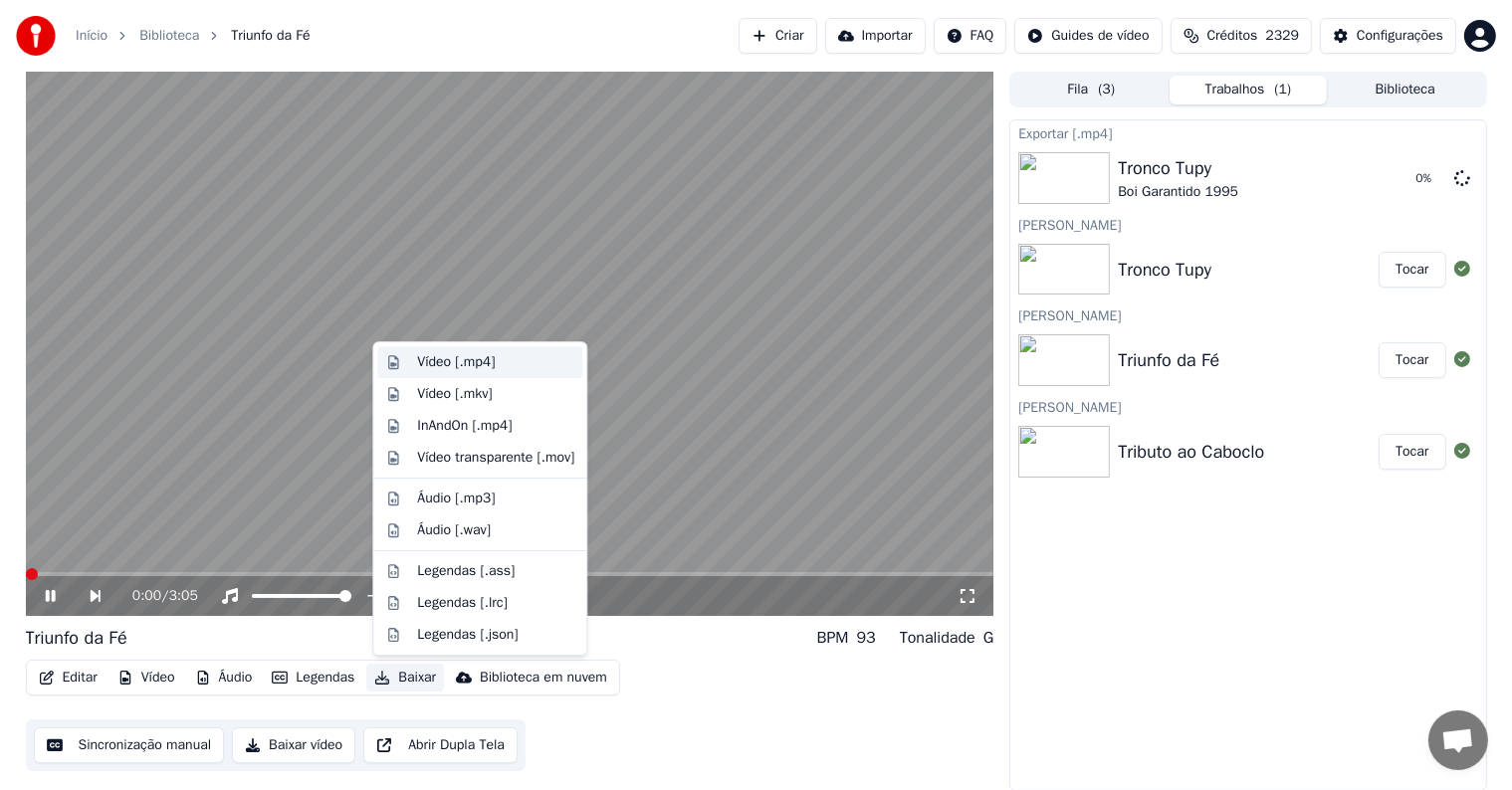 click on "Vídeo [.mp4]" at bounding box center [456, 362] 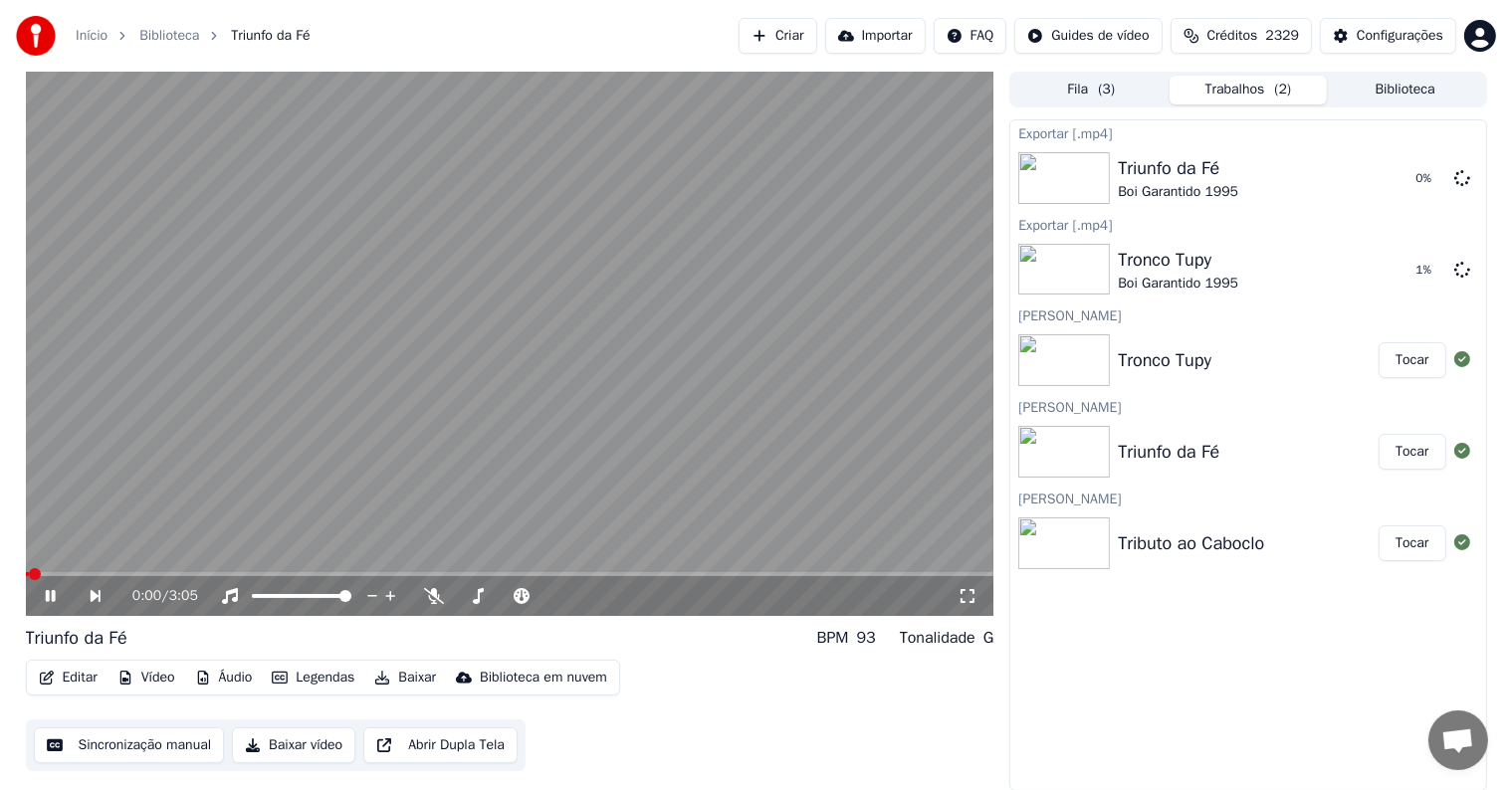 click on "Tocar" at bounding box center [1411, 543] 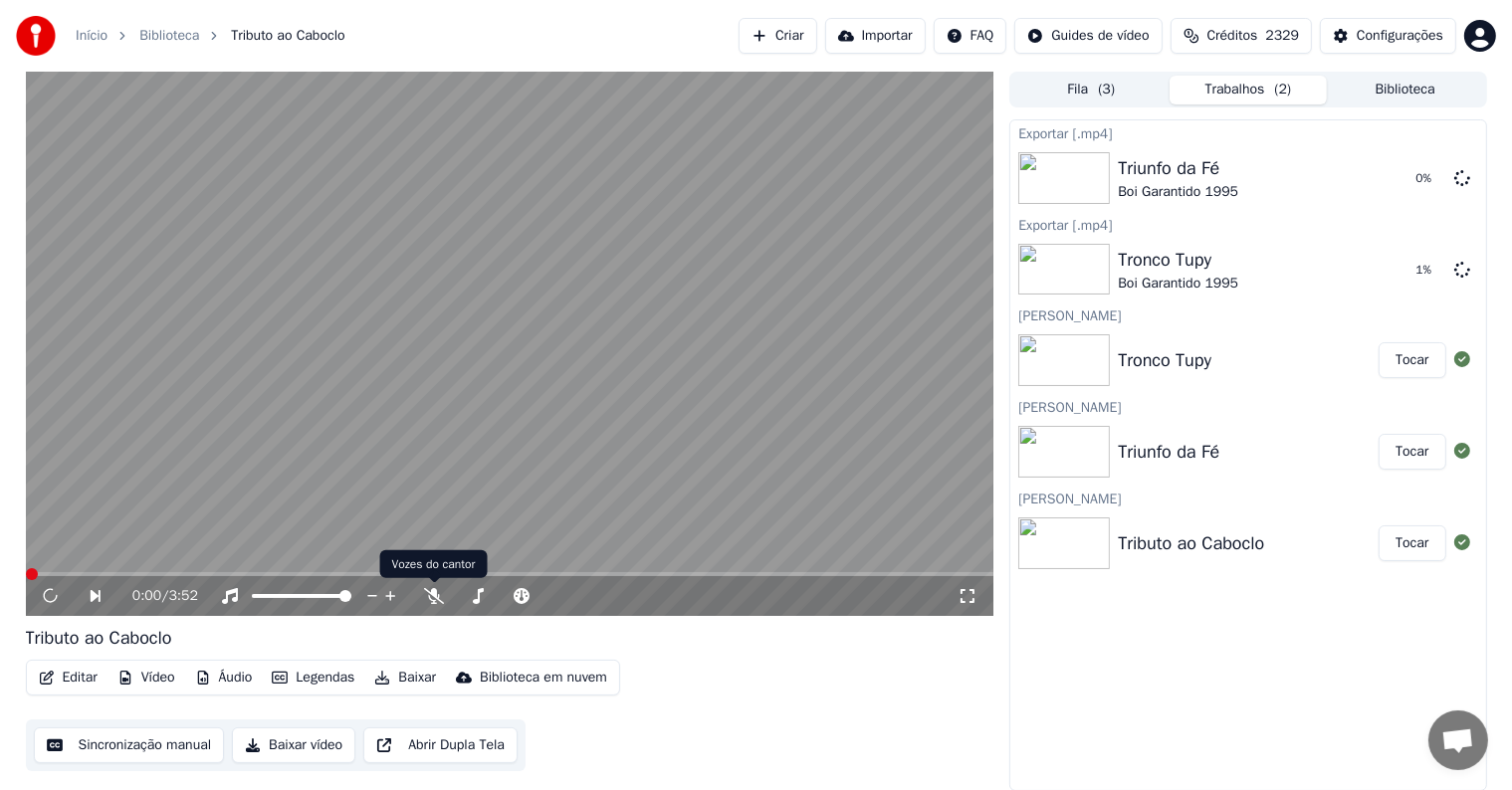 click on "Baixar" at bounding box center (405, 678) 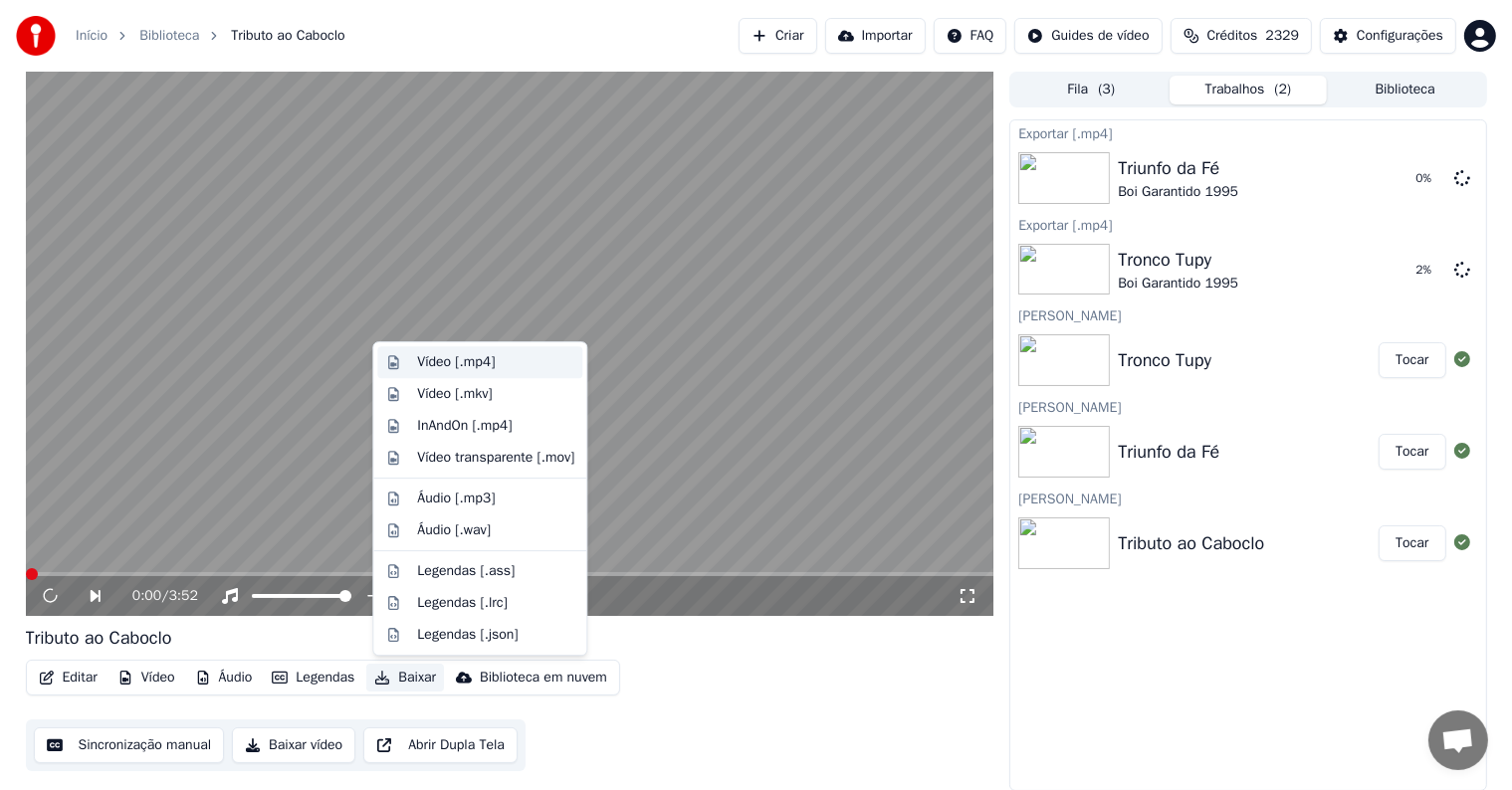 click on "Vídeo [.mp4]" at bounding box center [456, 362] 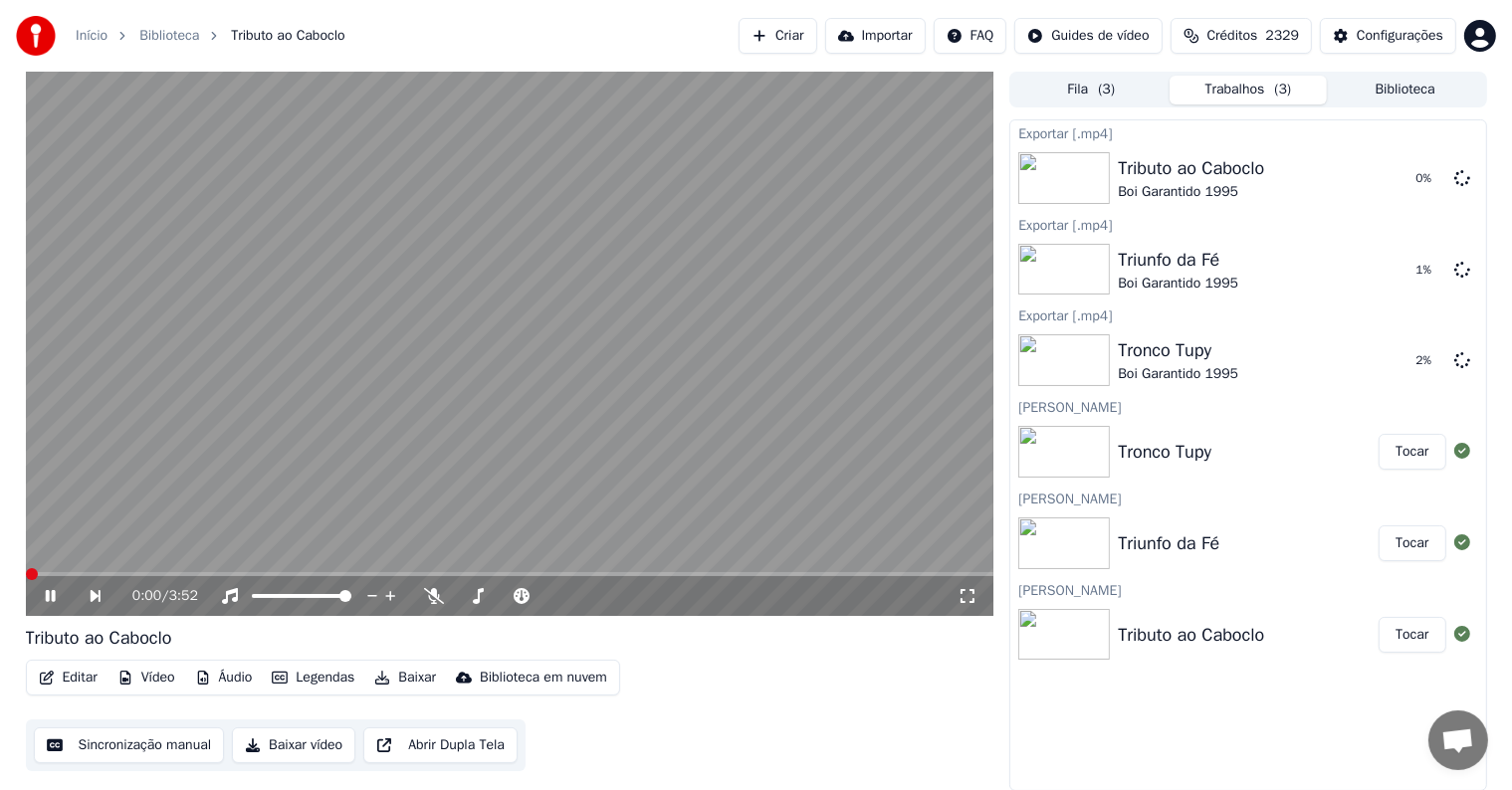 click at bounding box center [510, 343] 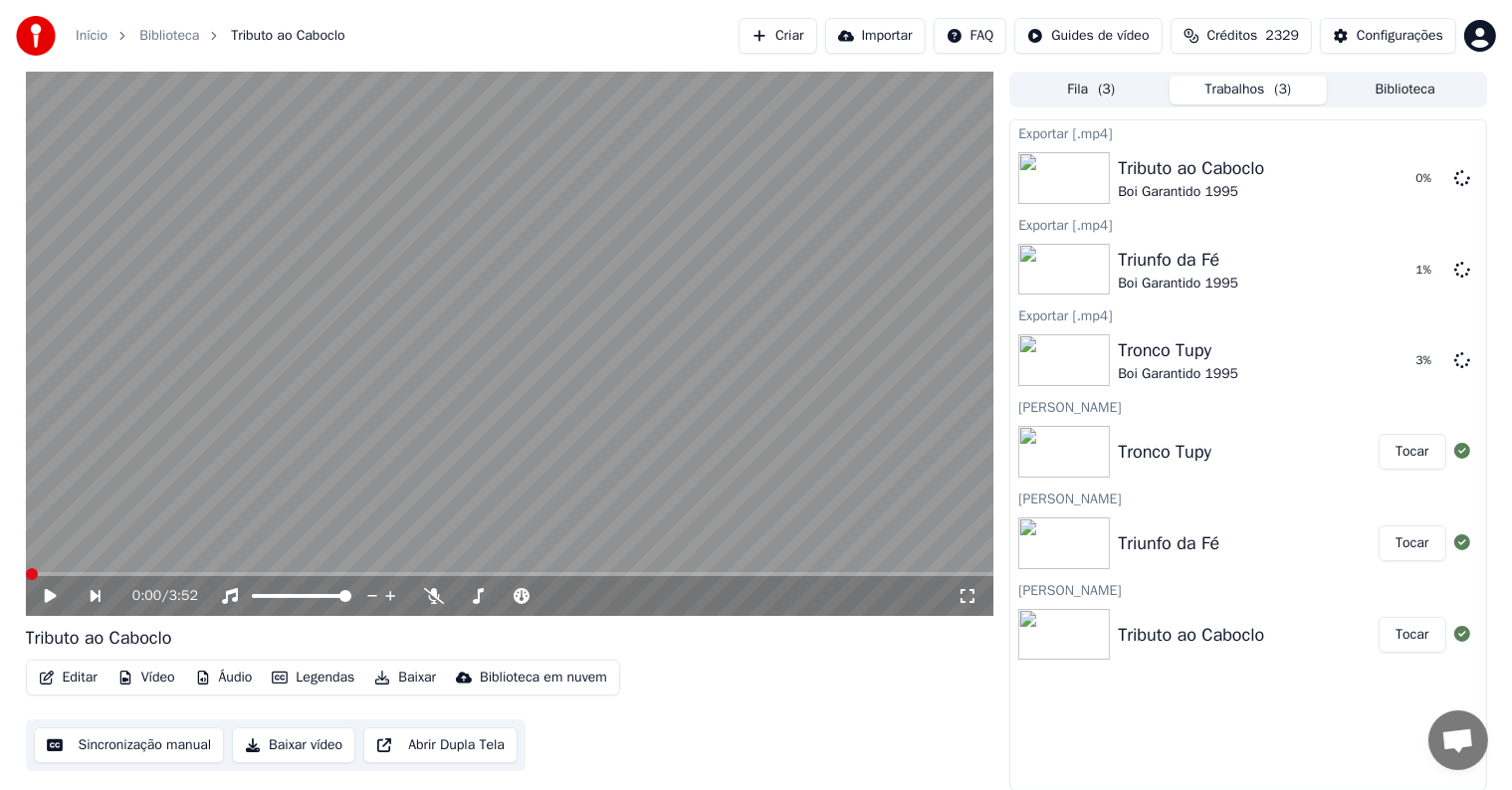 click at bounding box center [510, 343] 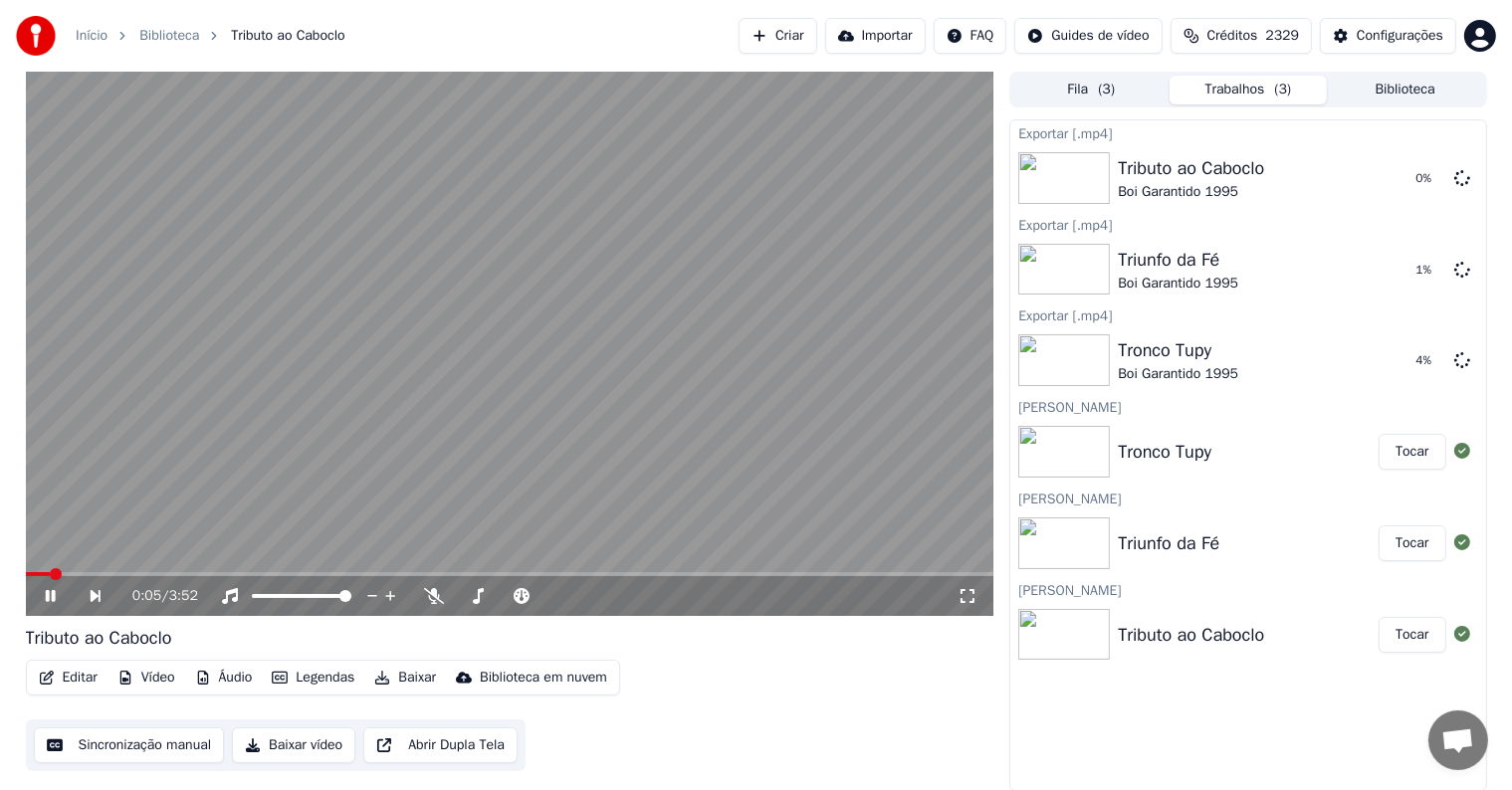 click on "0:05  /  3:52" at bounding box center [510, 596] 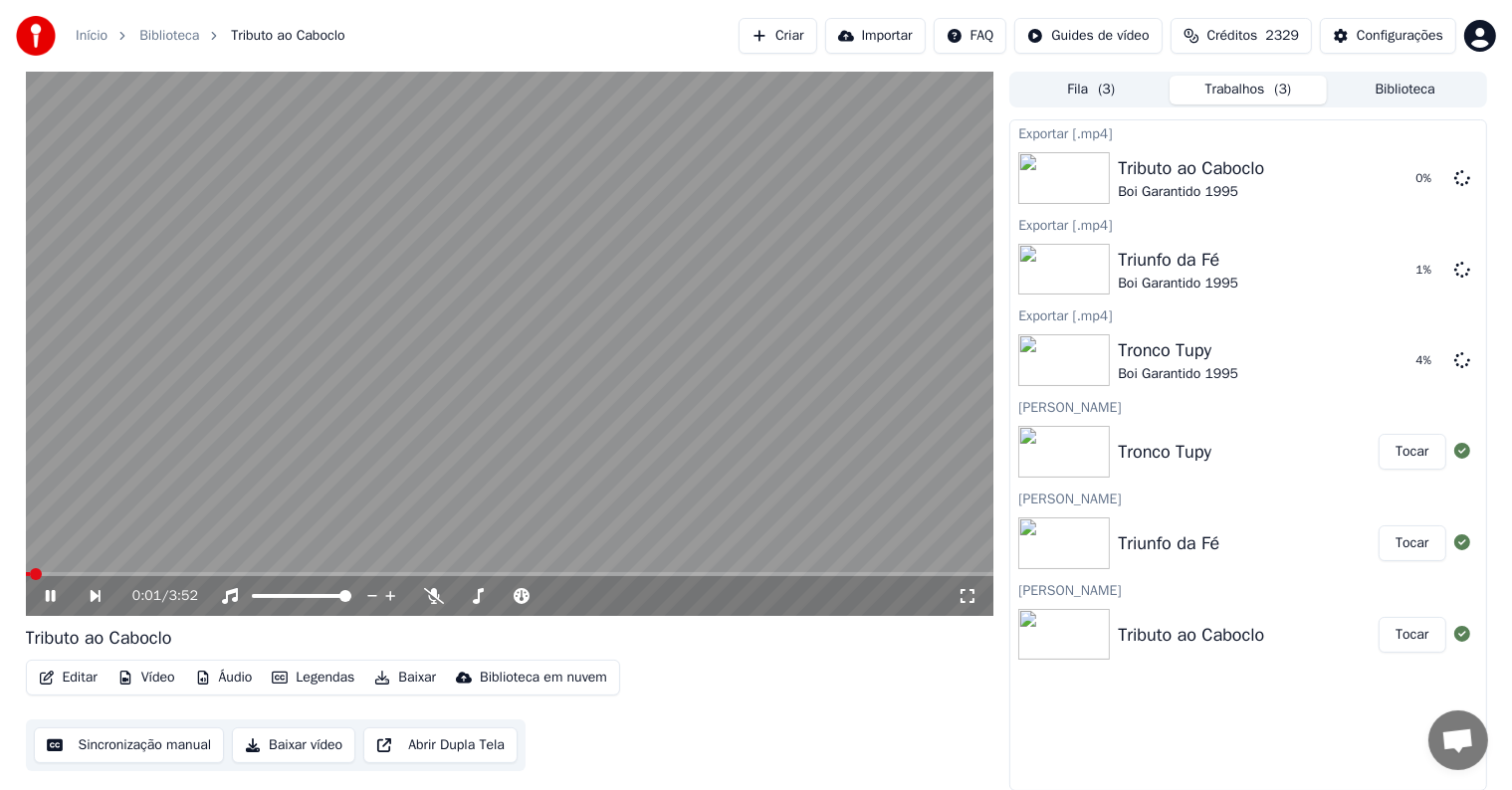 click at bounding box center [36, 574] 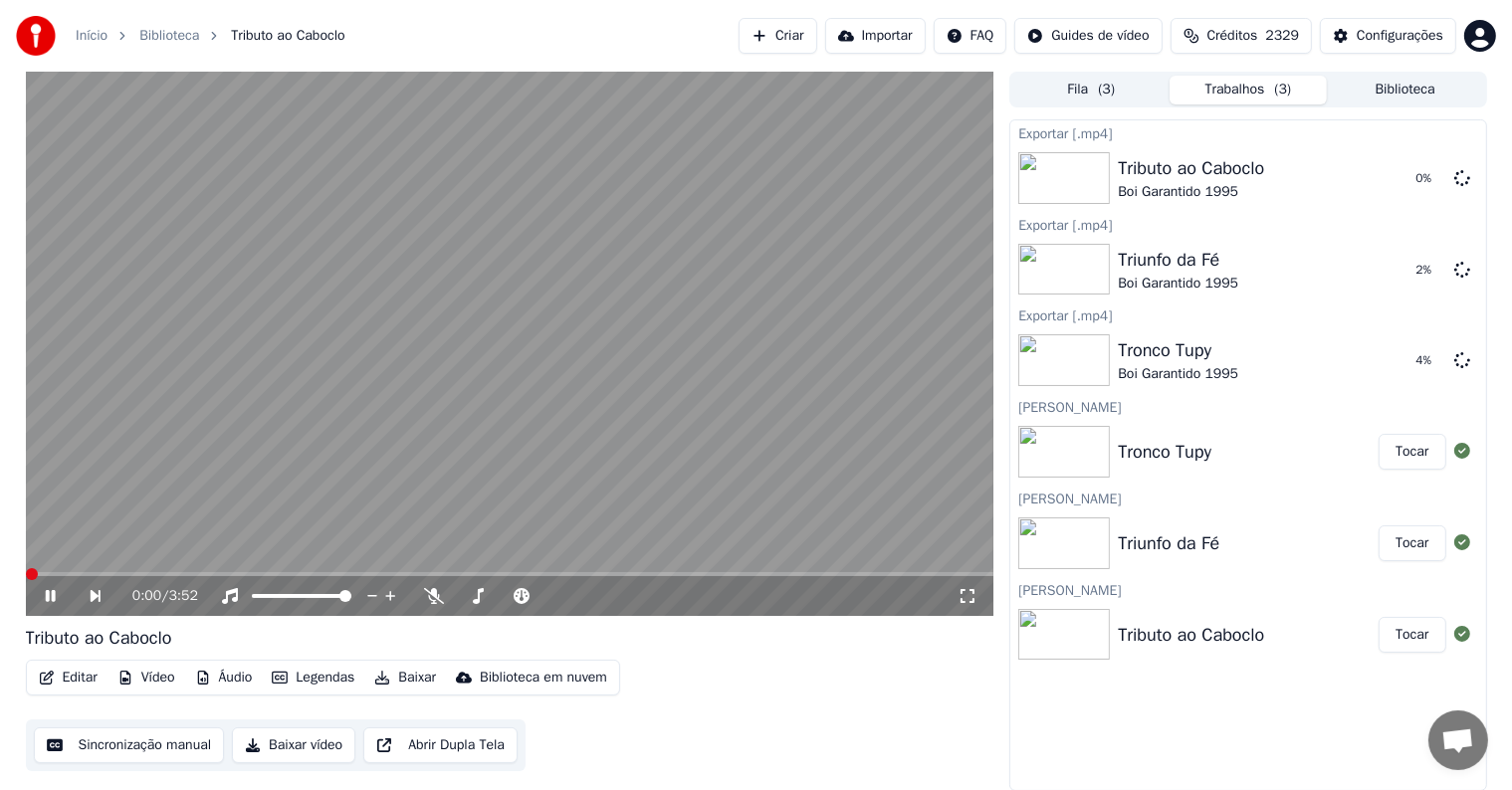 click 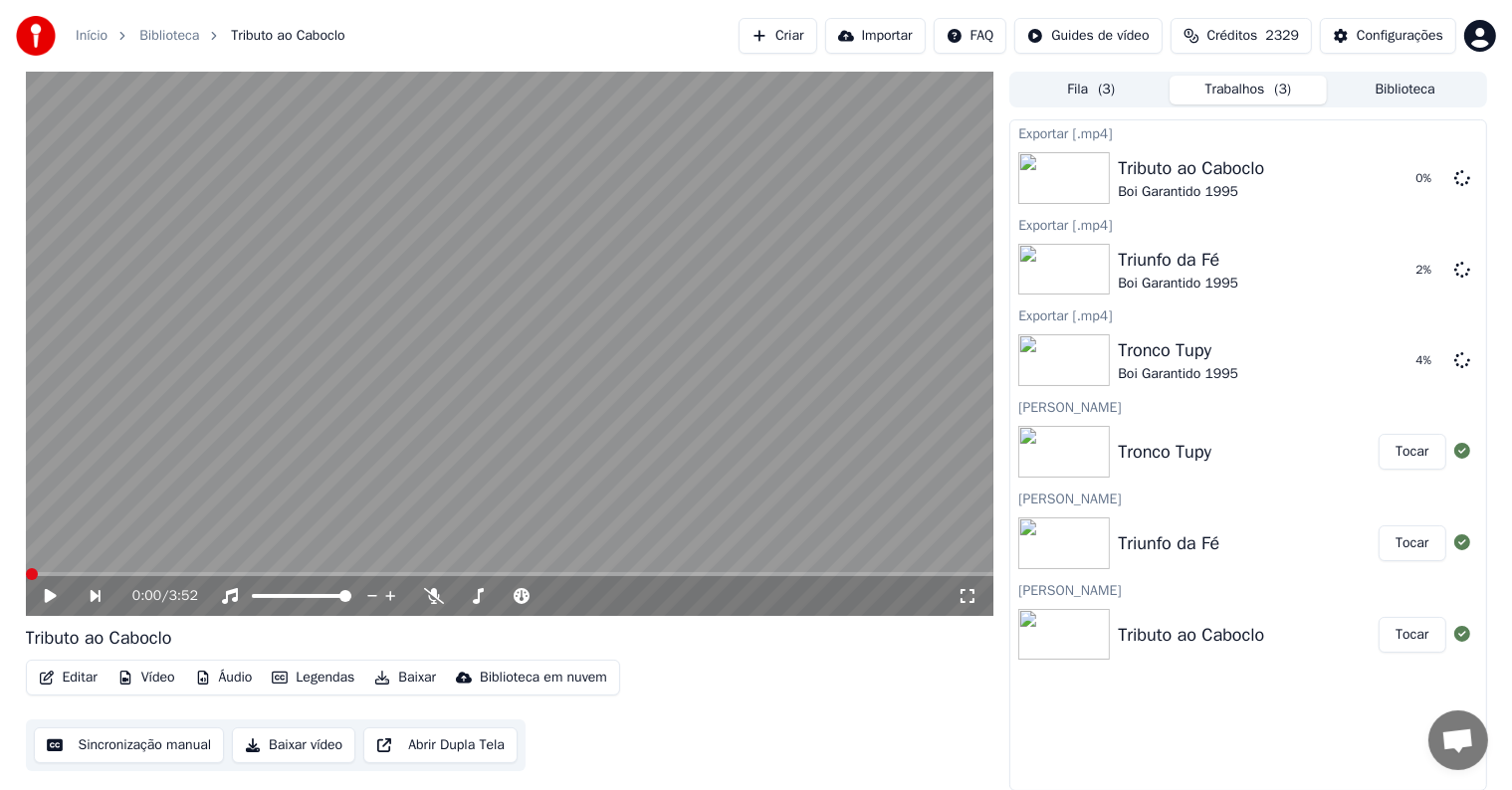 click 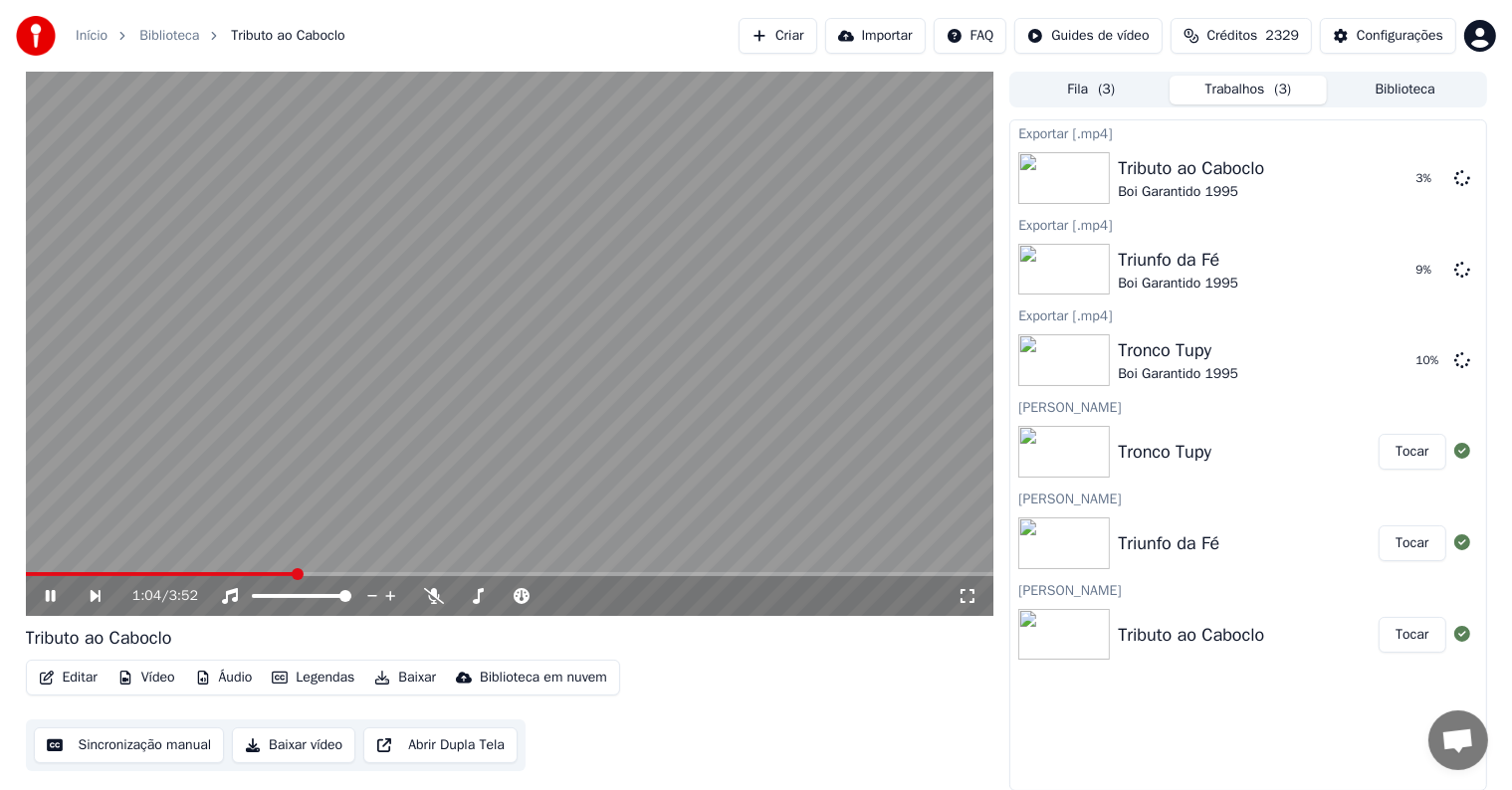 click at bounding box center (510, 343) 